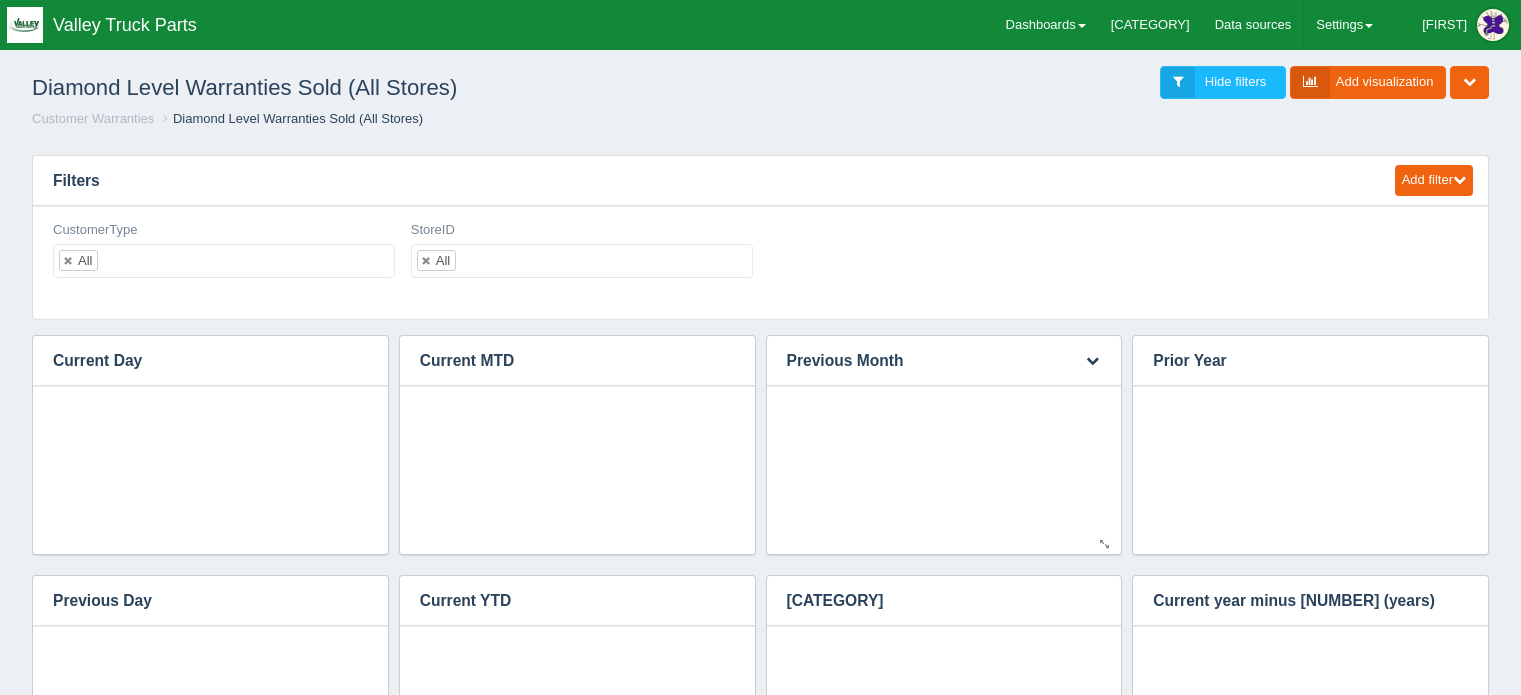 scroll, scrollTop: 100, scrollLeft: 0, axis: vertical 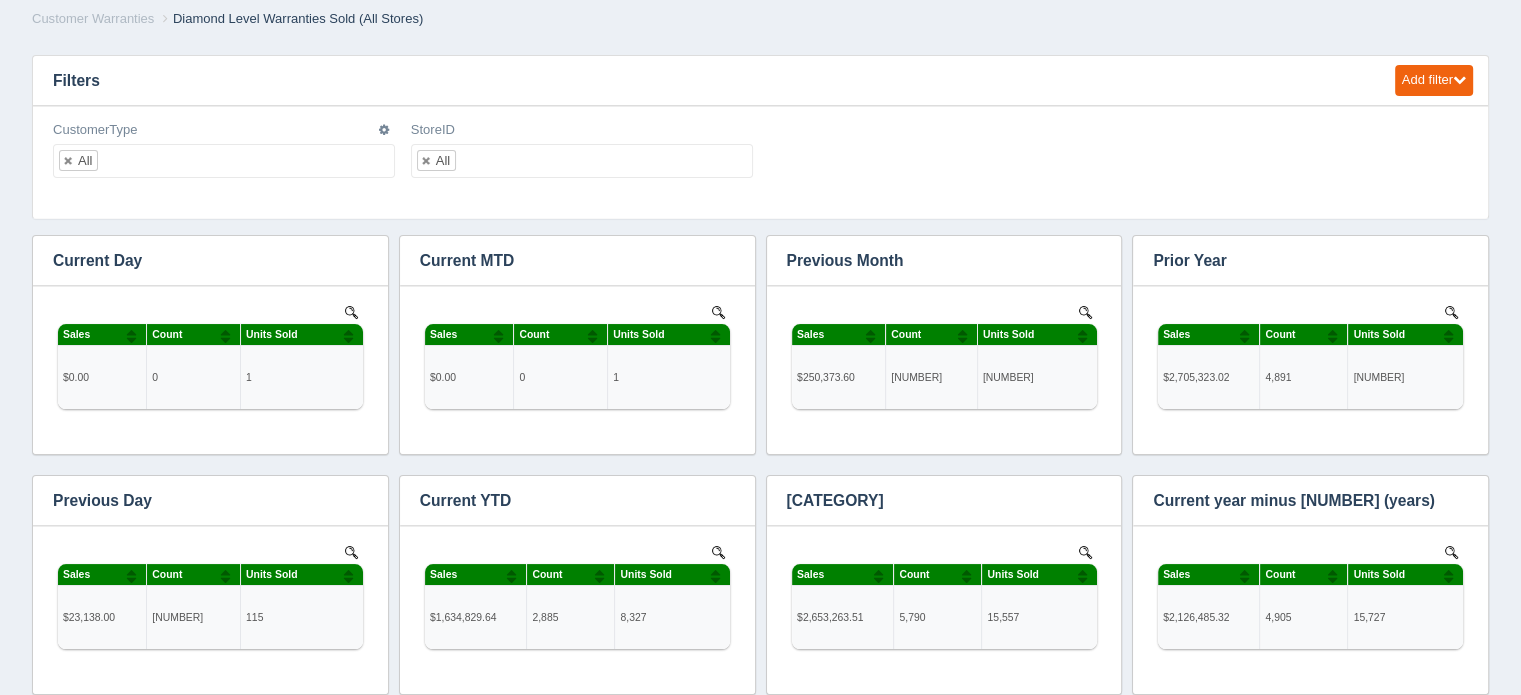 click on "All" at bounding box center [224, 161] 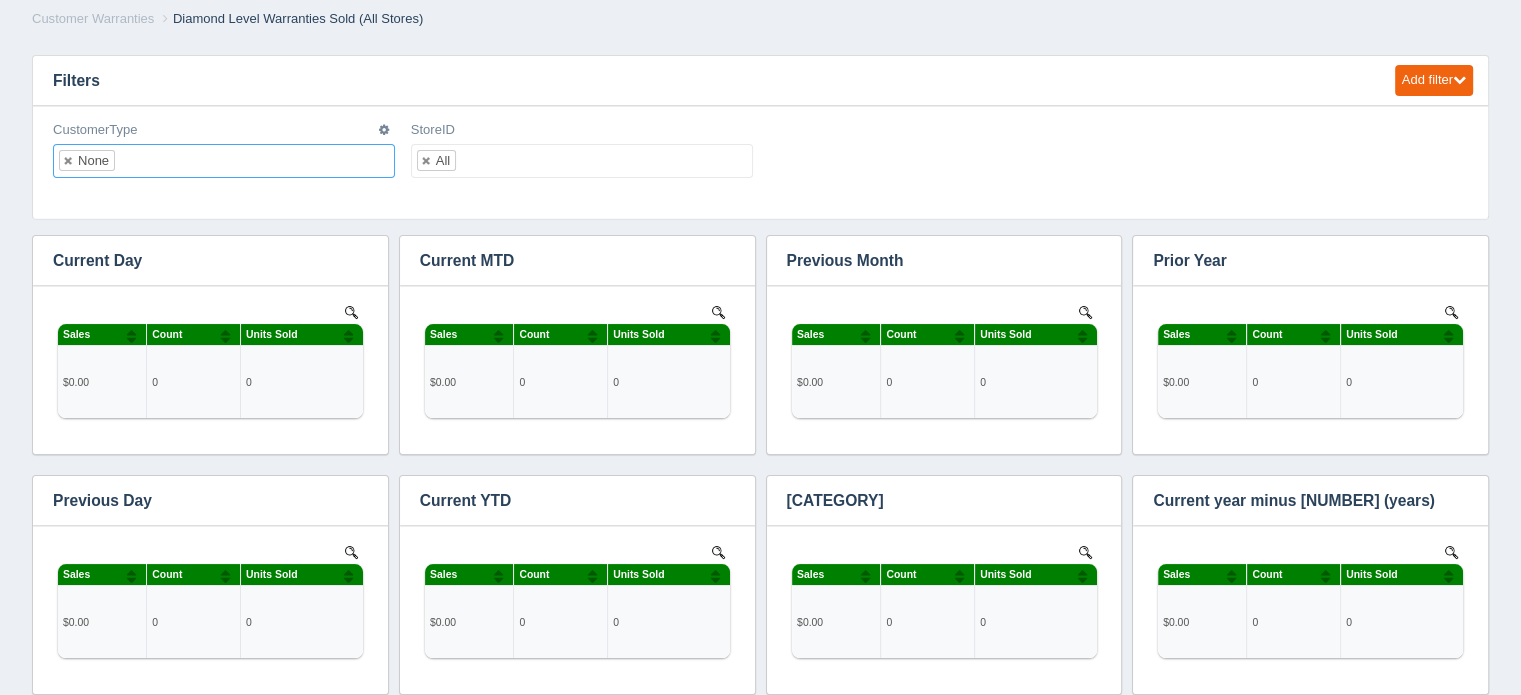 scroll, scrollTop: 0, scrollLeft: 0, axis: both 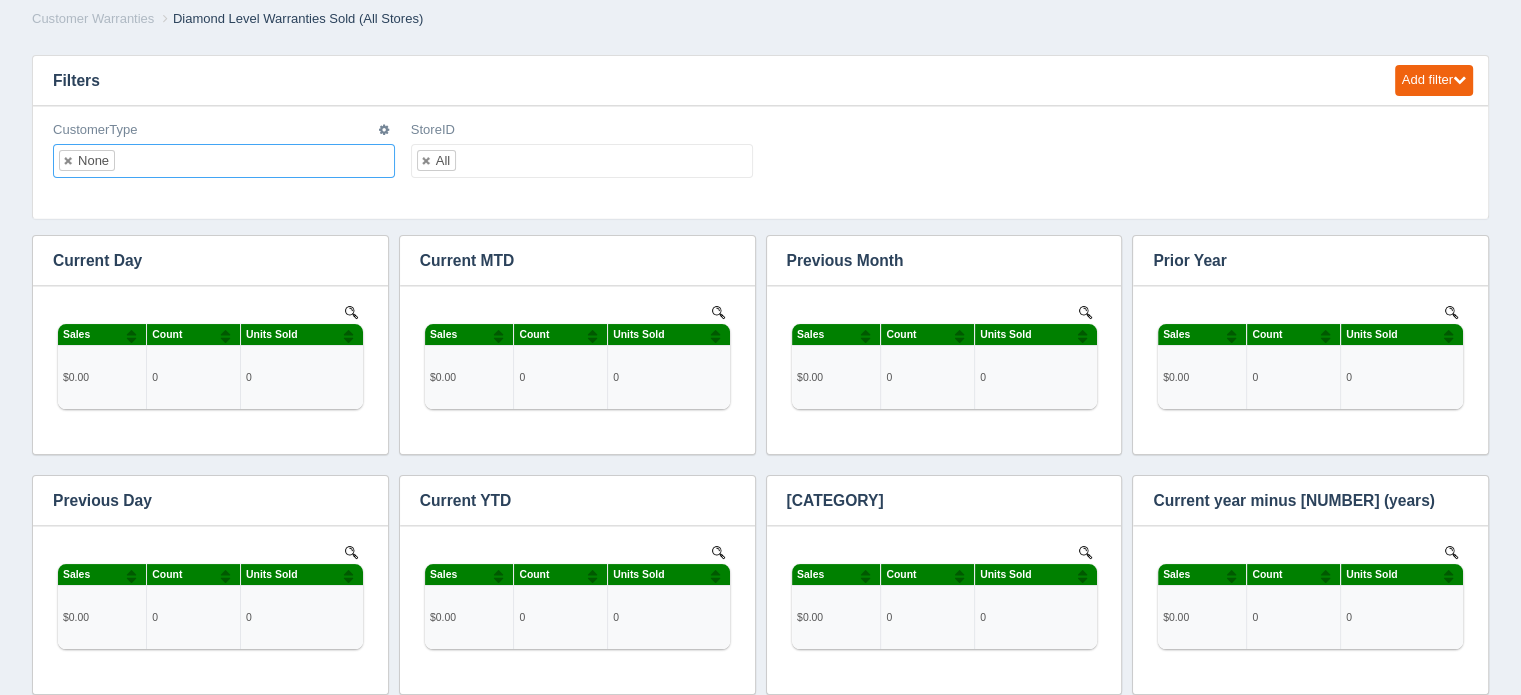 click at bounding box center [132, 161] 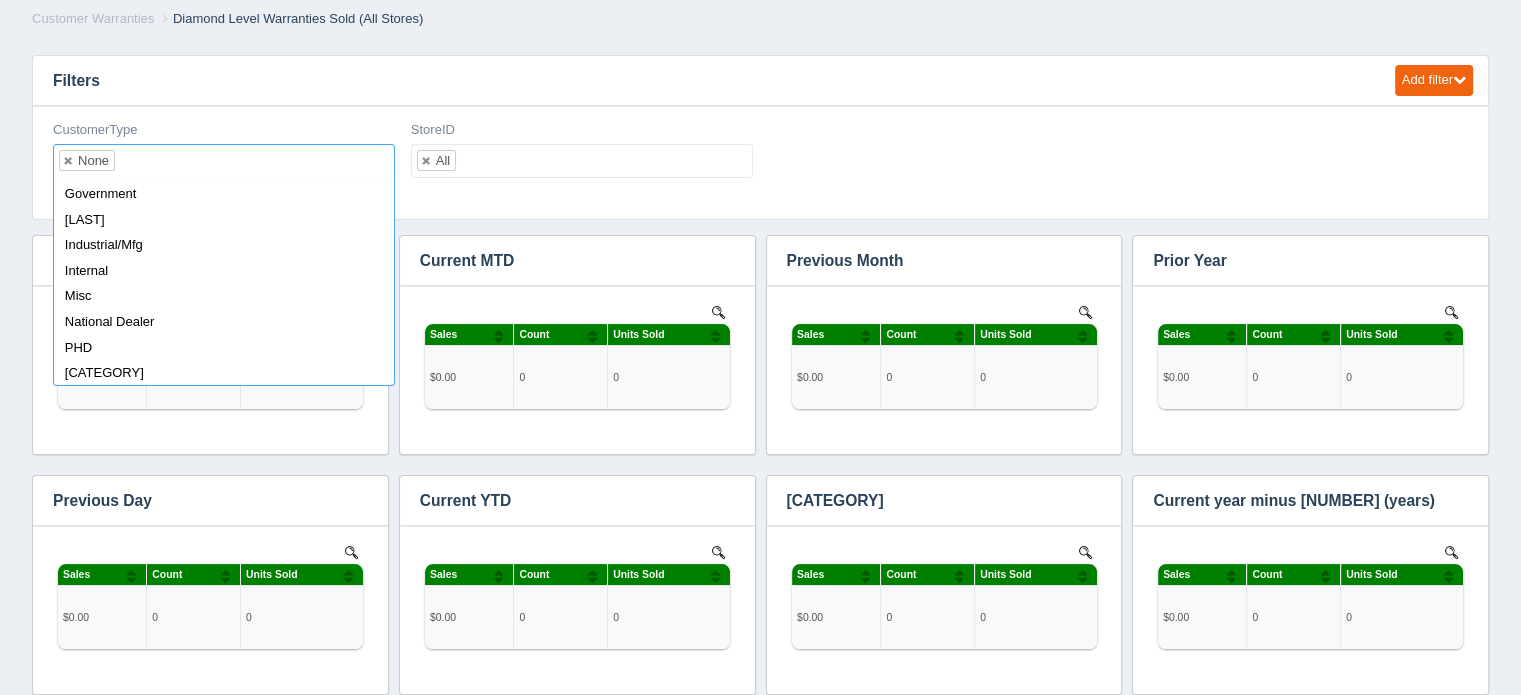 scroll, scrollTop: 200, scrollLeft: 0, axis: vertical 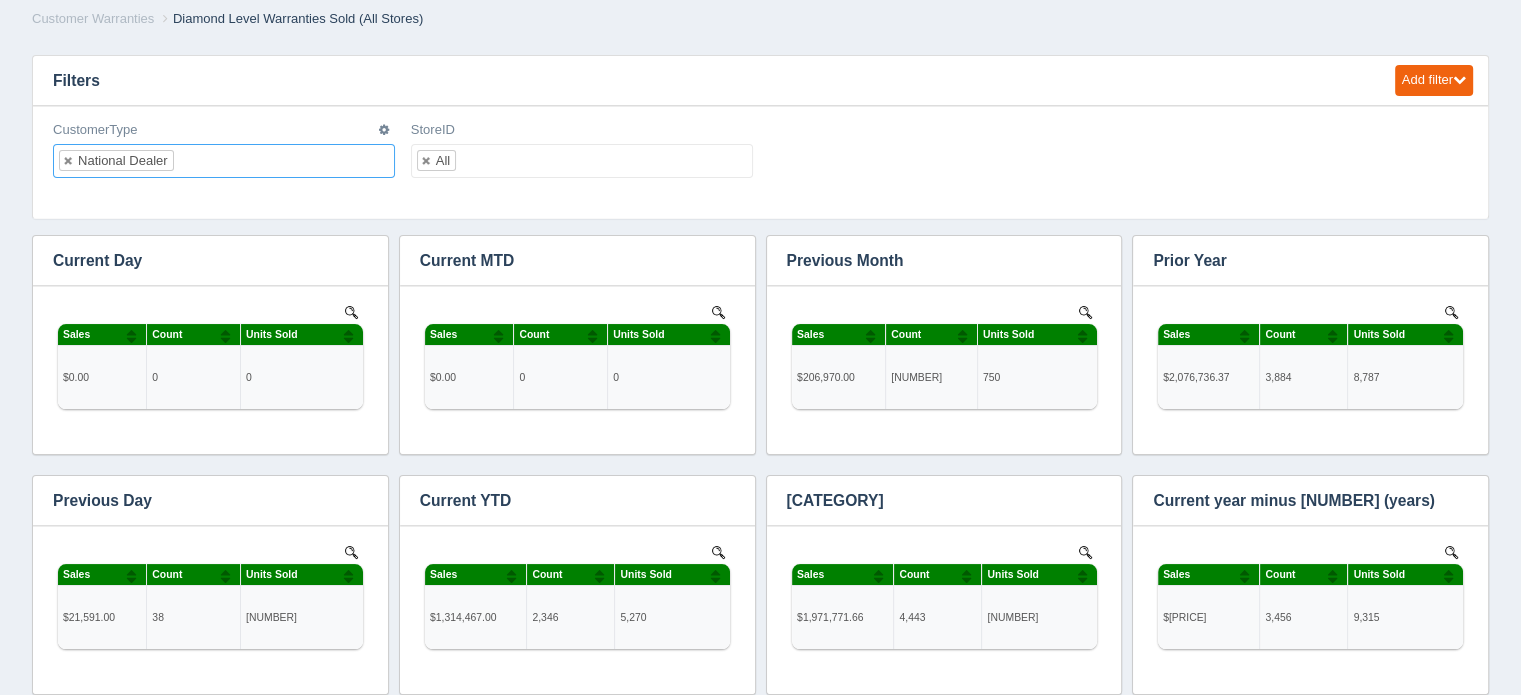 click at bounding box center [191, 161] 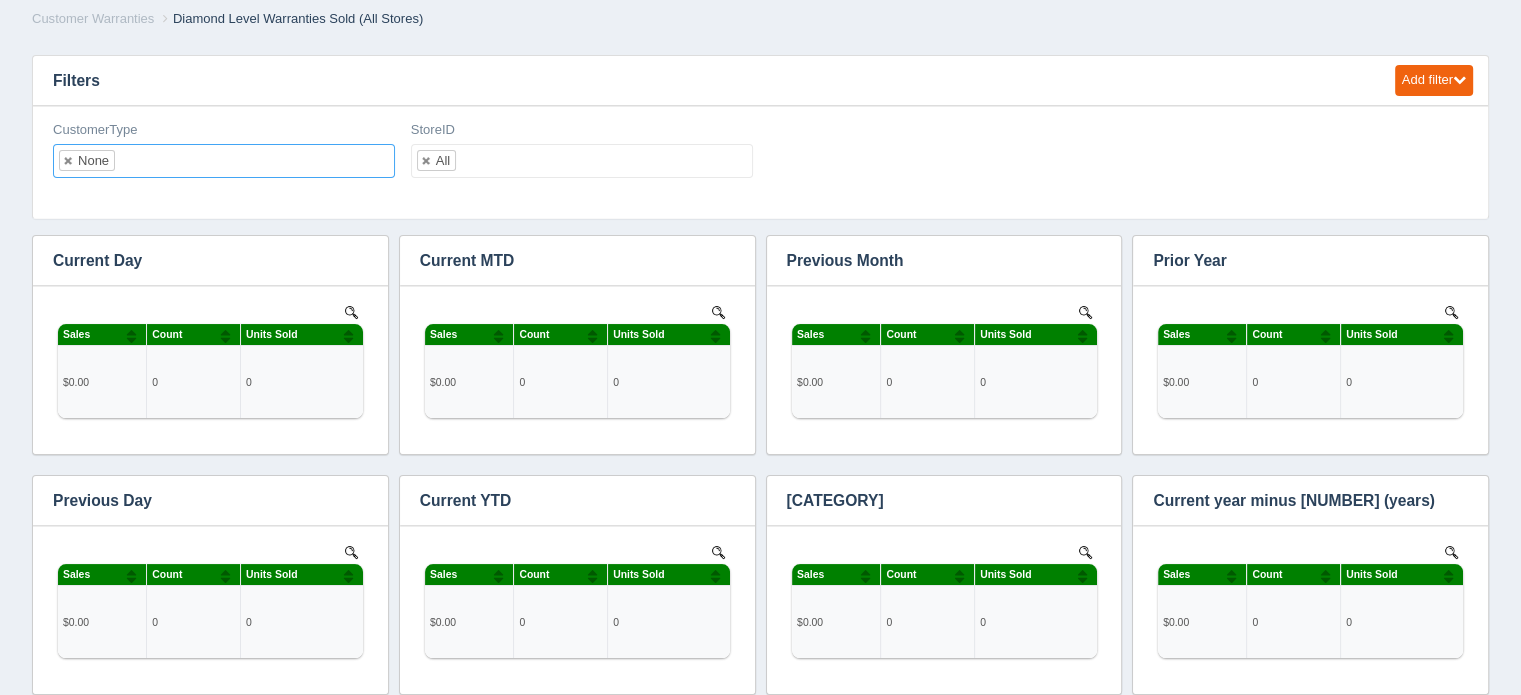 scroll, scrollTop: 0, scrollLeft: 0, axis: both 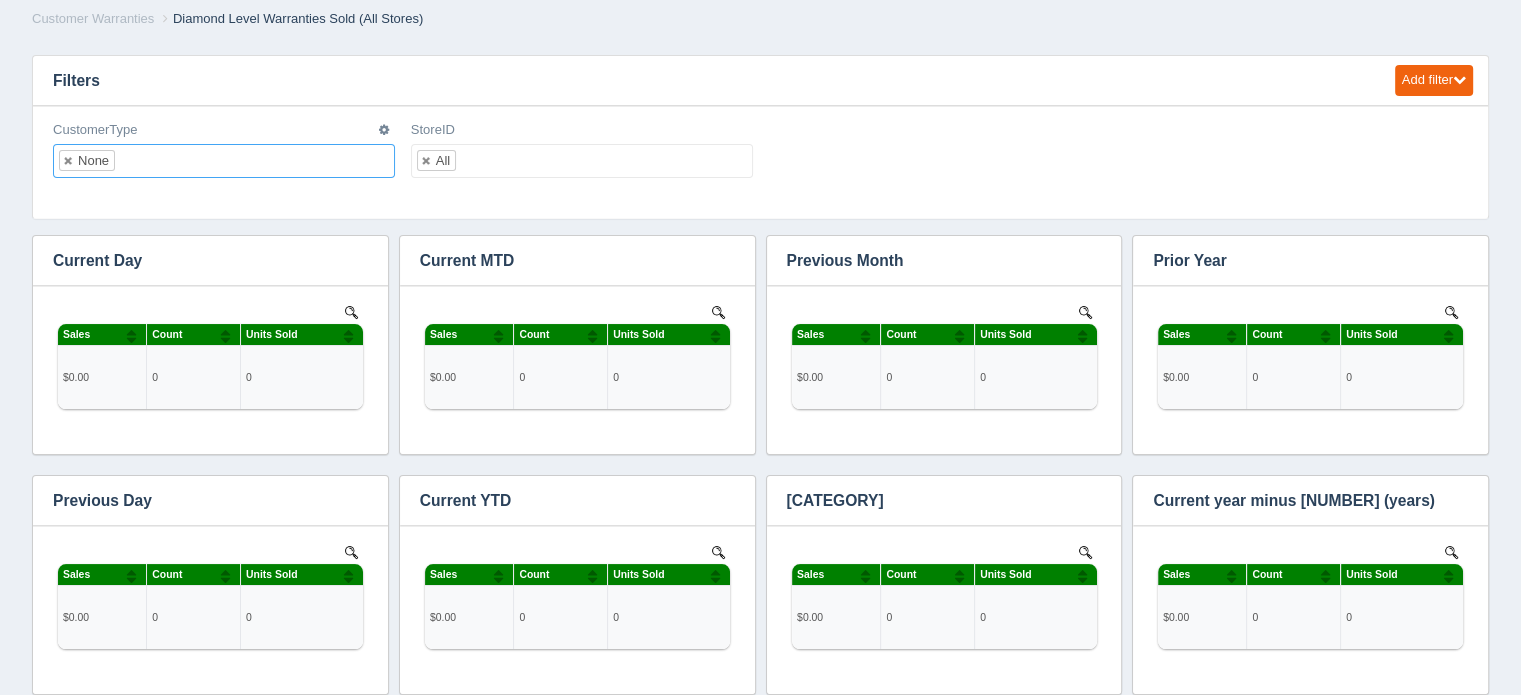 click at bounding box center (132, 161) 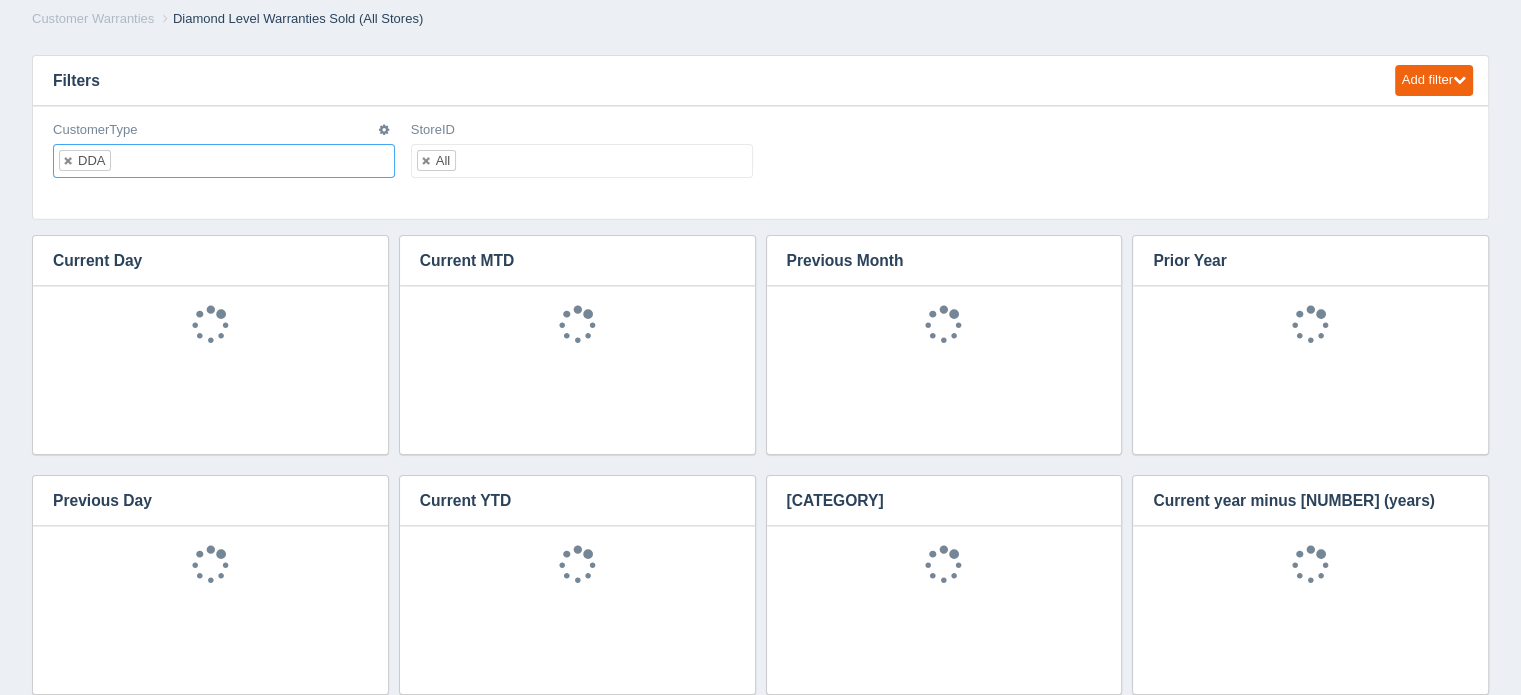 click at bounding box center (128, 161) 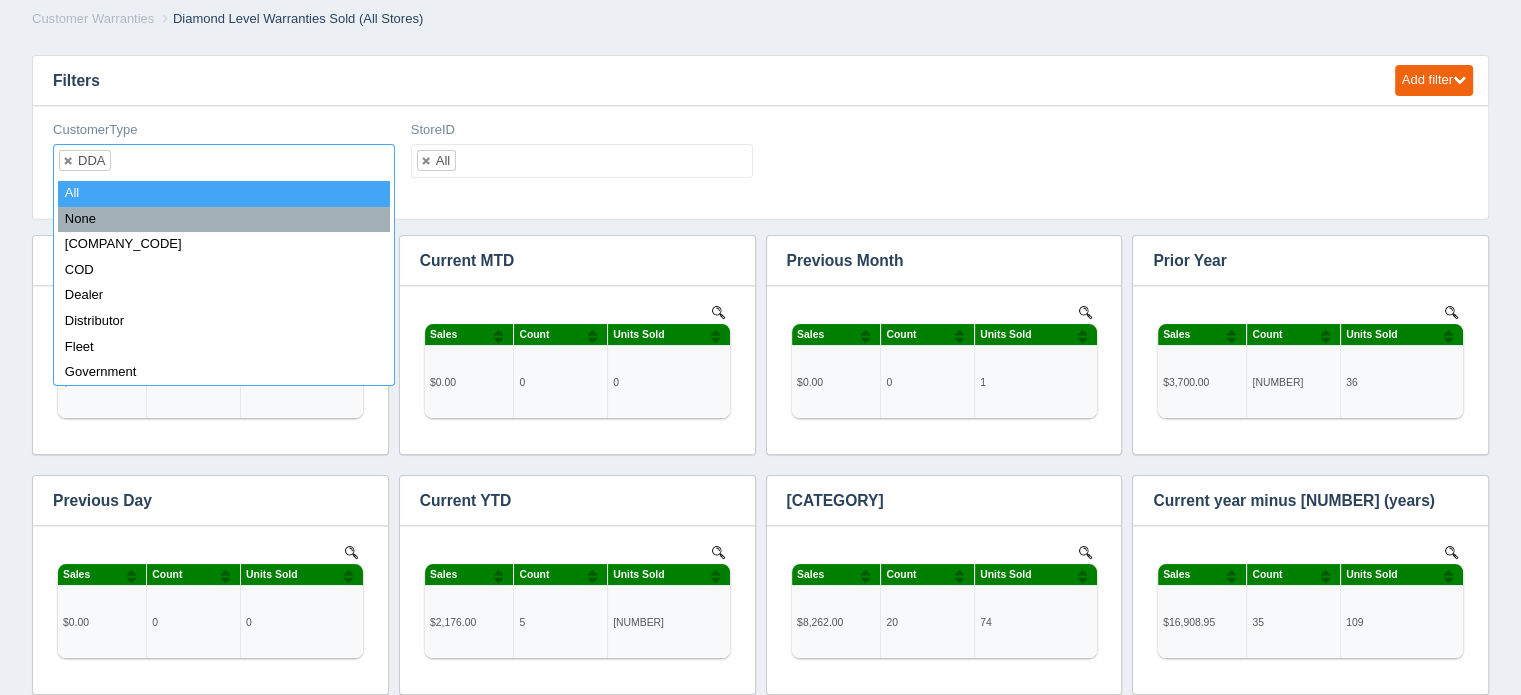 scroll, scrollTop: 0, scrollLeft: 0, axis: both 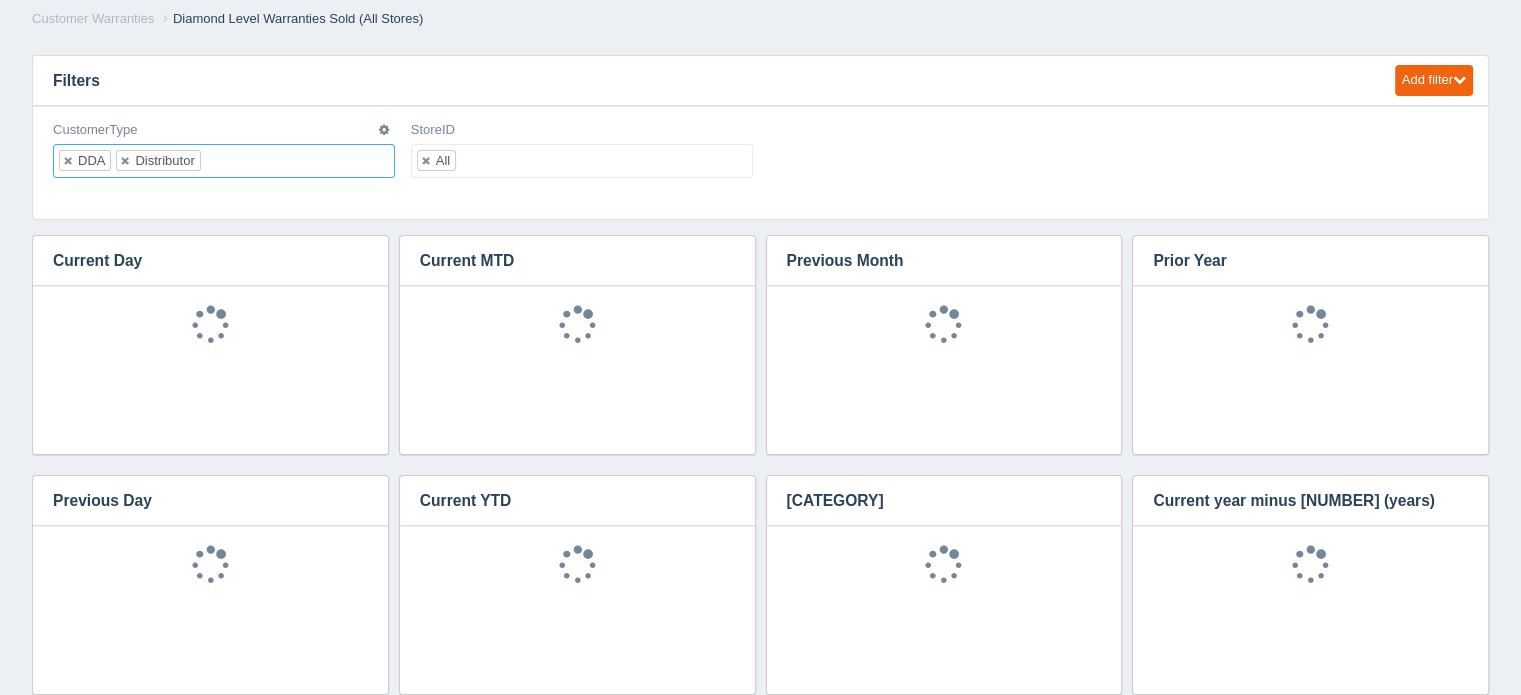 click at bounding box center [218, 161] 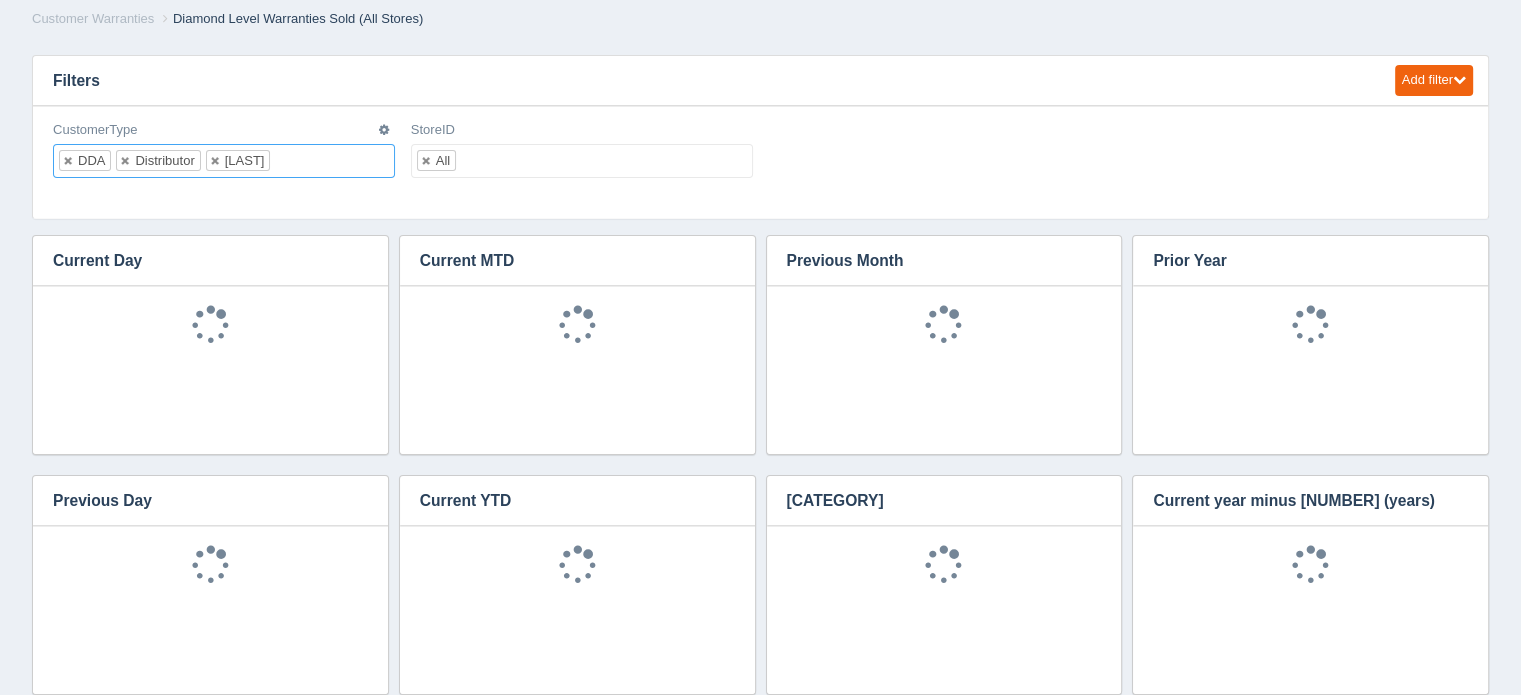 click at bounding box center [287, 161] 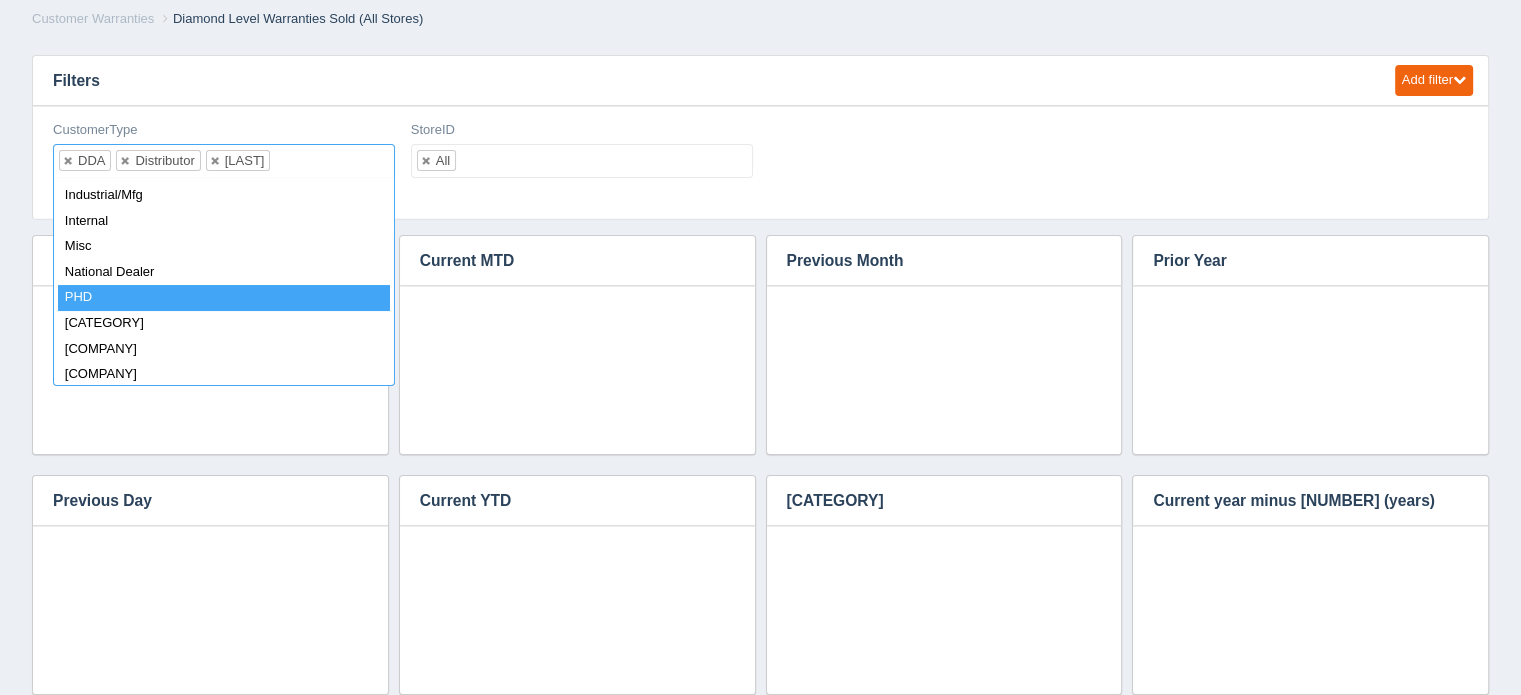 scroll, scrollTop: 200, scrollLeft: 0, axis: vertical 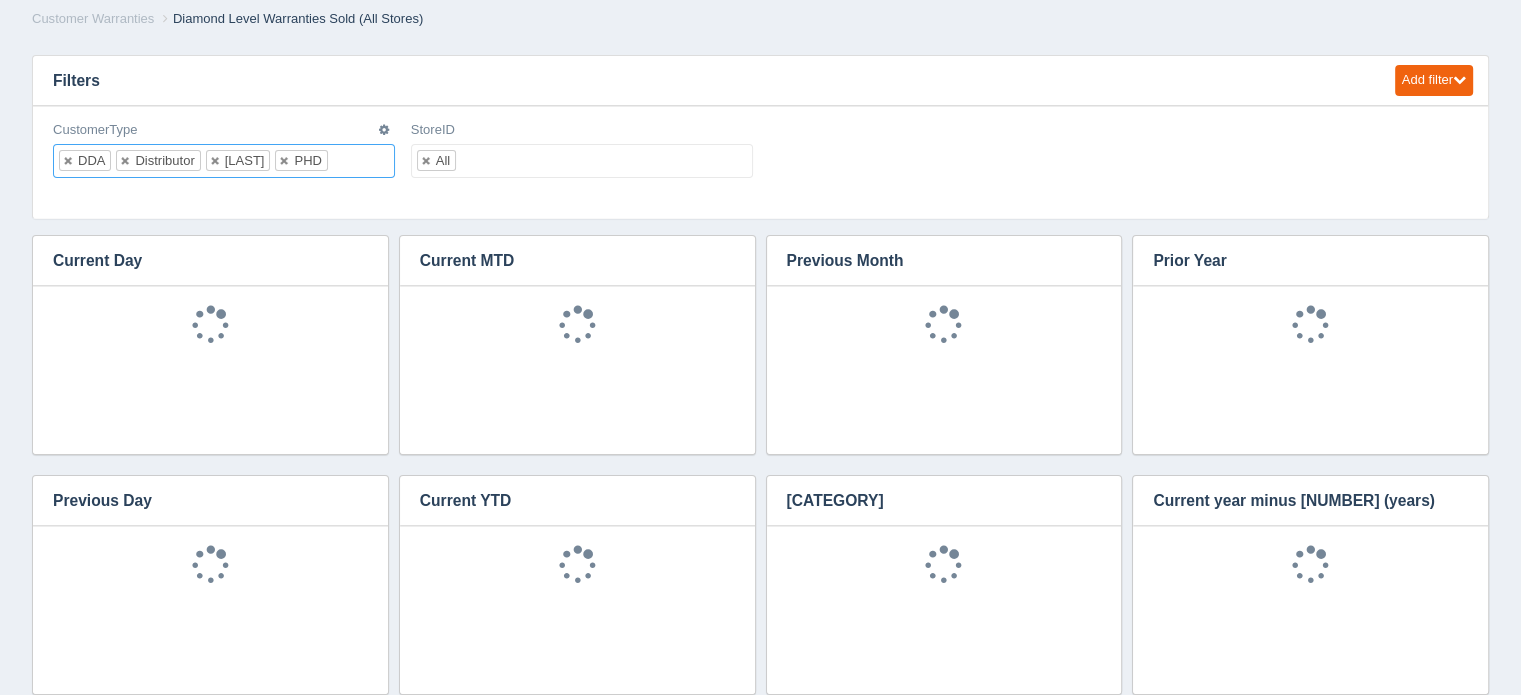 click at bounding box center (345, 161) 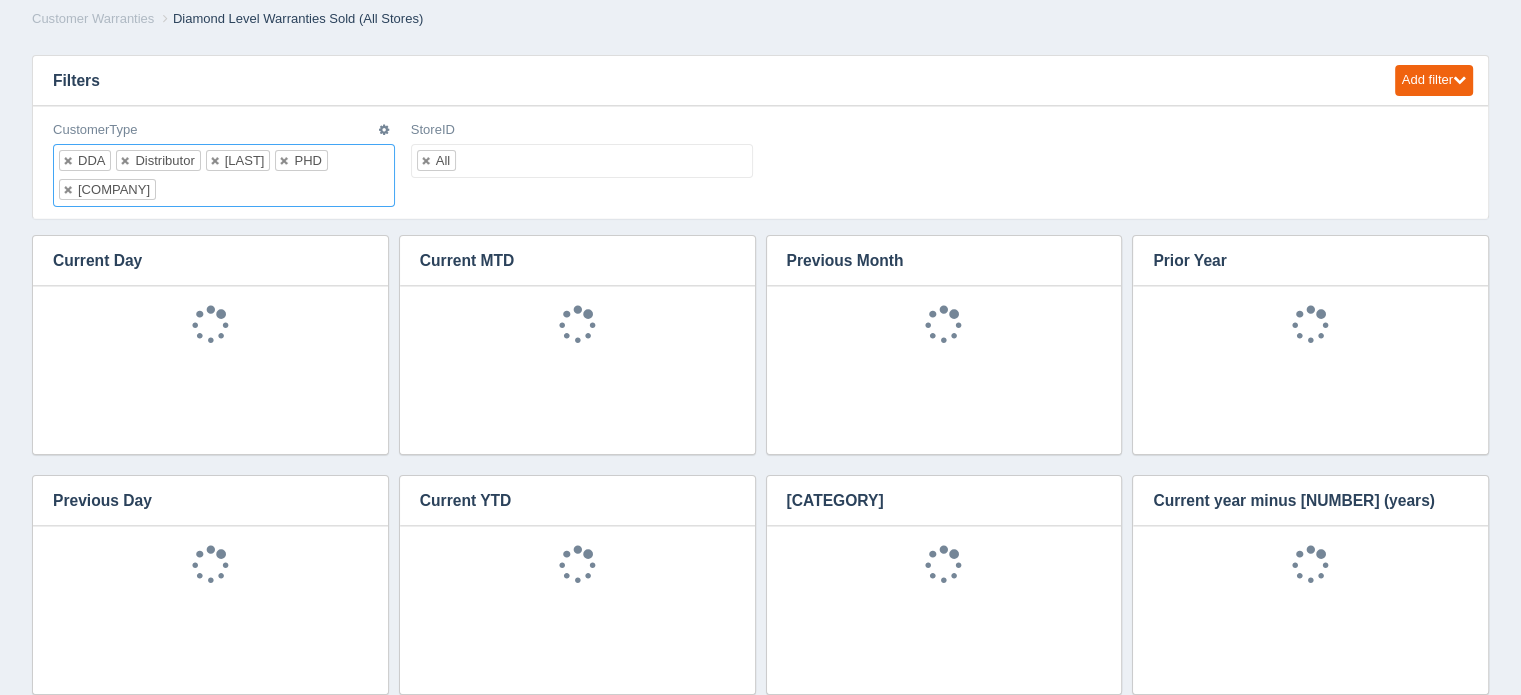 click on "DDA           Distributor           HDATP           PHD           Vipar" at bounding box center (224, 175) 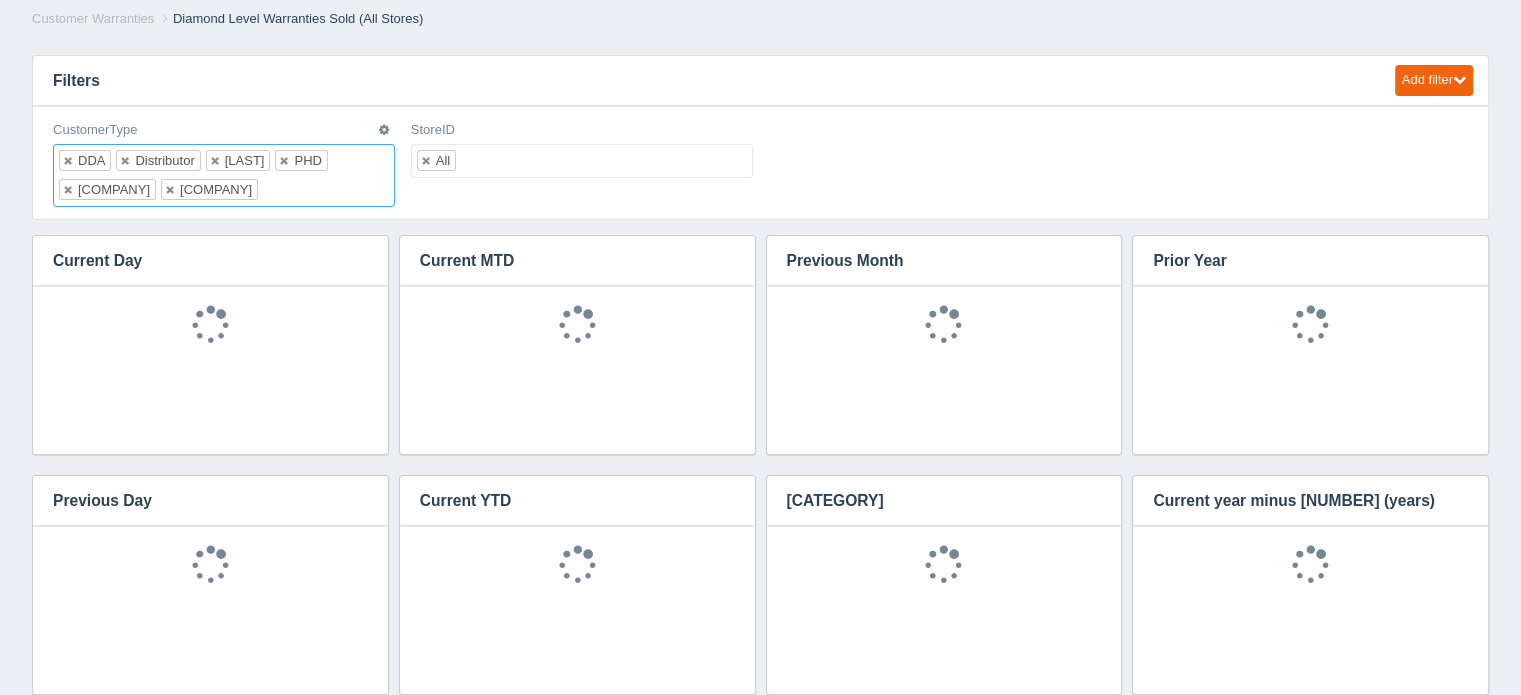 click at bounding box center (275, 190) 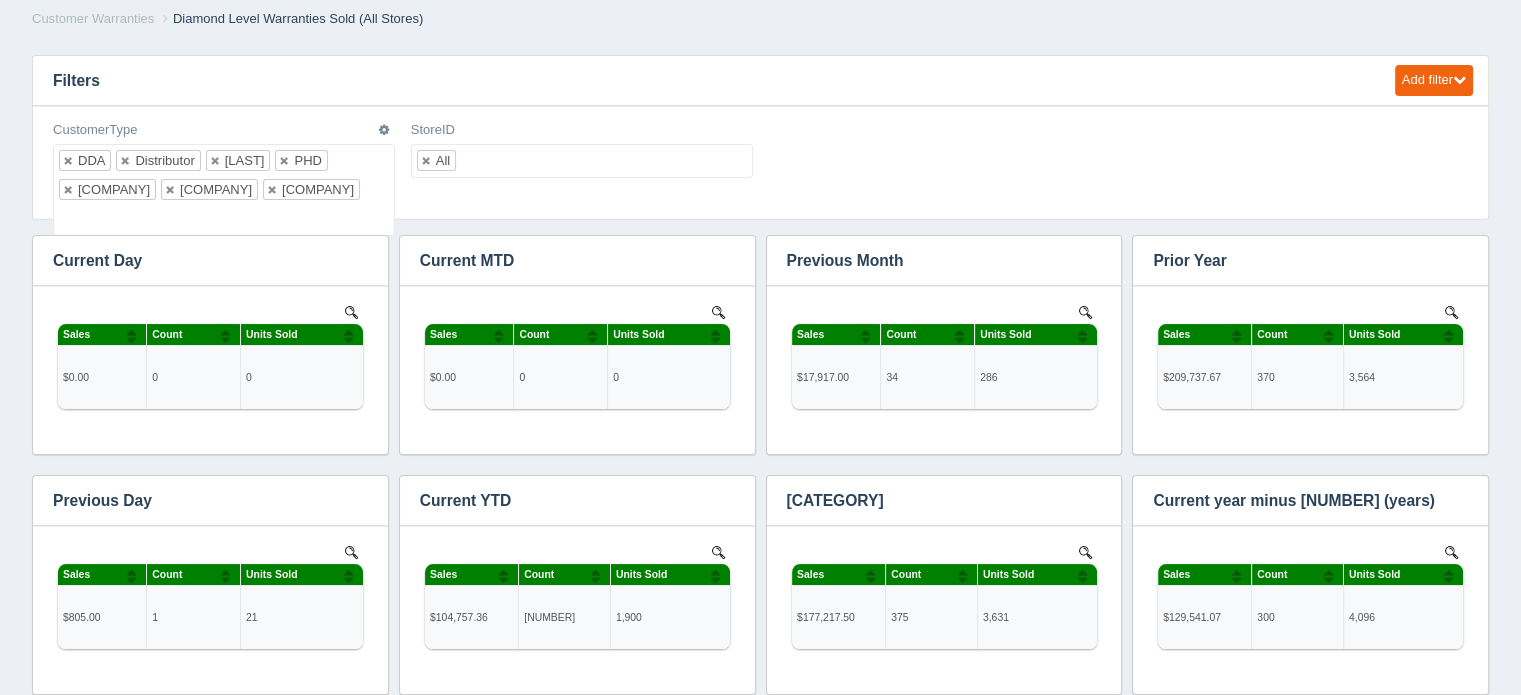 click at bounding box center (71, 219) 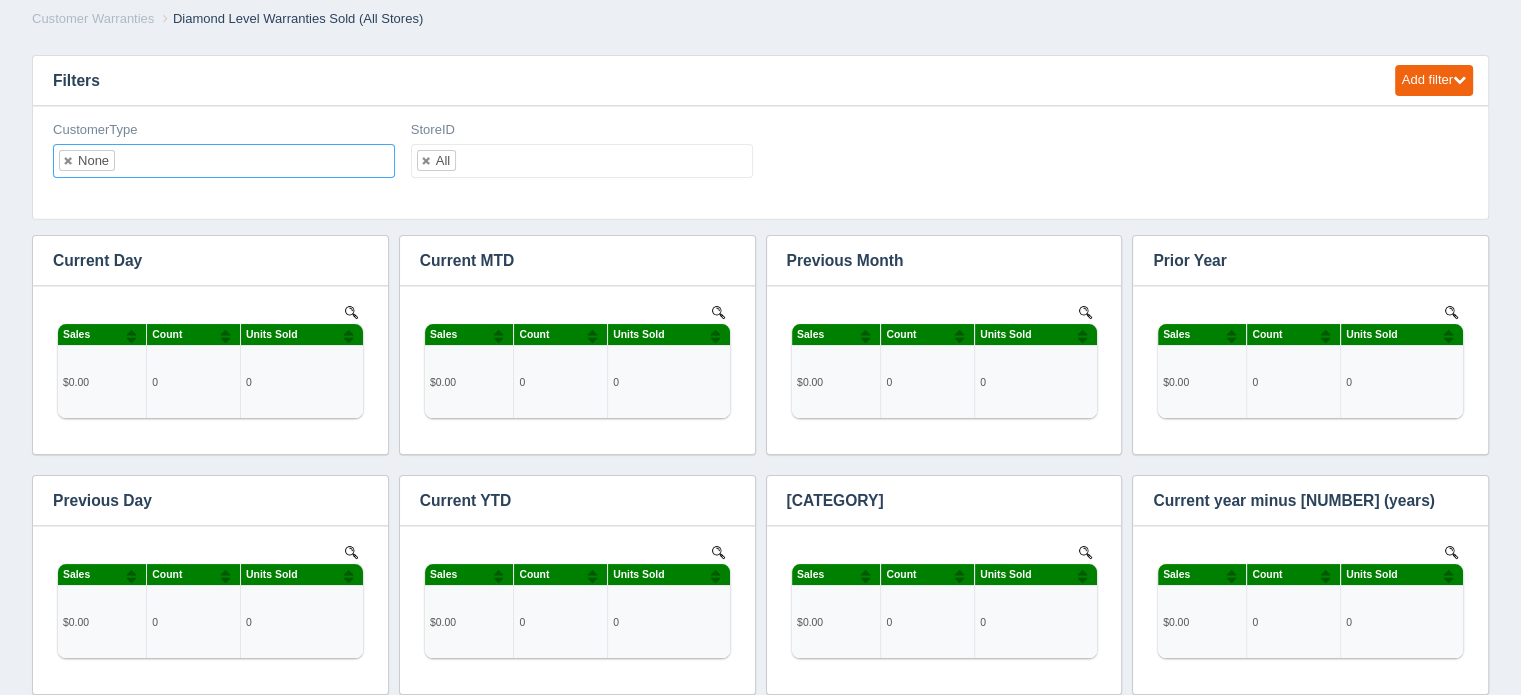 scroll, scrollTop: 0, scrollLeft: 0, axis: both 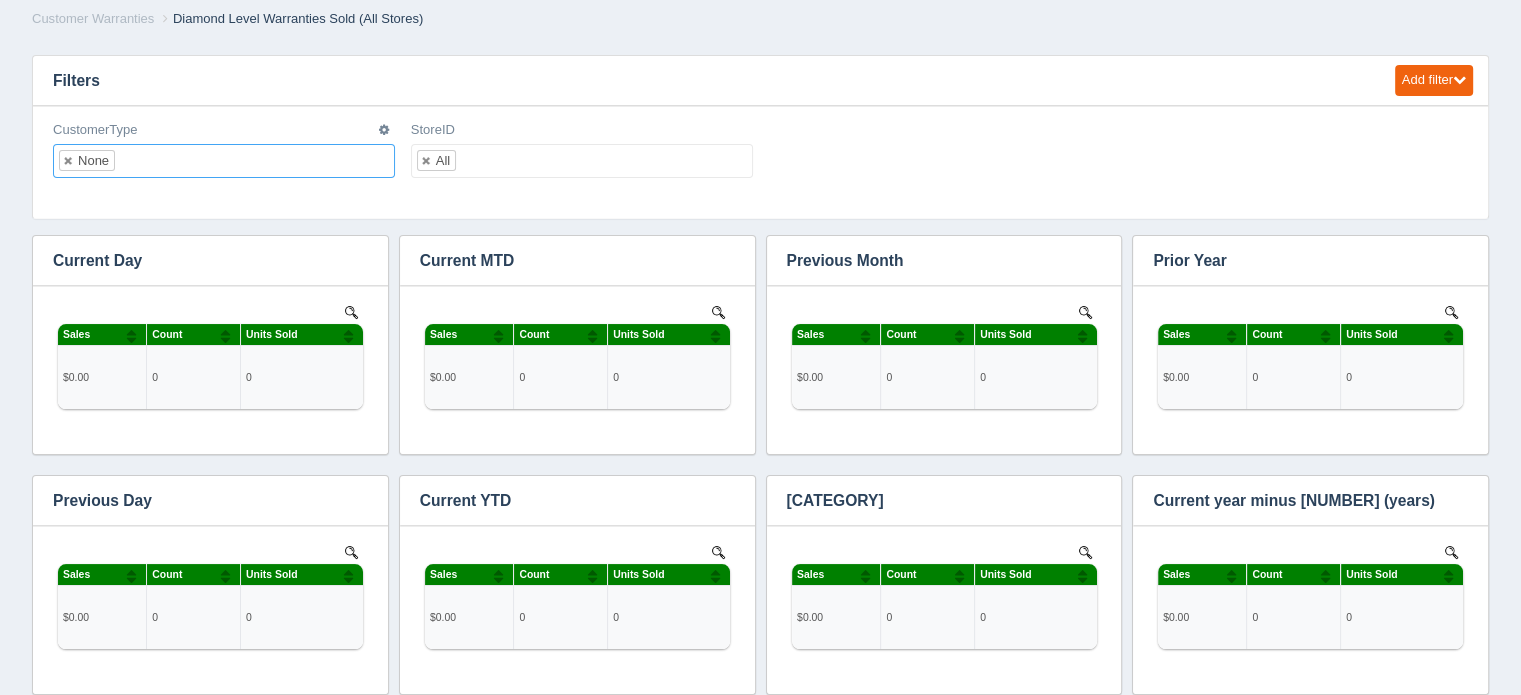 click at bounding box center (132, 161) 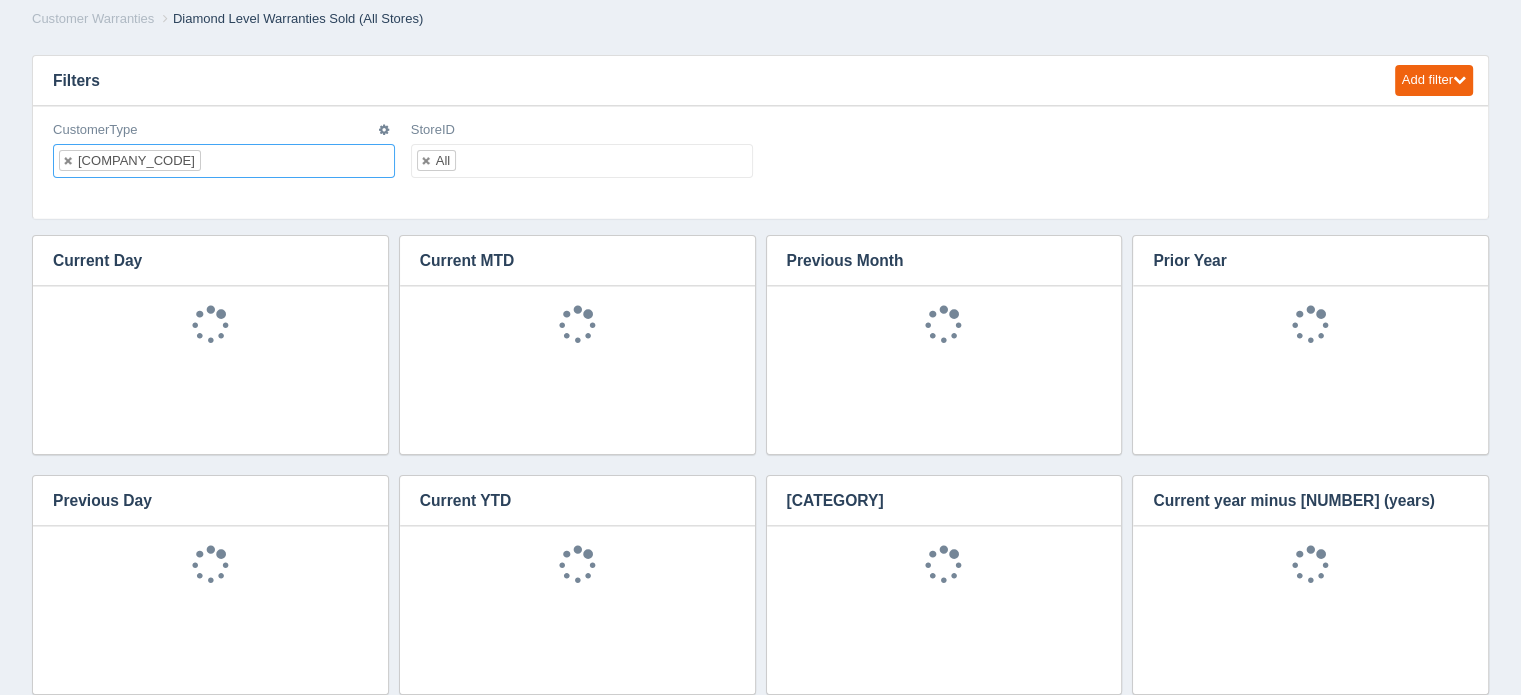 click at bounding box center (218, 161) 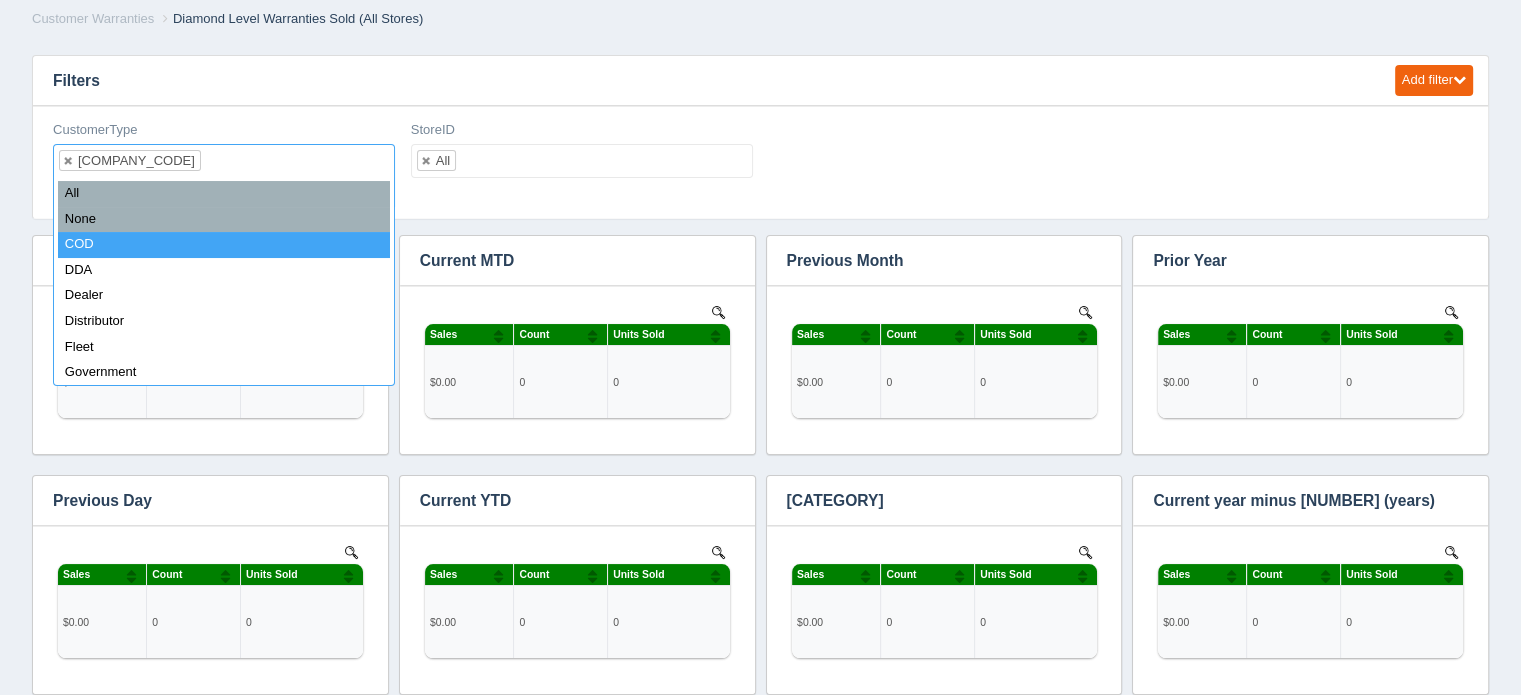 scroll, scrollTop: 0, scrollLeft: 0, axis: both 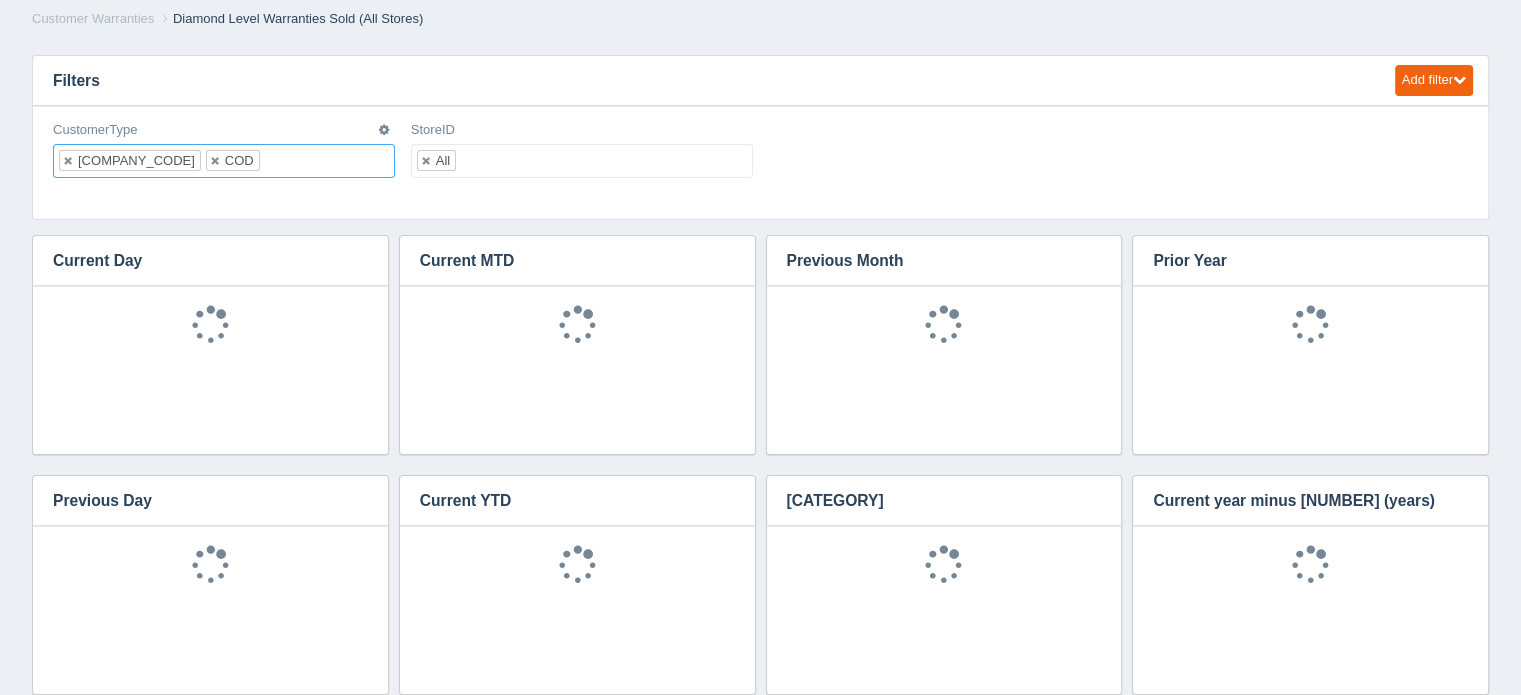 click at bounding box center (277, 161) 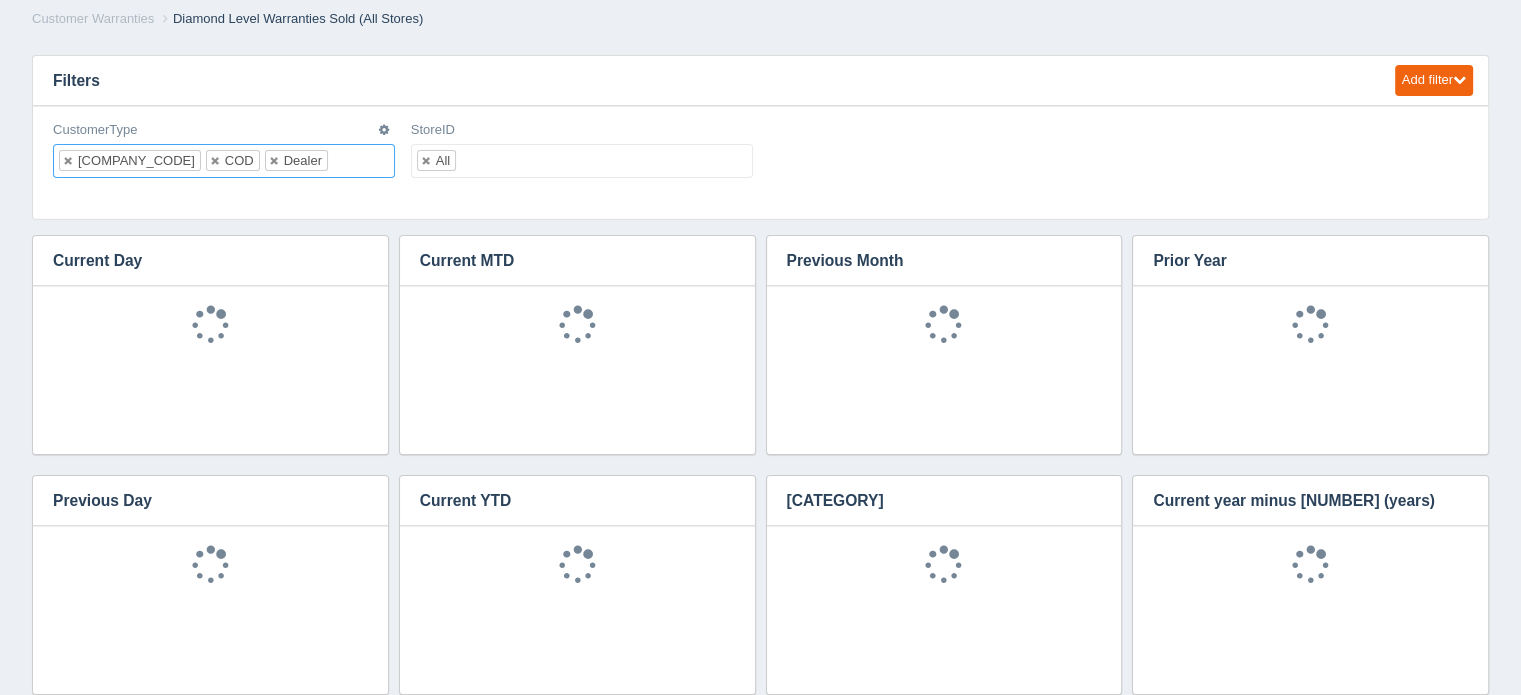 click at bounding box center [345, 161] 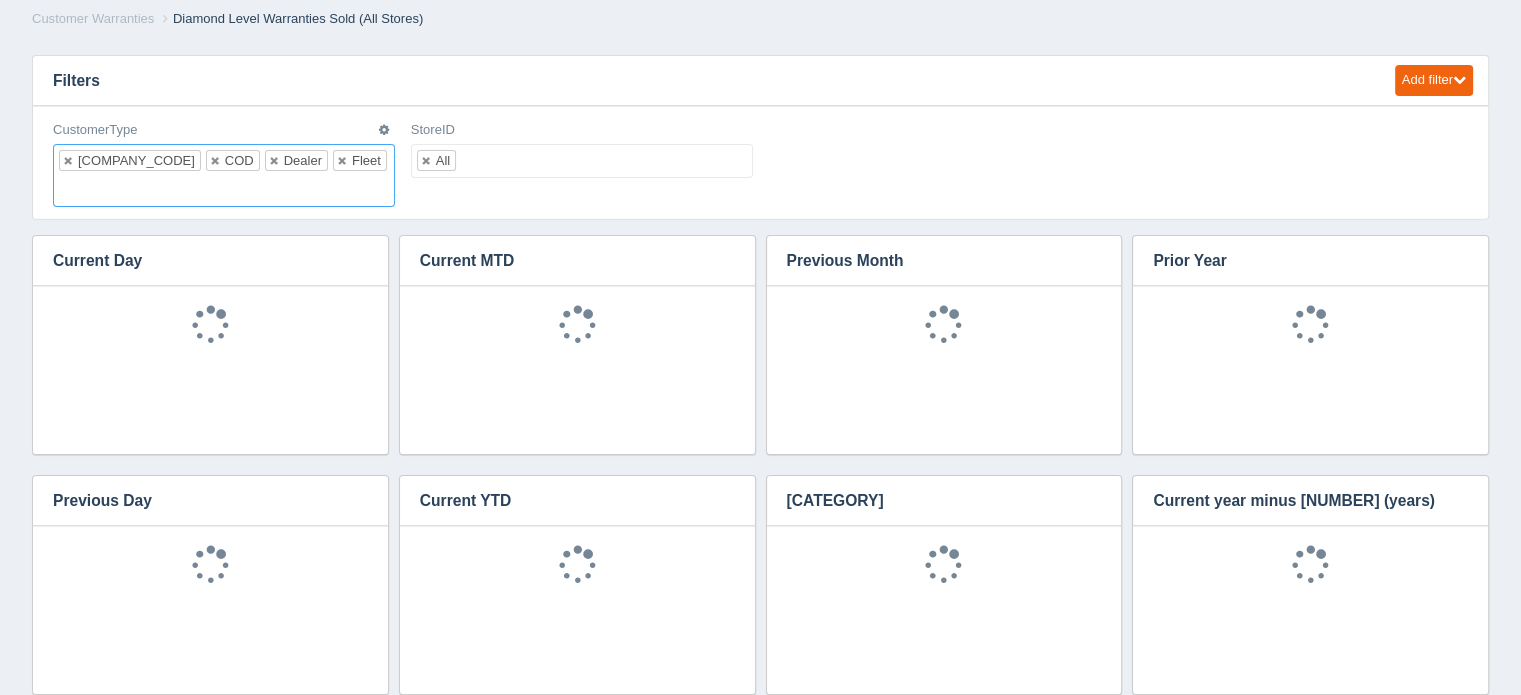 click at bounding box center (71, 190) 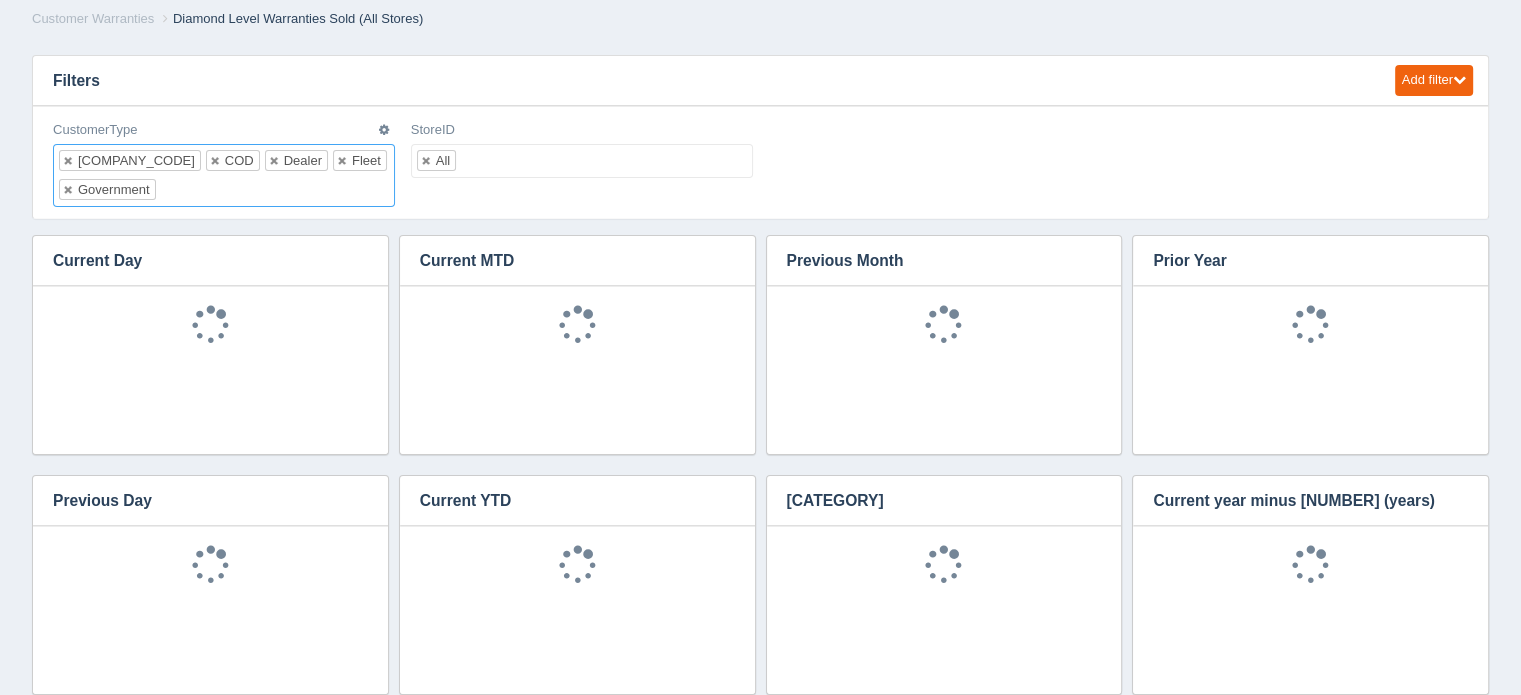 click at bounding box center [173, 190] 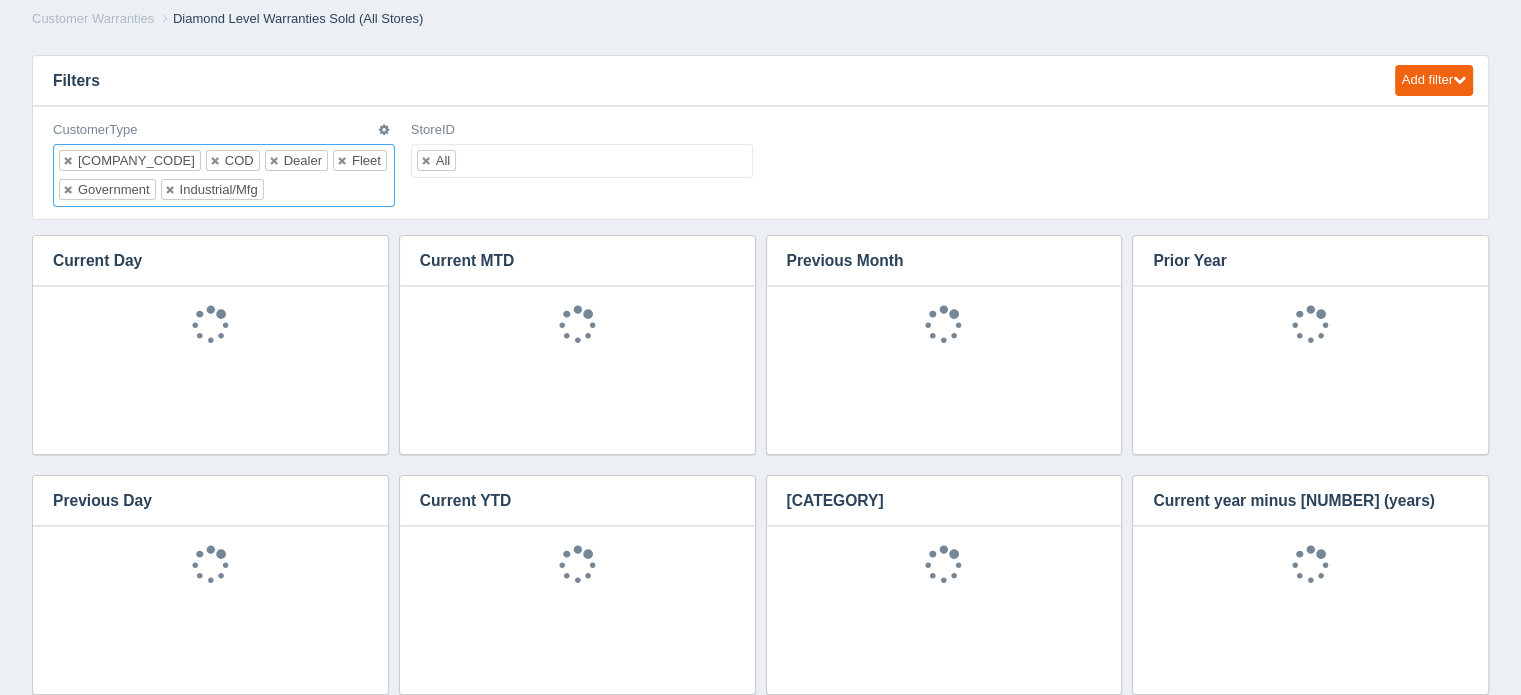 click at bounding box center (281, 190) 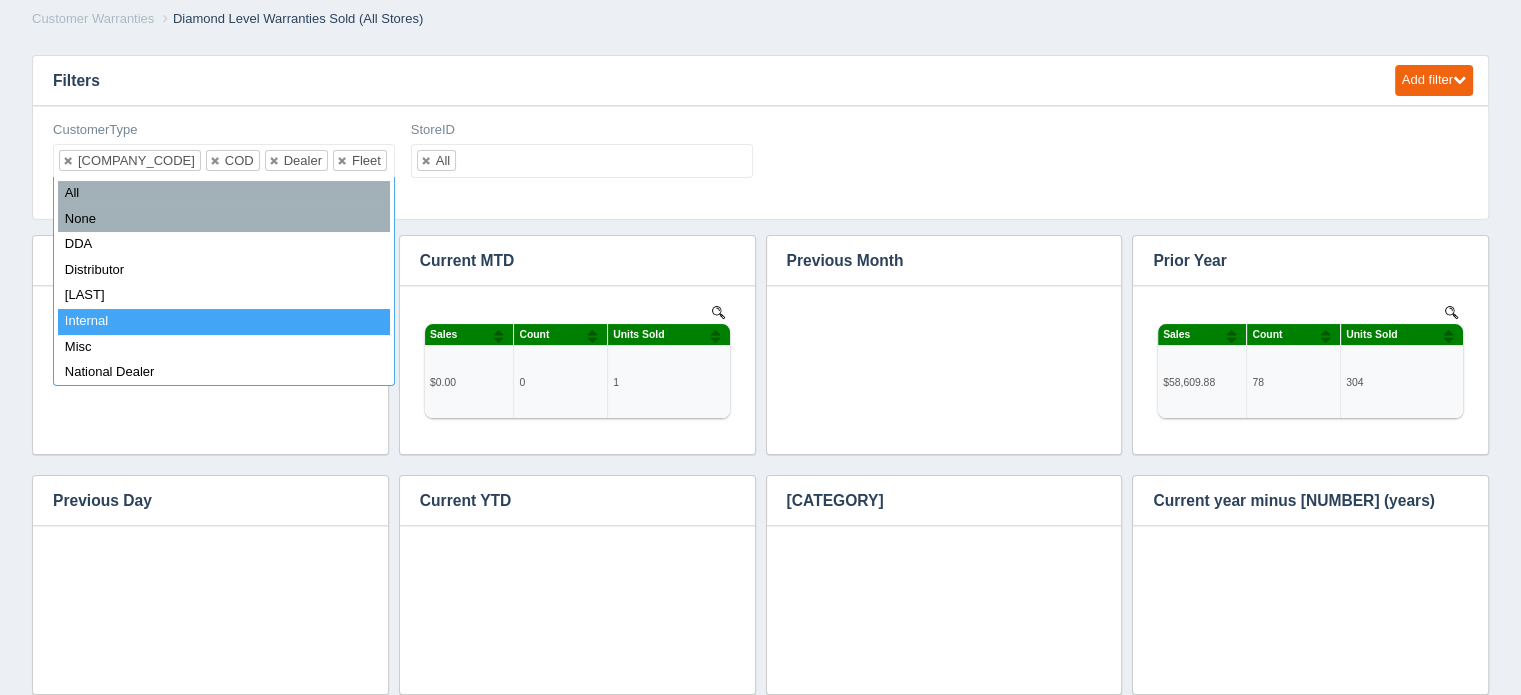 scroll, scrollTop: 0, scrollLeft: 0, axis: both 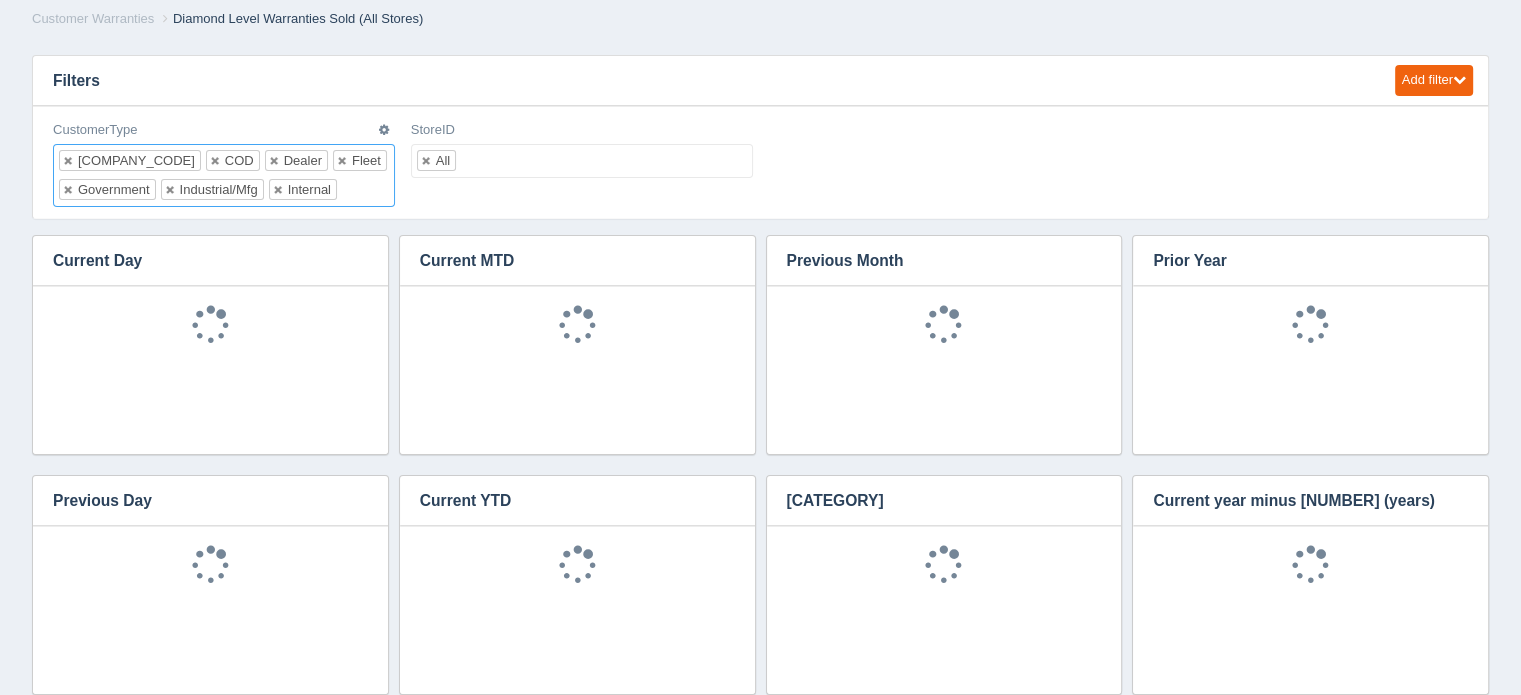 click at bounding box center [354, 190] 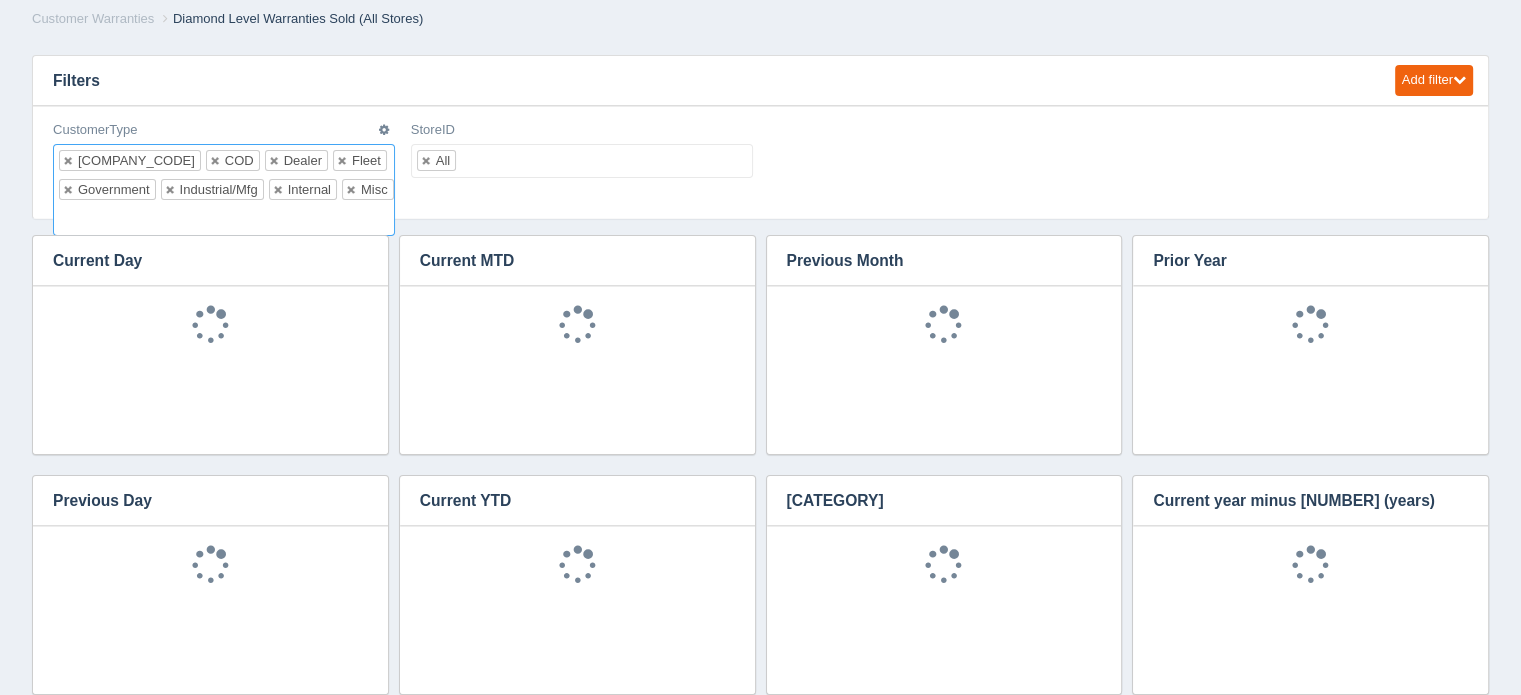 click at bounding box center (71, 219) 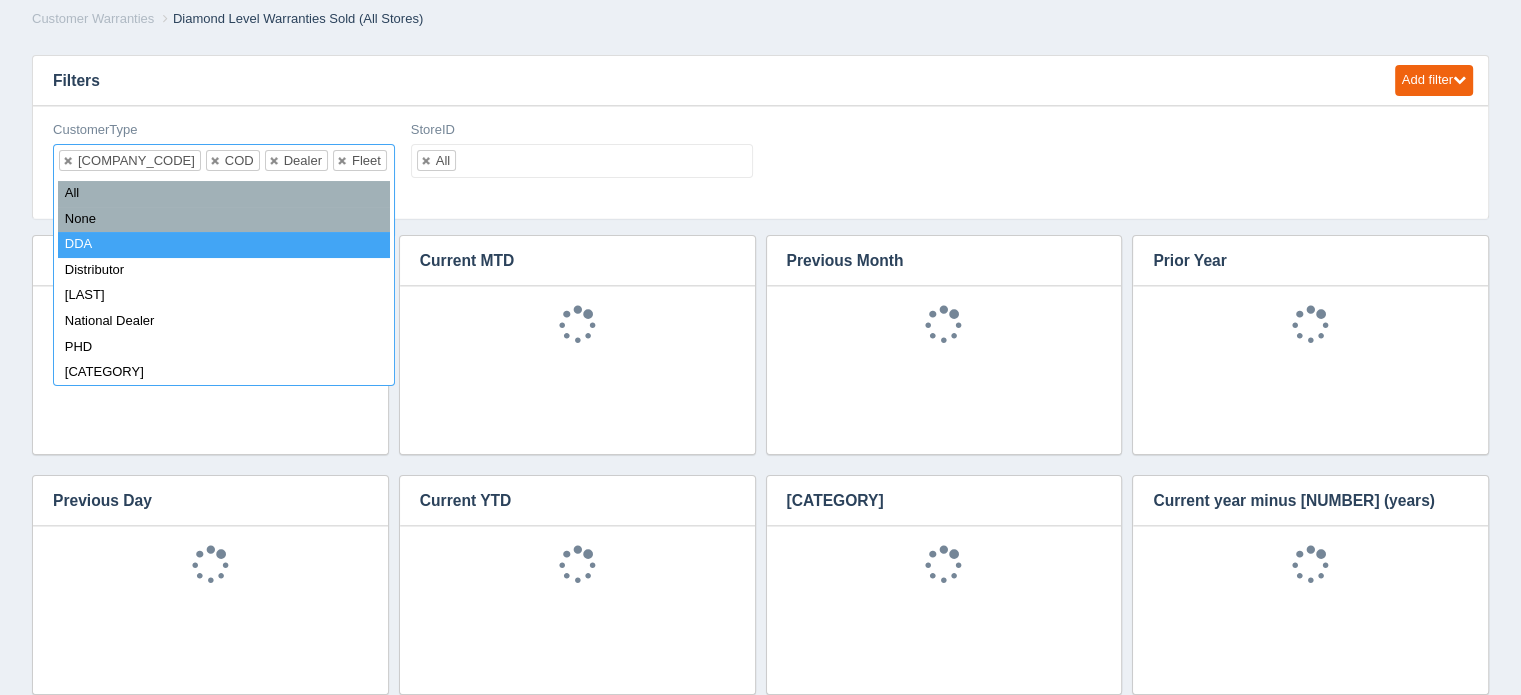 scroll, scrollTop: 80, scrollLeft: 0, axis: vertical 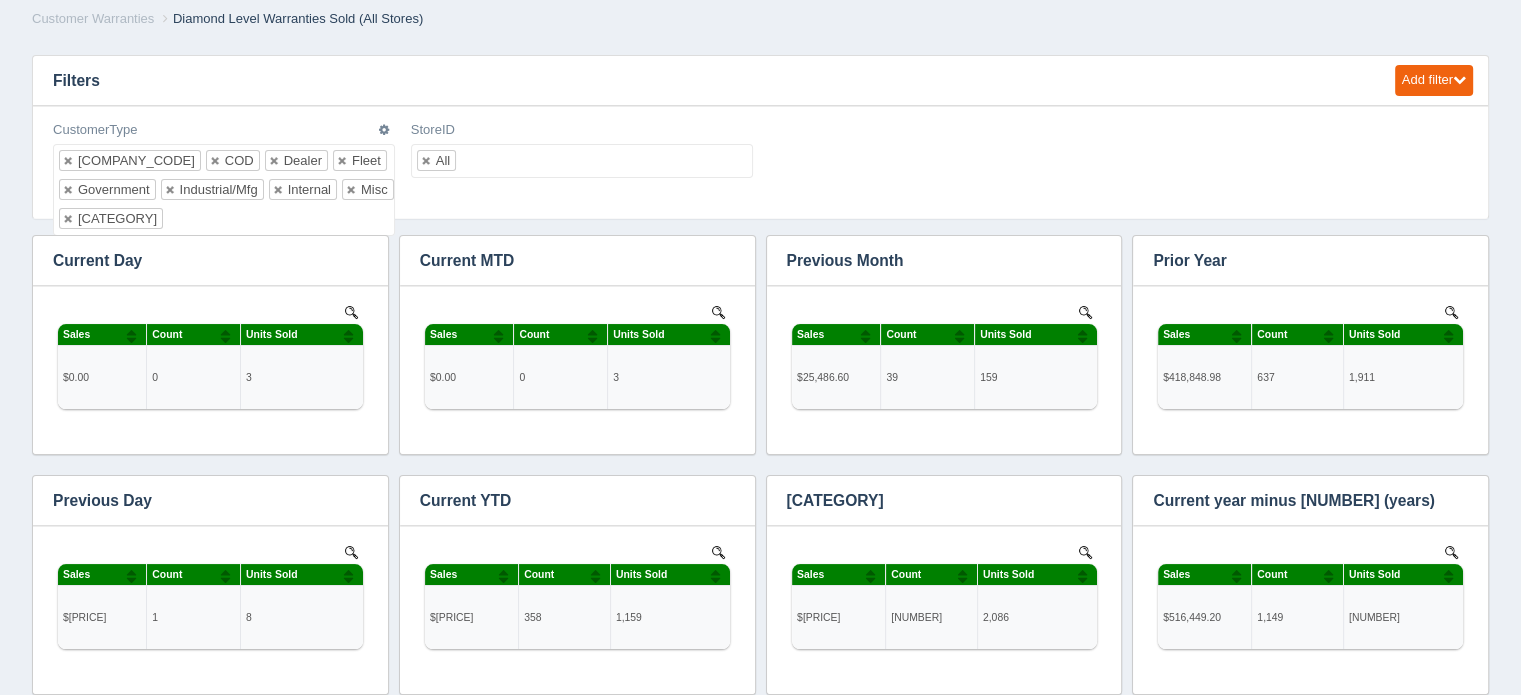 click on "CAT           COD           Dealer           Fleet           Government           Industrial/Mfg           Internal           Misc           Repair Facility" at bounding box center (224, 190) 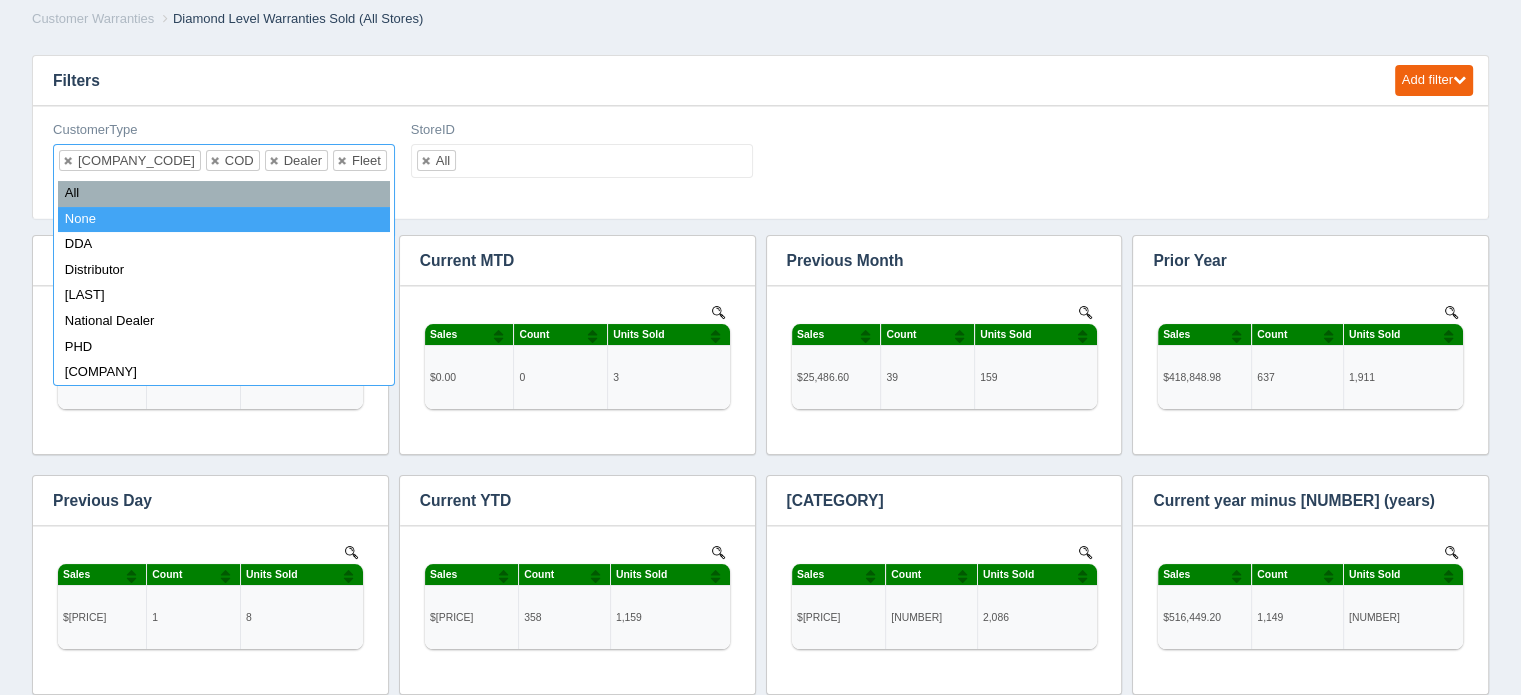 select on "none_" 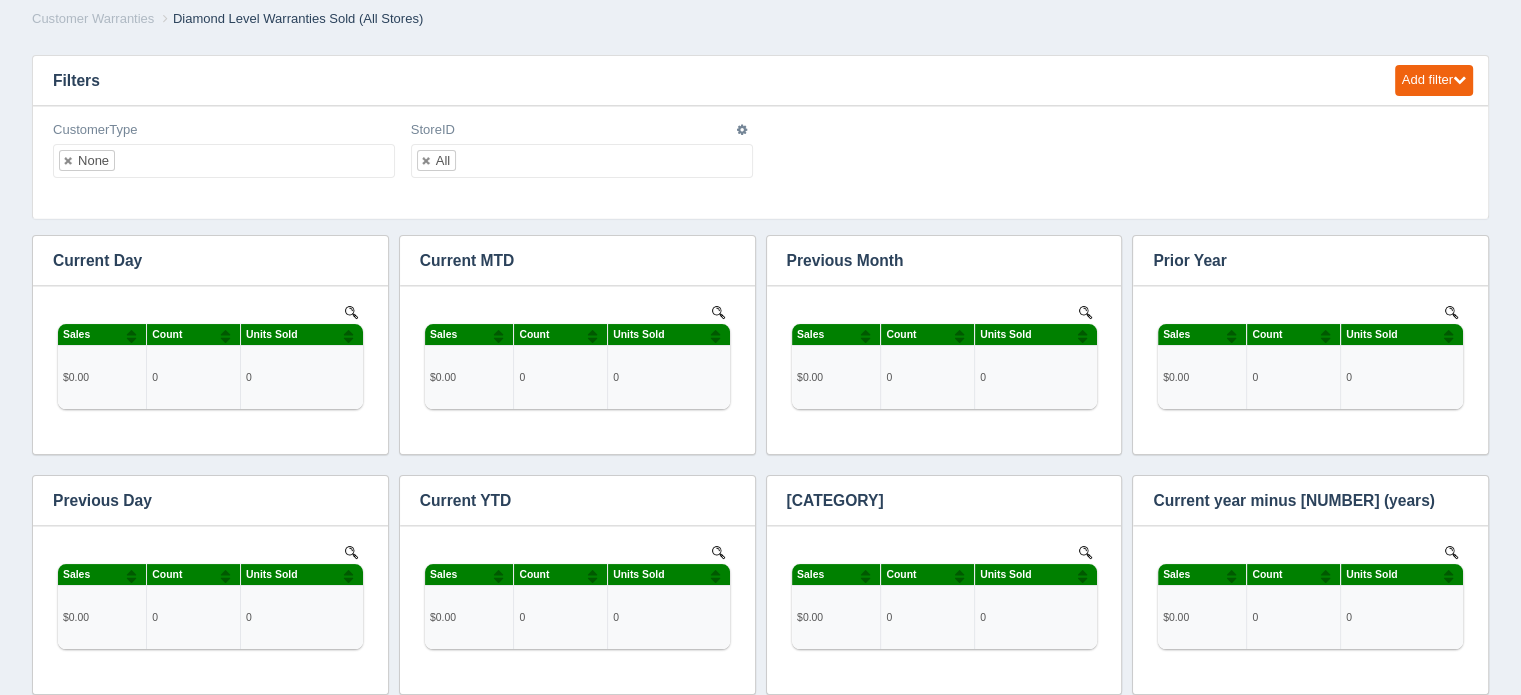 click on "All" at bounding box center [582, 161] 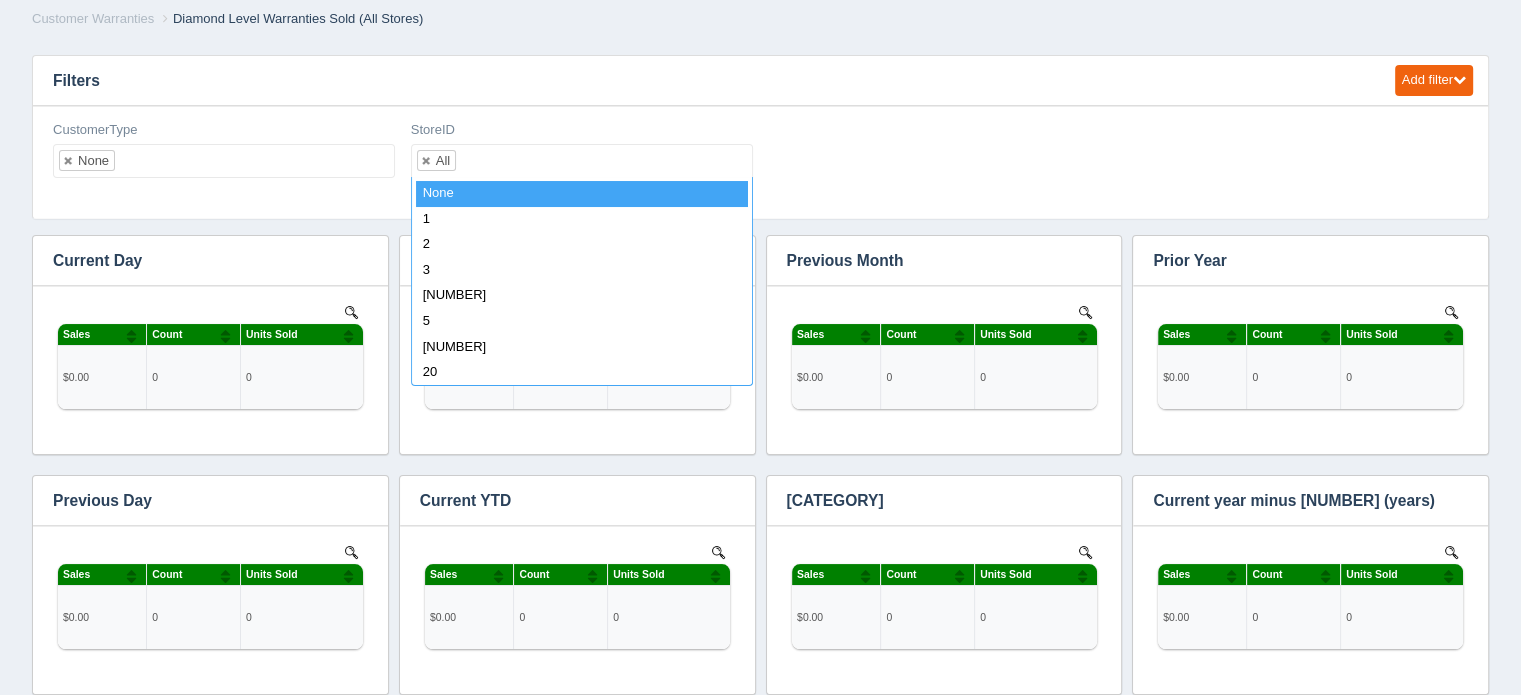 select on "none_" 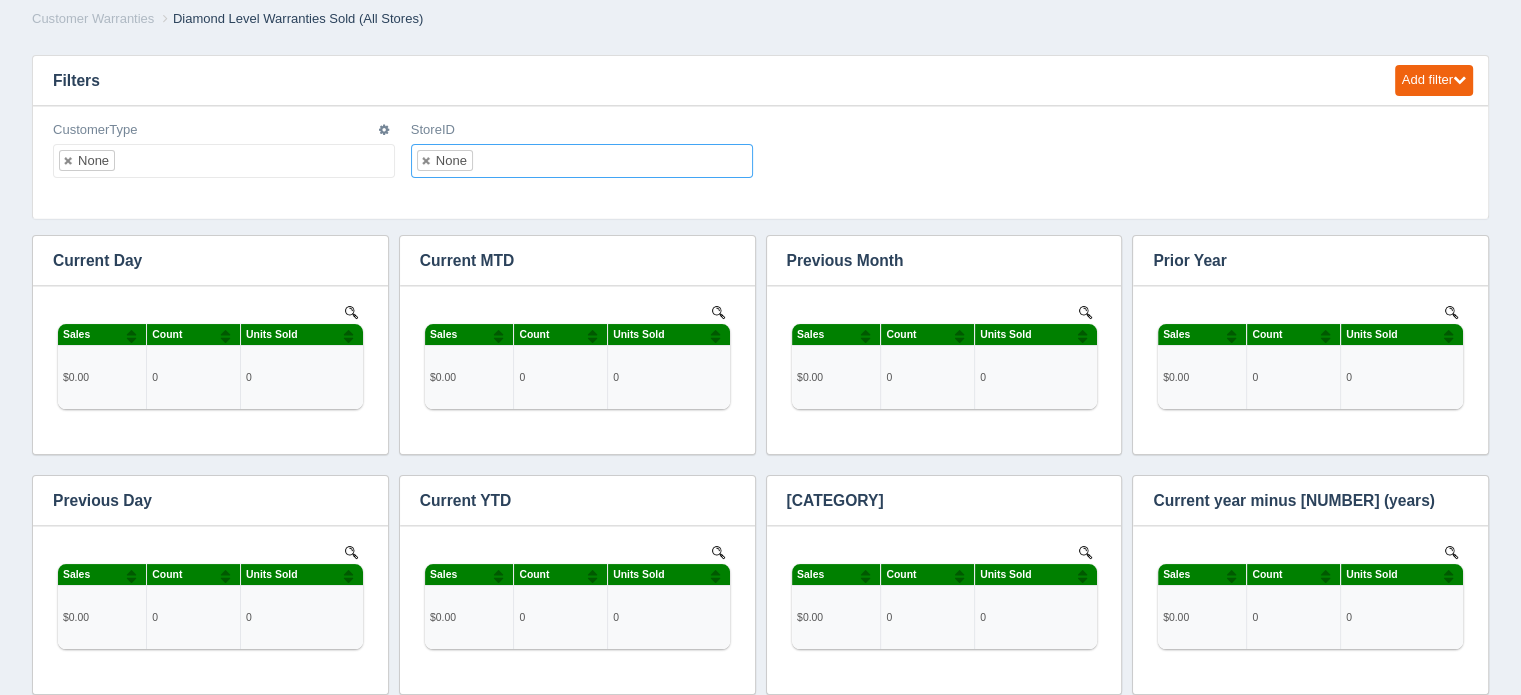 click at bounding box center [132, 161] 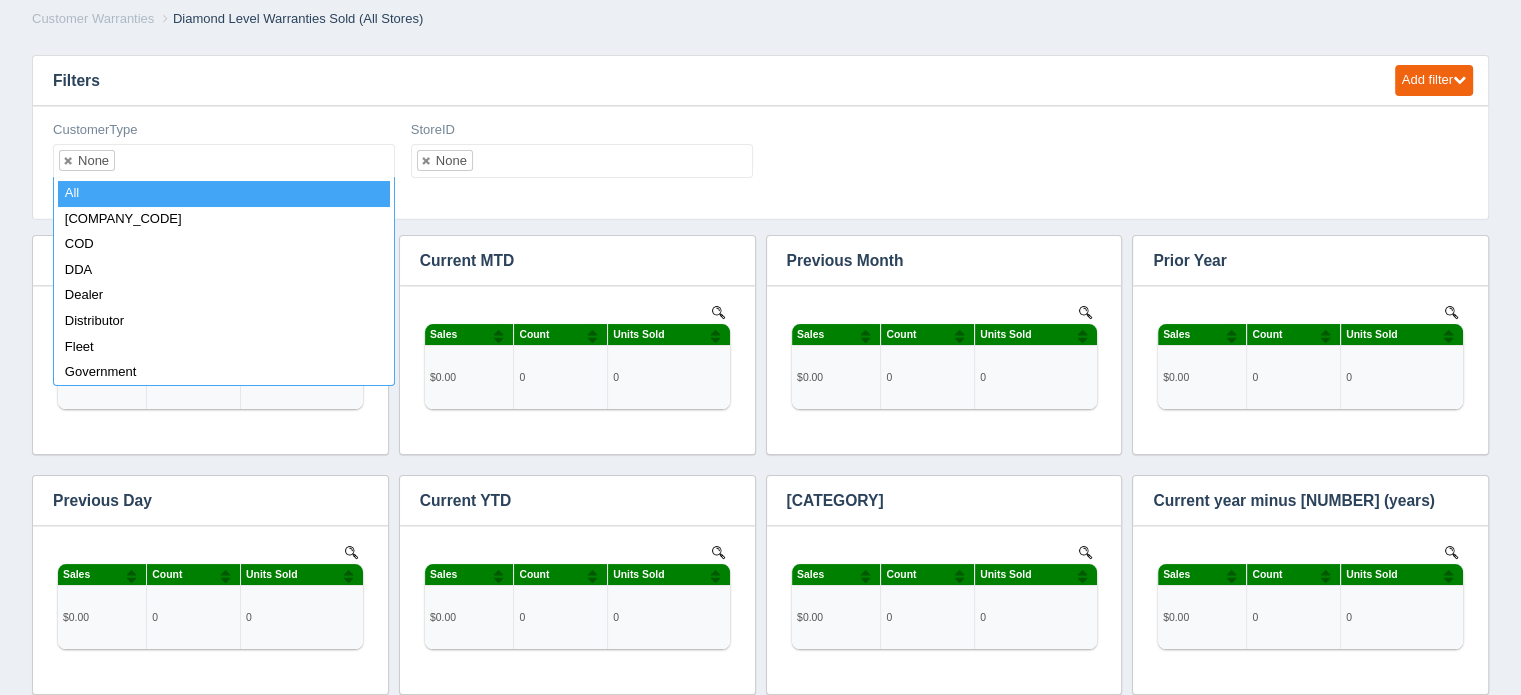 select on "all_" 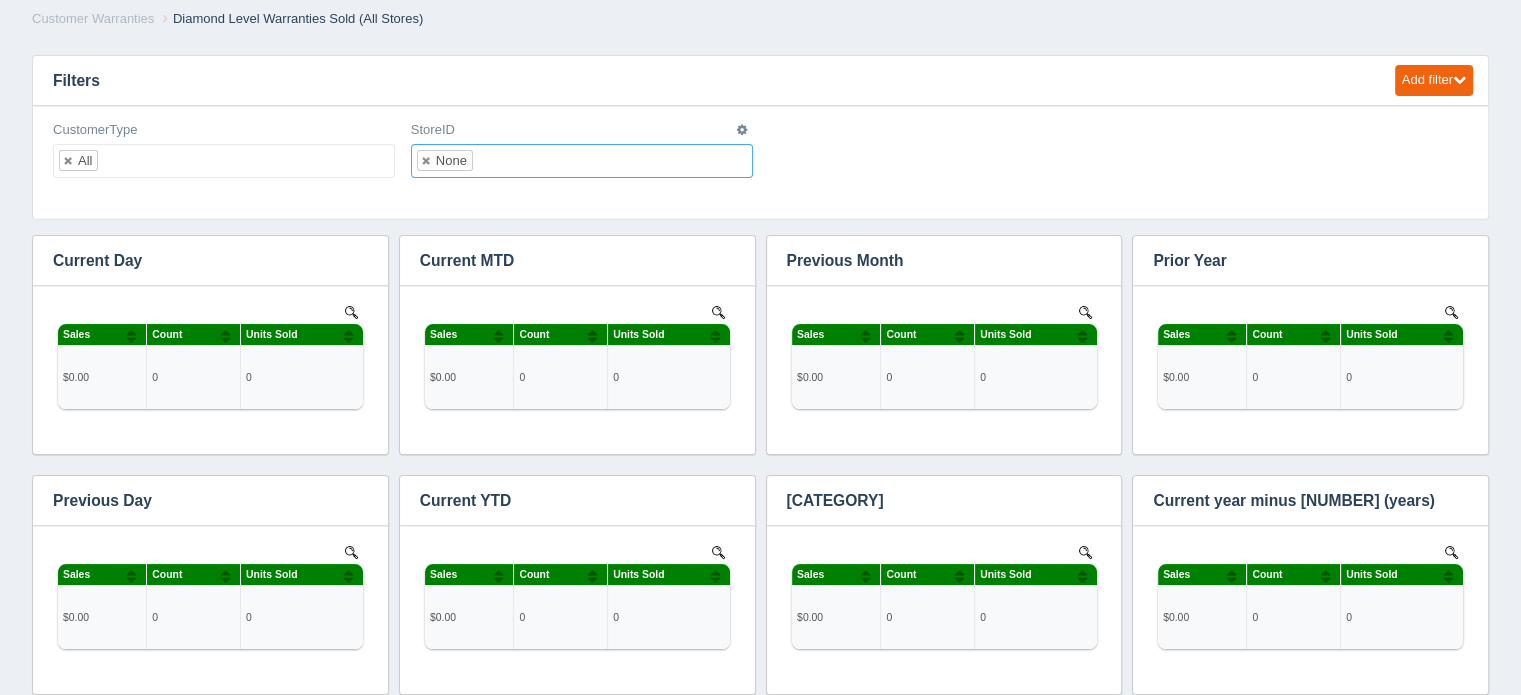 click at bounding box center (490, 161) 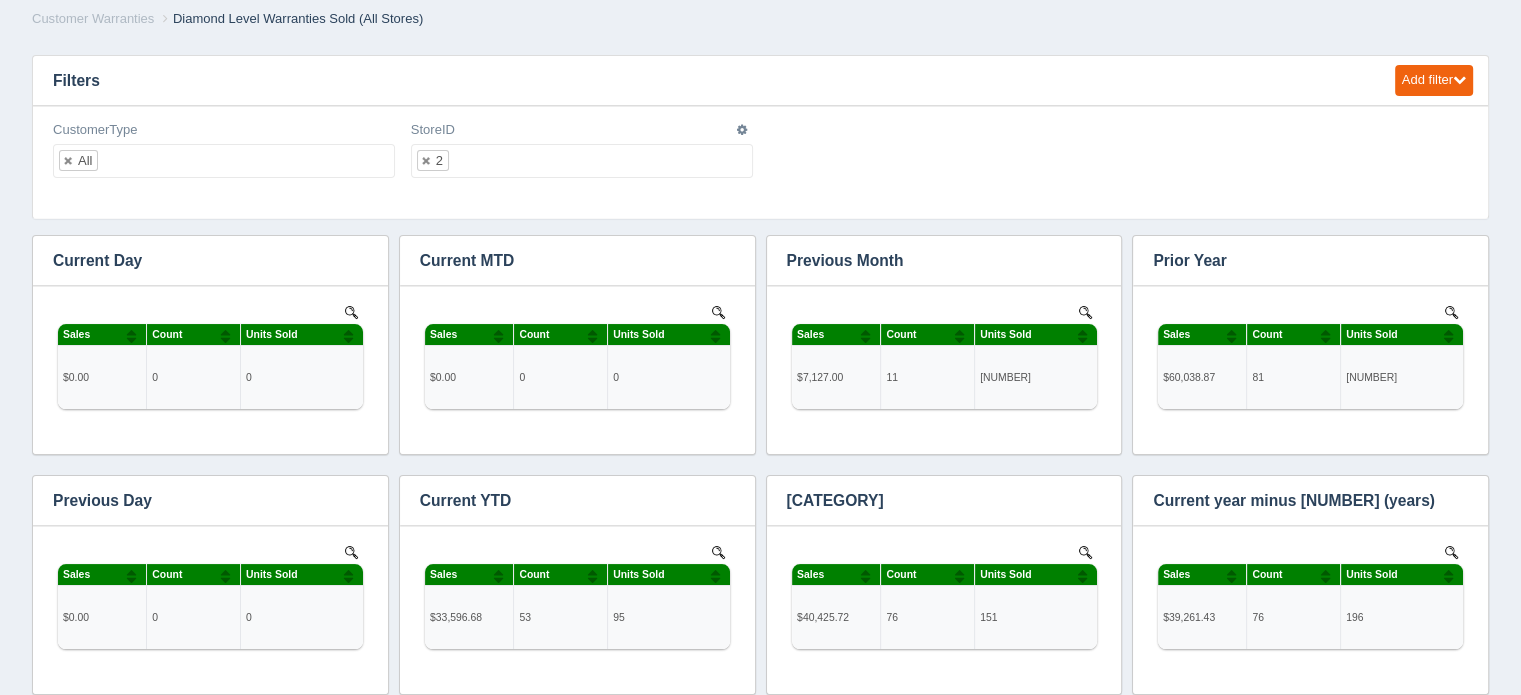 click on "2" at bounding box center [582, 161] 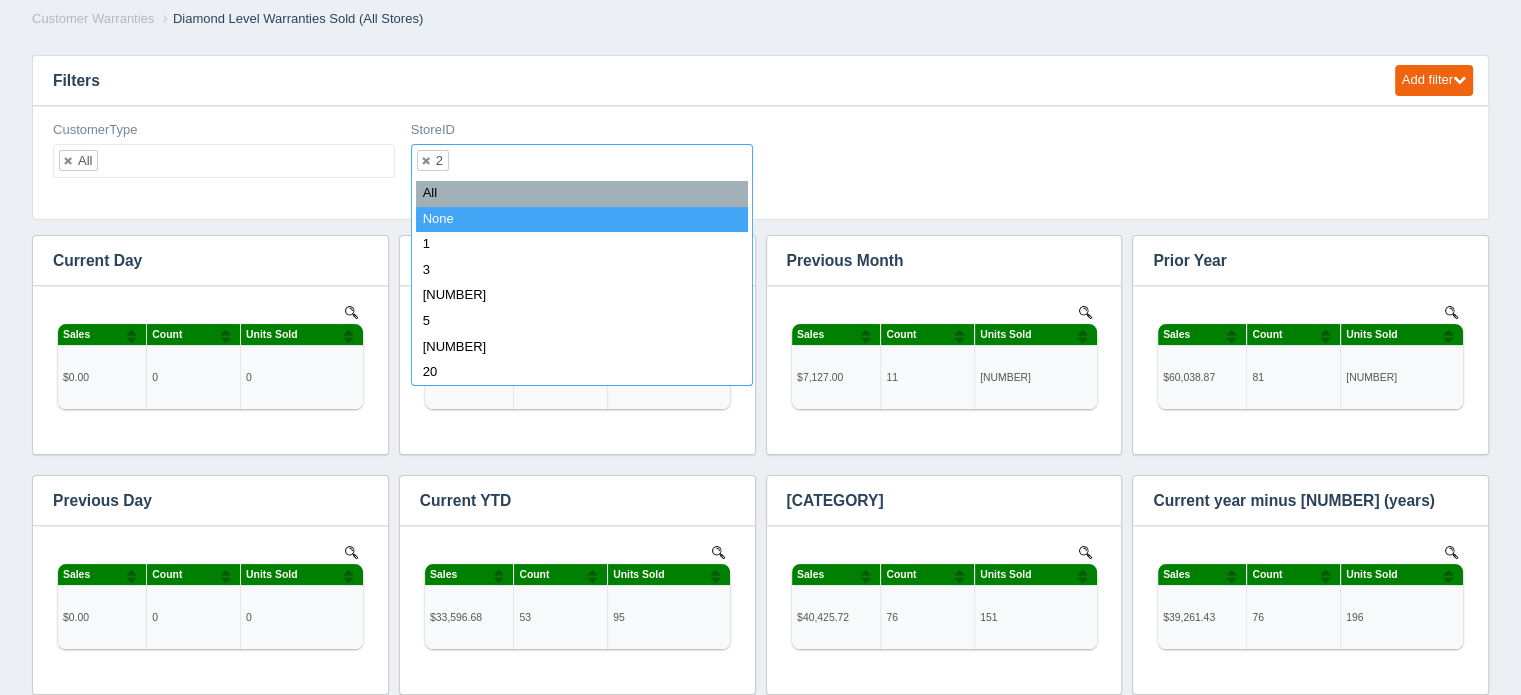 select on "none_" 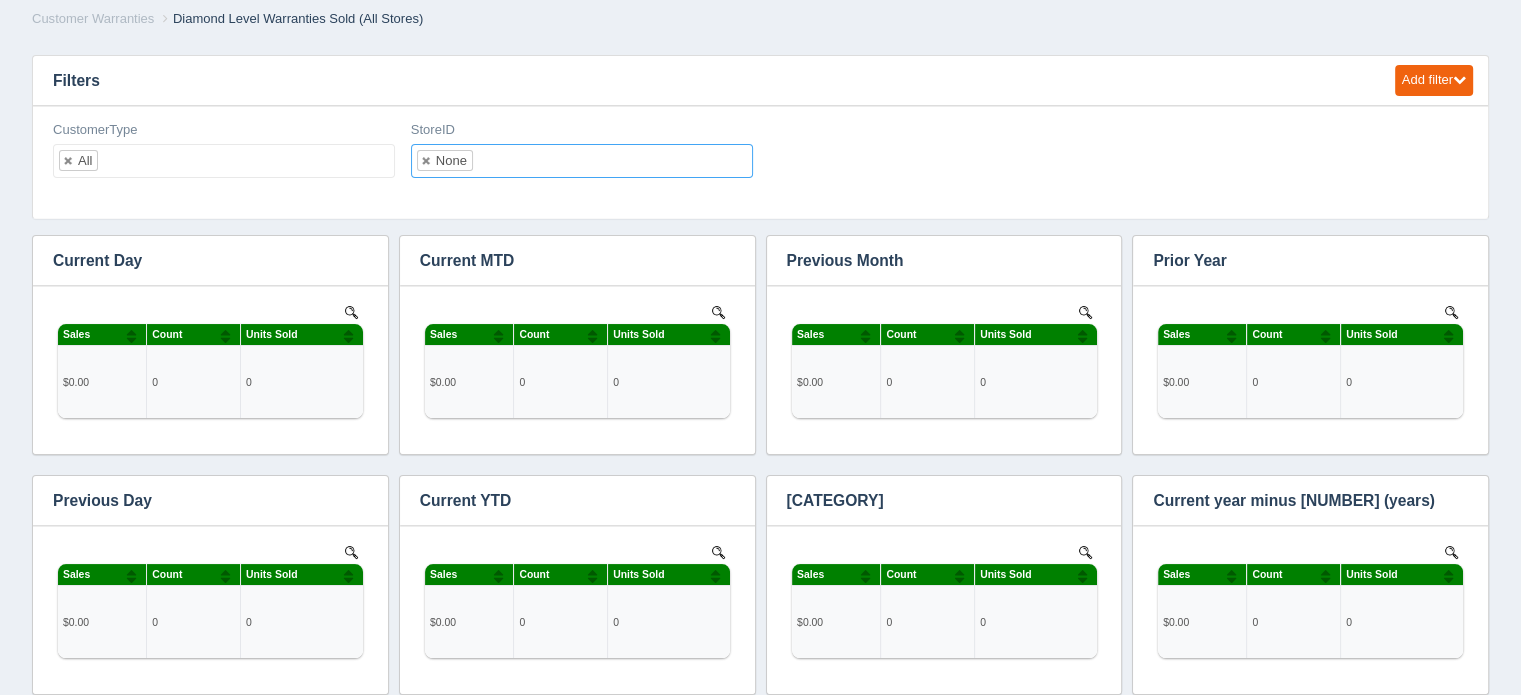 scroll, scrollTop: 0, scrollLeft: 0, axis: both 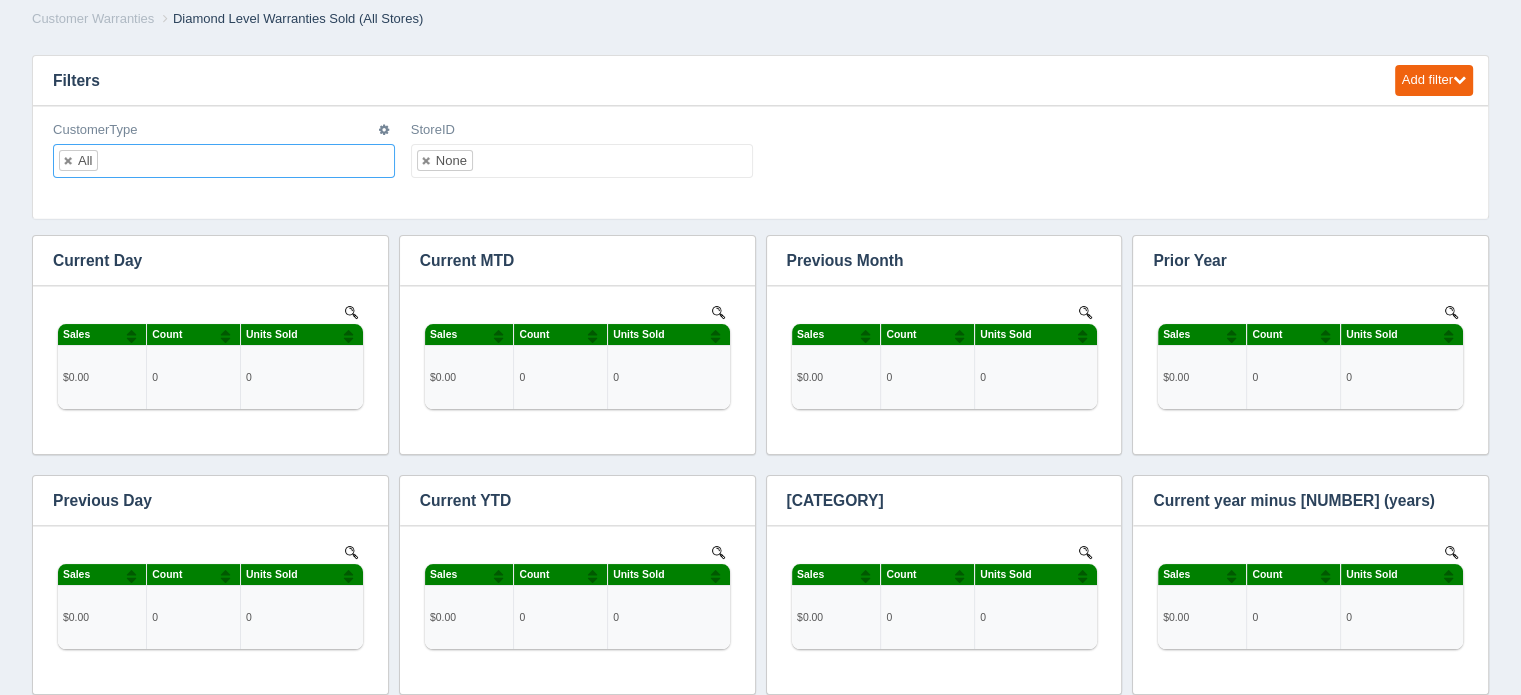click at bounding box center (115, 161) 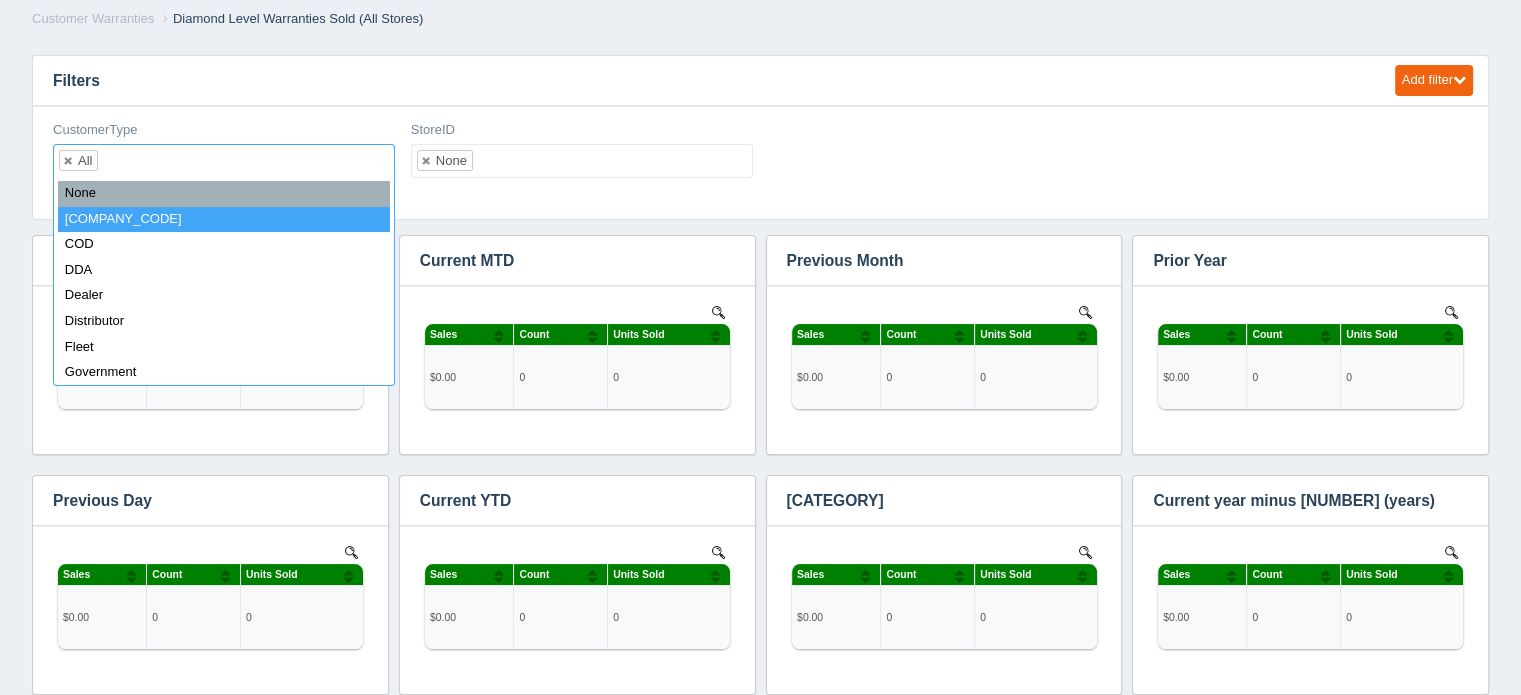 select on "CAT" 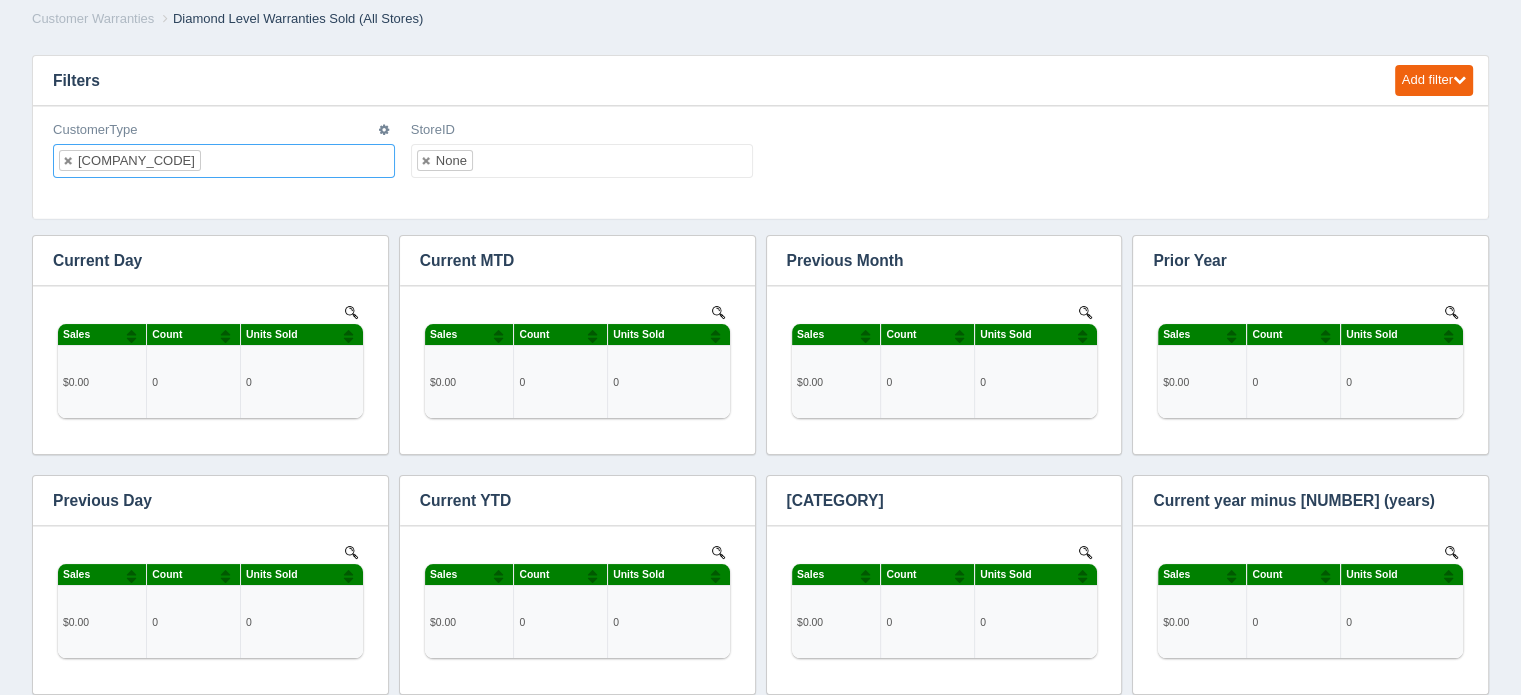scroll, scrollTop: 0, scrollLeft: 0, axis: both 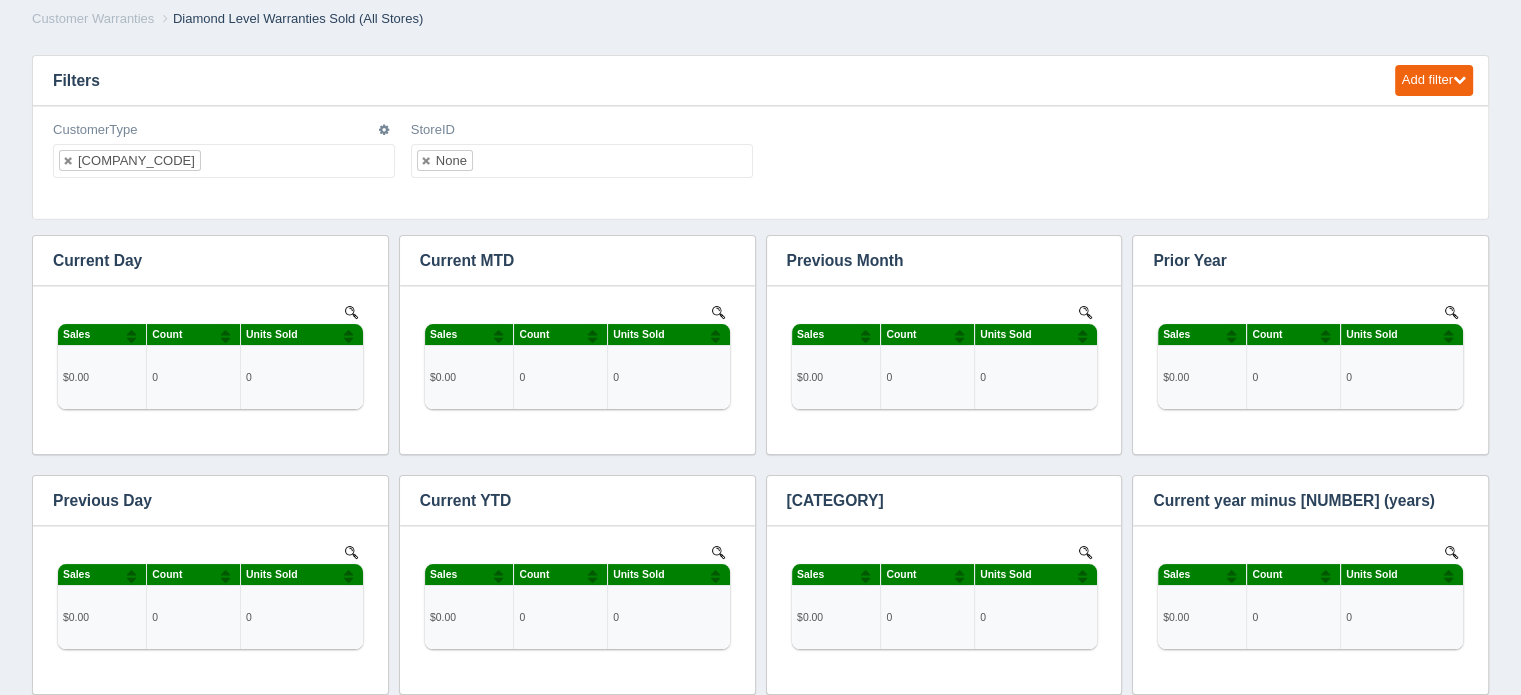 click on "CAT" at bounding box center [224, 161] 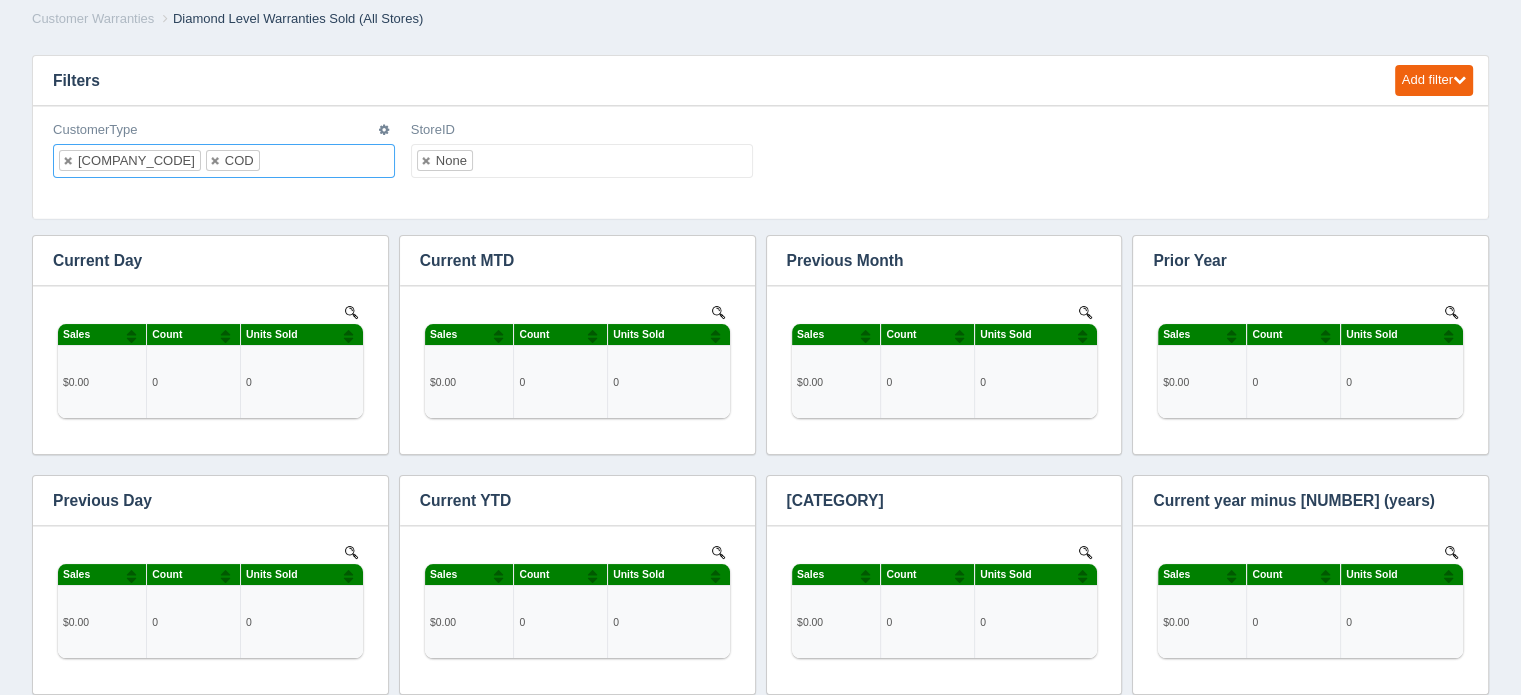scroll, scrollTop: 0, scrollLeft: 0, axis: both 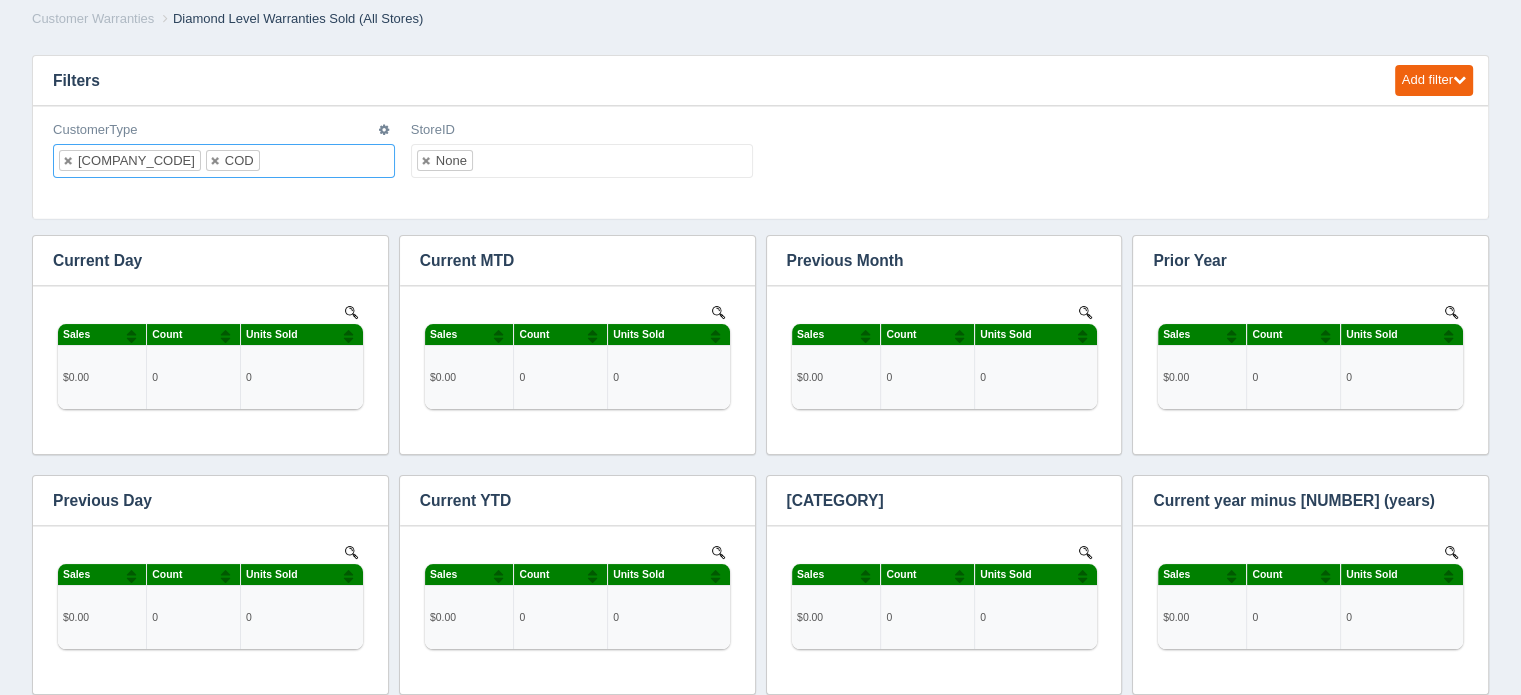 click at bounding box center (277, 161) 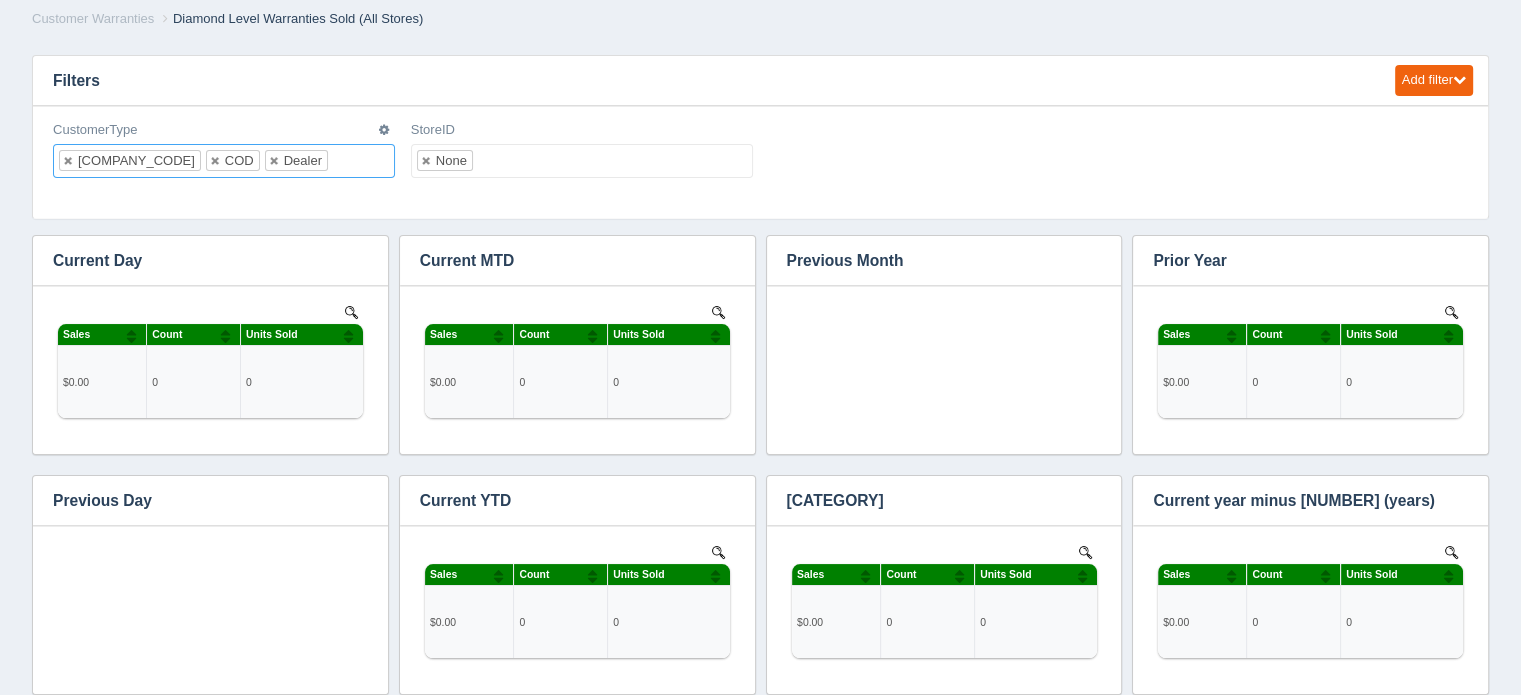 scroll, scrollTop: 0, scrollLeft: 0, axis: both 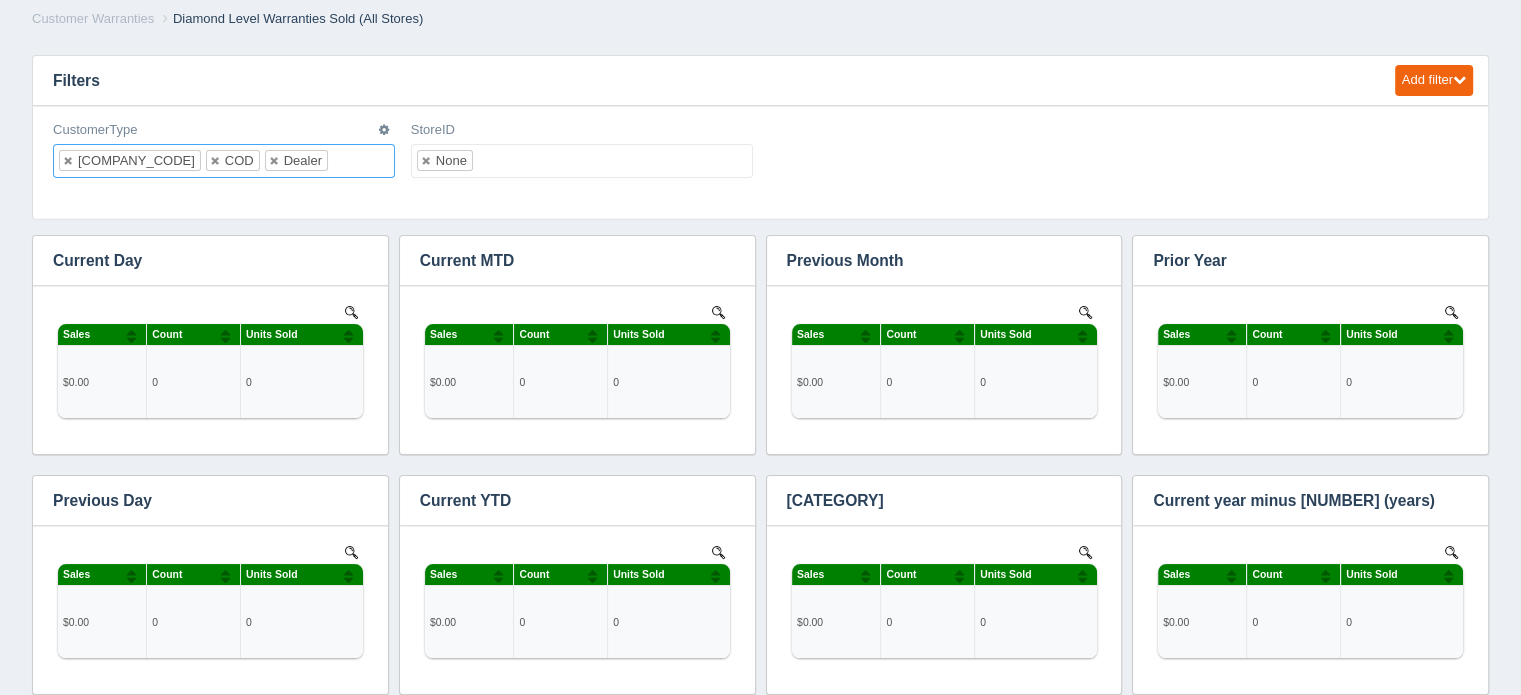 click at bounding box center (345, 161) 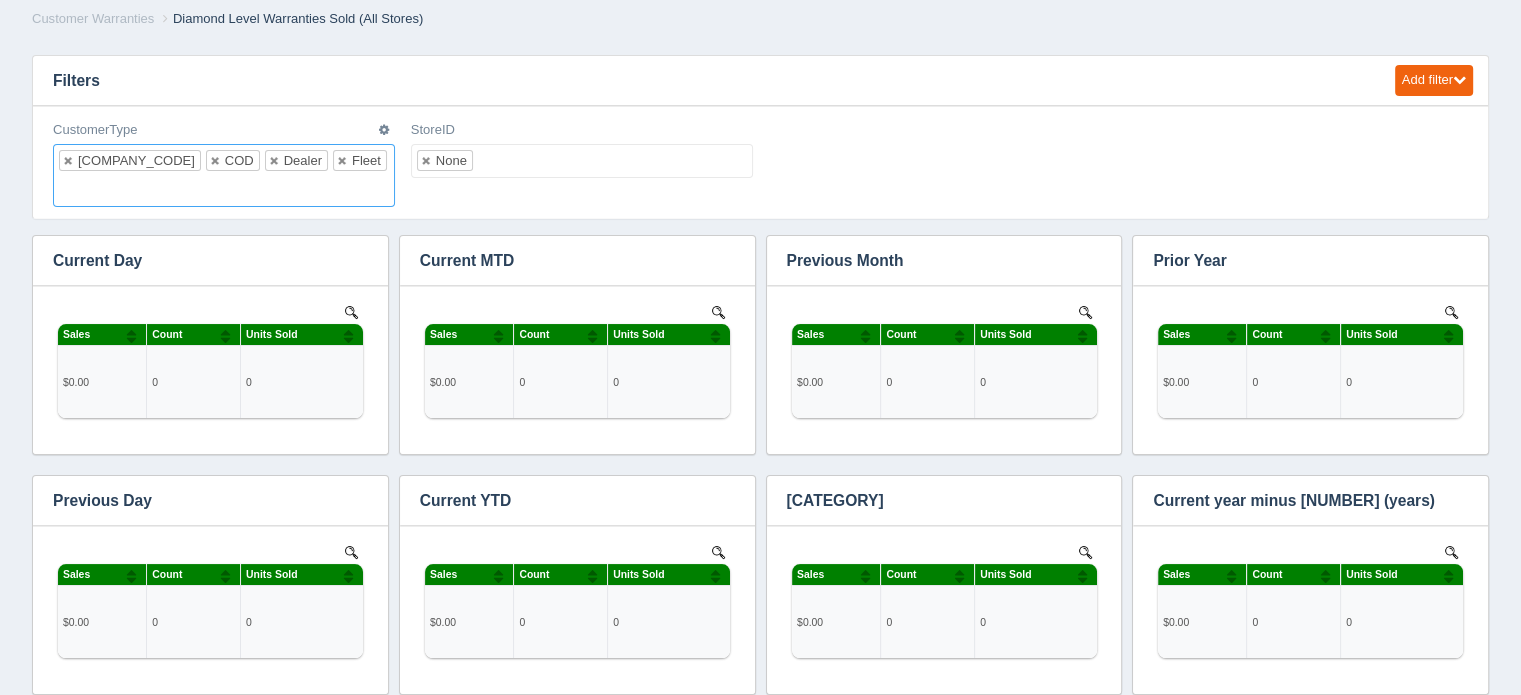 click at bounding box center [71, 190] 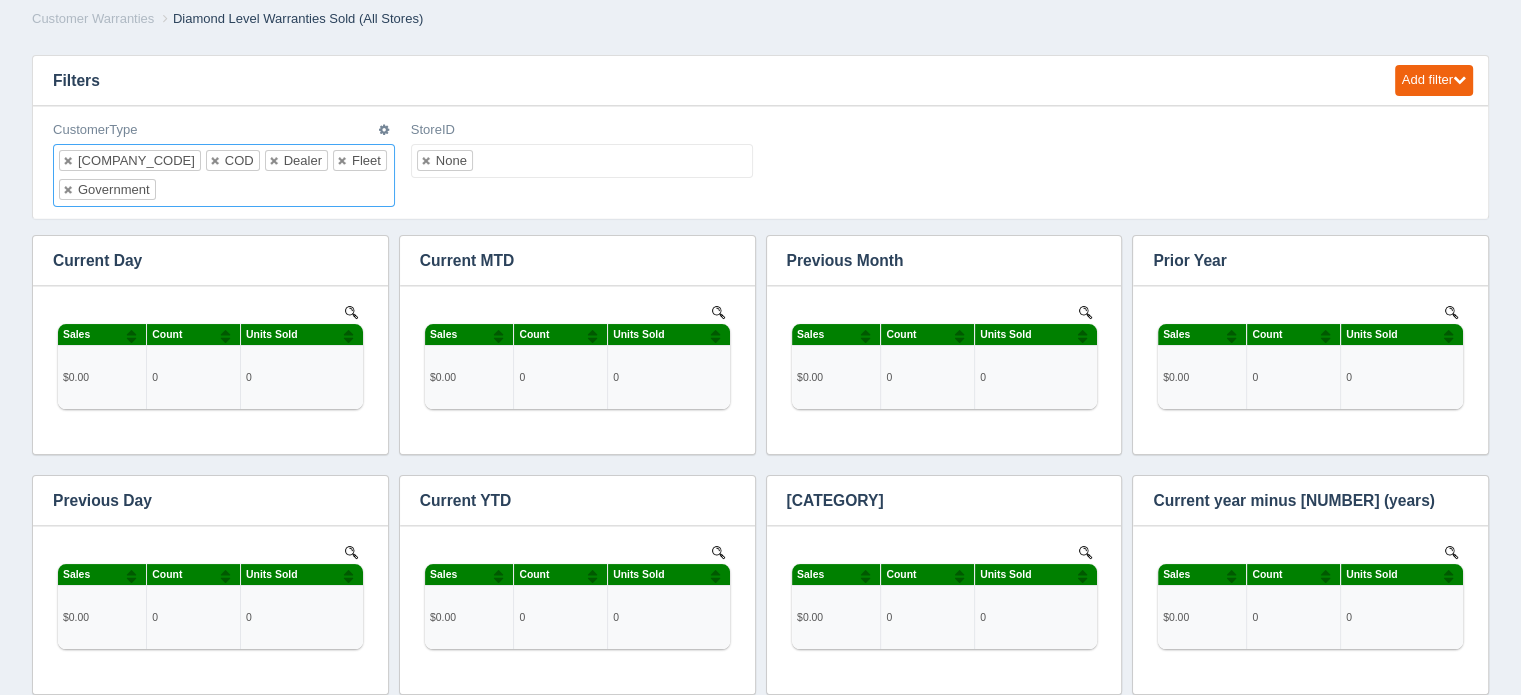 click at bounding box center (173, 190) 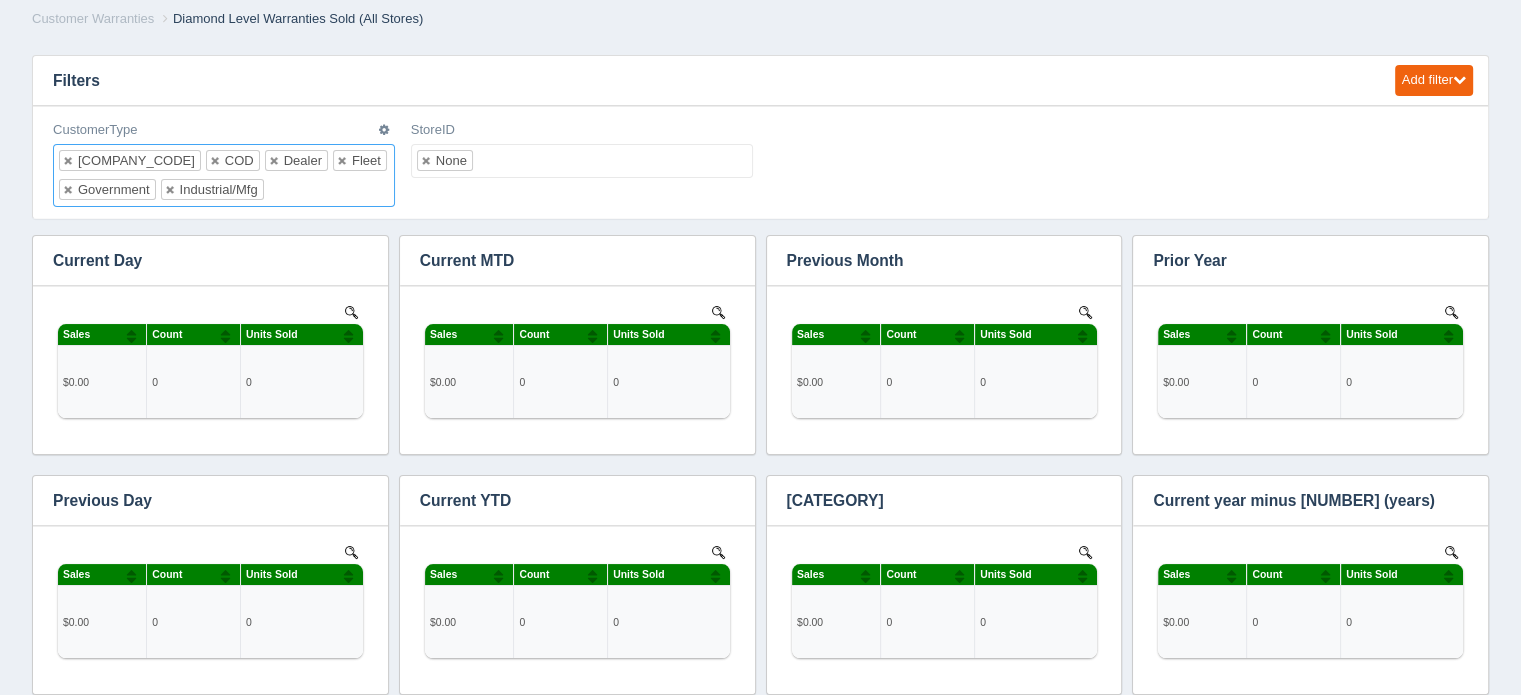 click at bounding box center [281, 190] 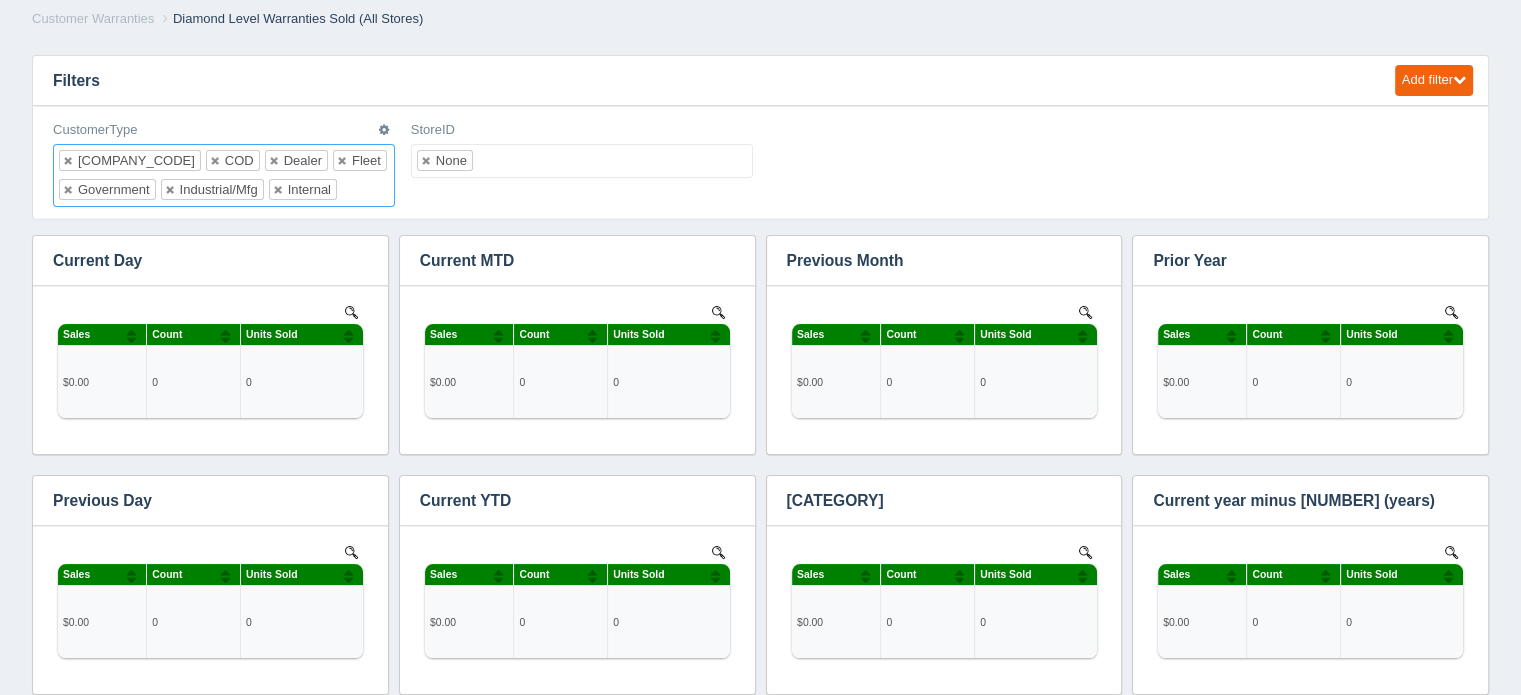 click on "CAT           COD           Dealer           Fleet           Government           Industrial/Mfg           Internal" at bounding box center (224, 175) 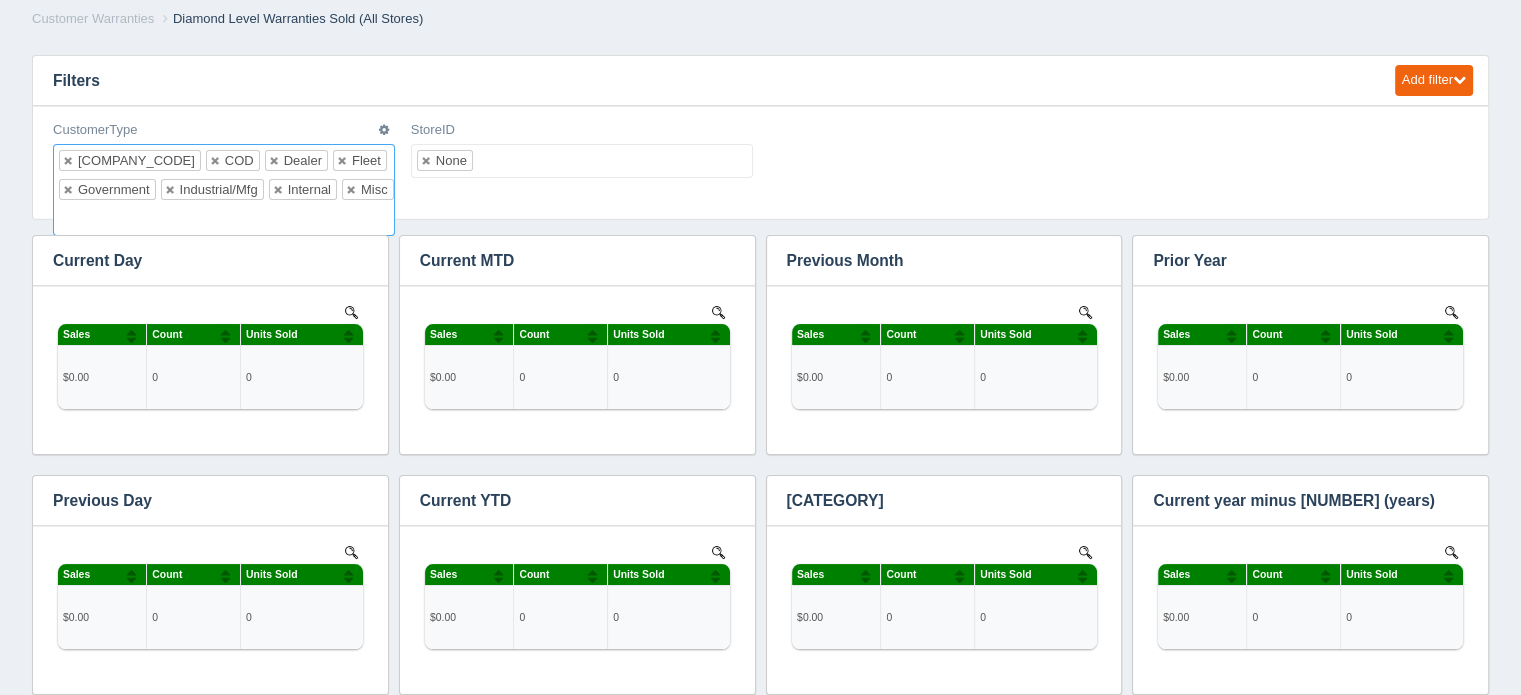 click on "CAT           COD           Dealer           Fleet           Government           Industrial/Mfg           Internal           Misc" at bounding box center [224, 190] 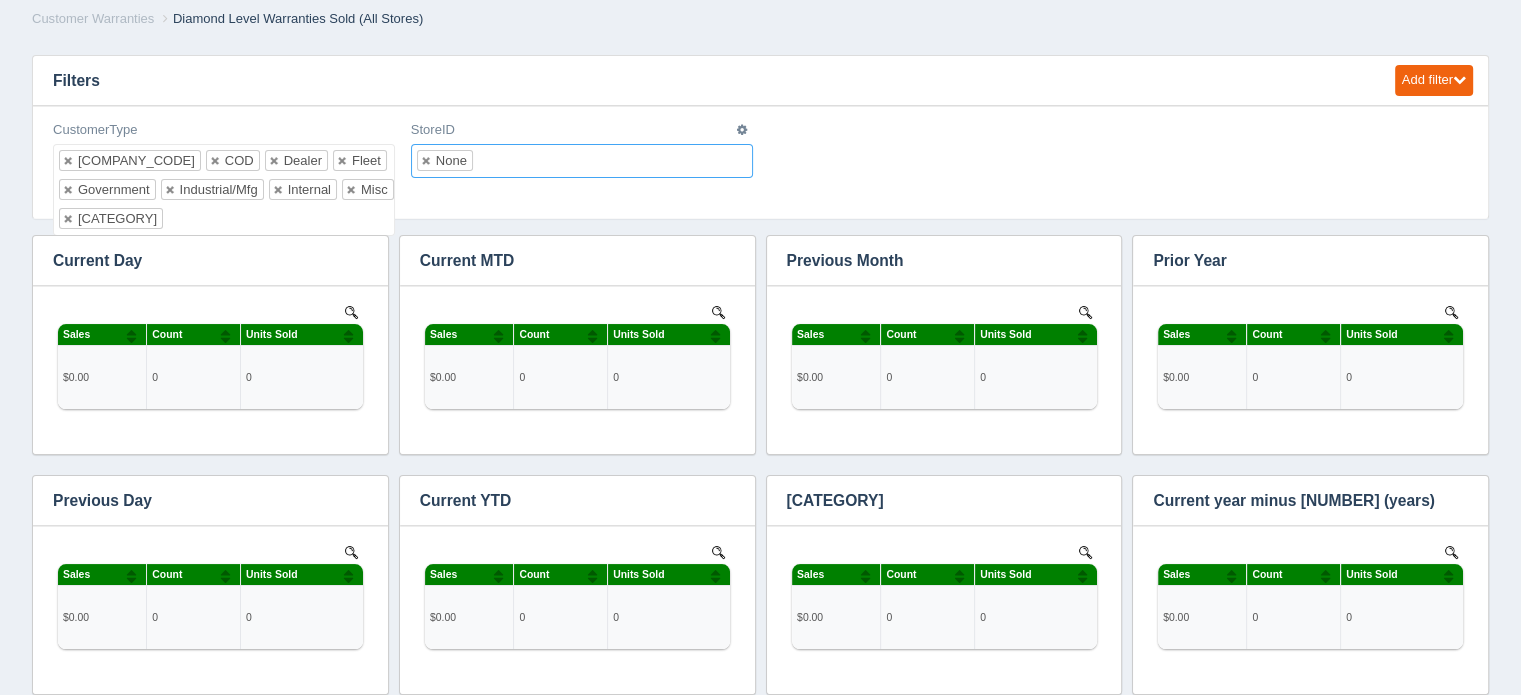 click at bounding box center [490, 161] 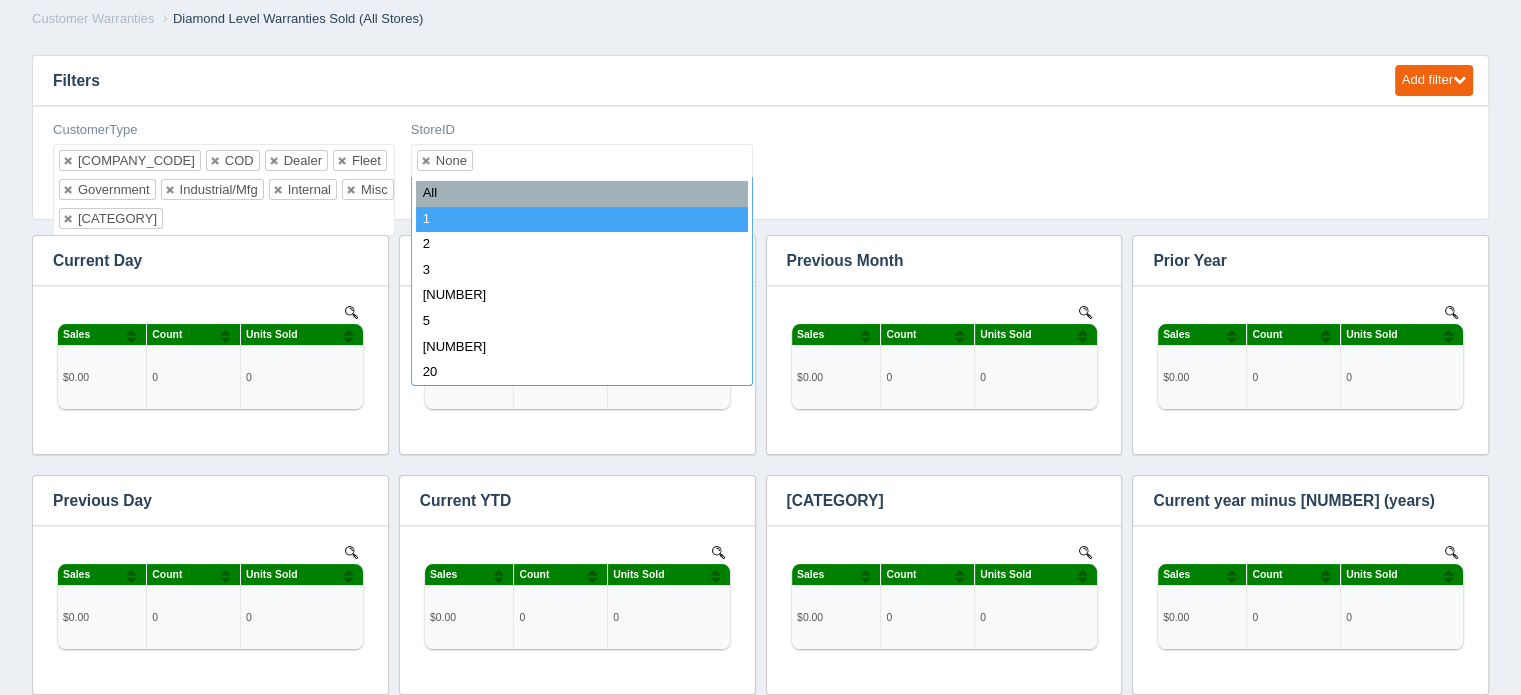 select on "1" 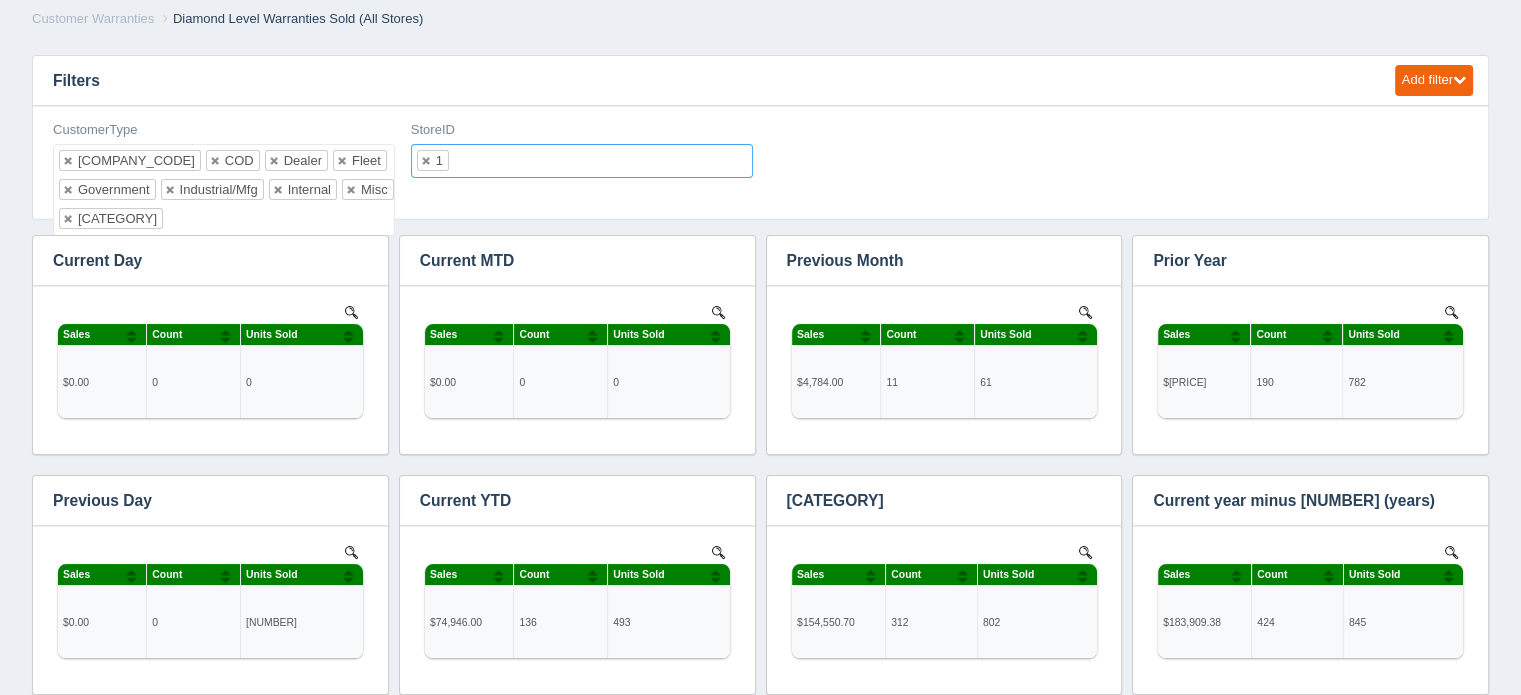 scroll, scrollTop: 0, scrollLeft: 0, axis: both 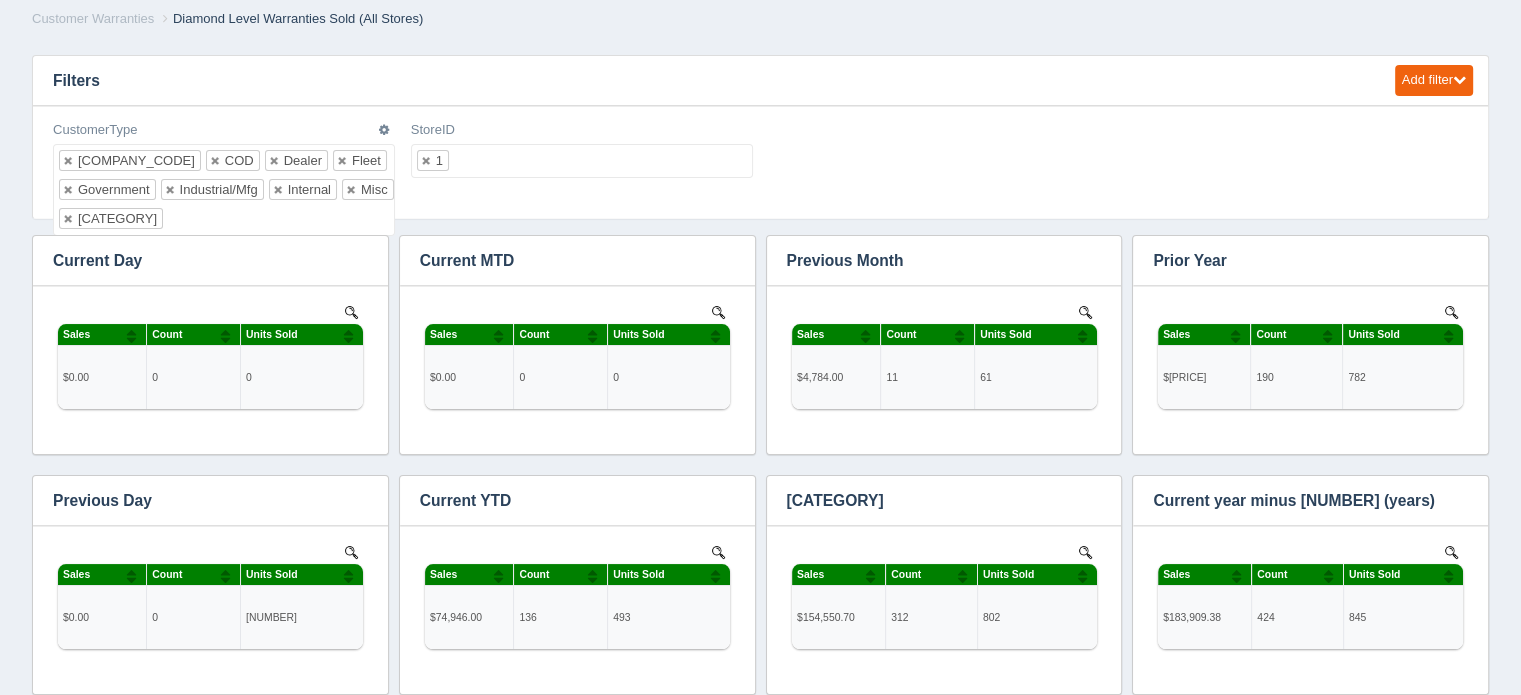 click on "CAT           COD           Dealer           Fleet           Government           Industrial/Mfg           Internal           Misc           Repair Facility" at bounding box center (224, 190) 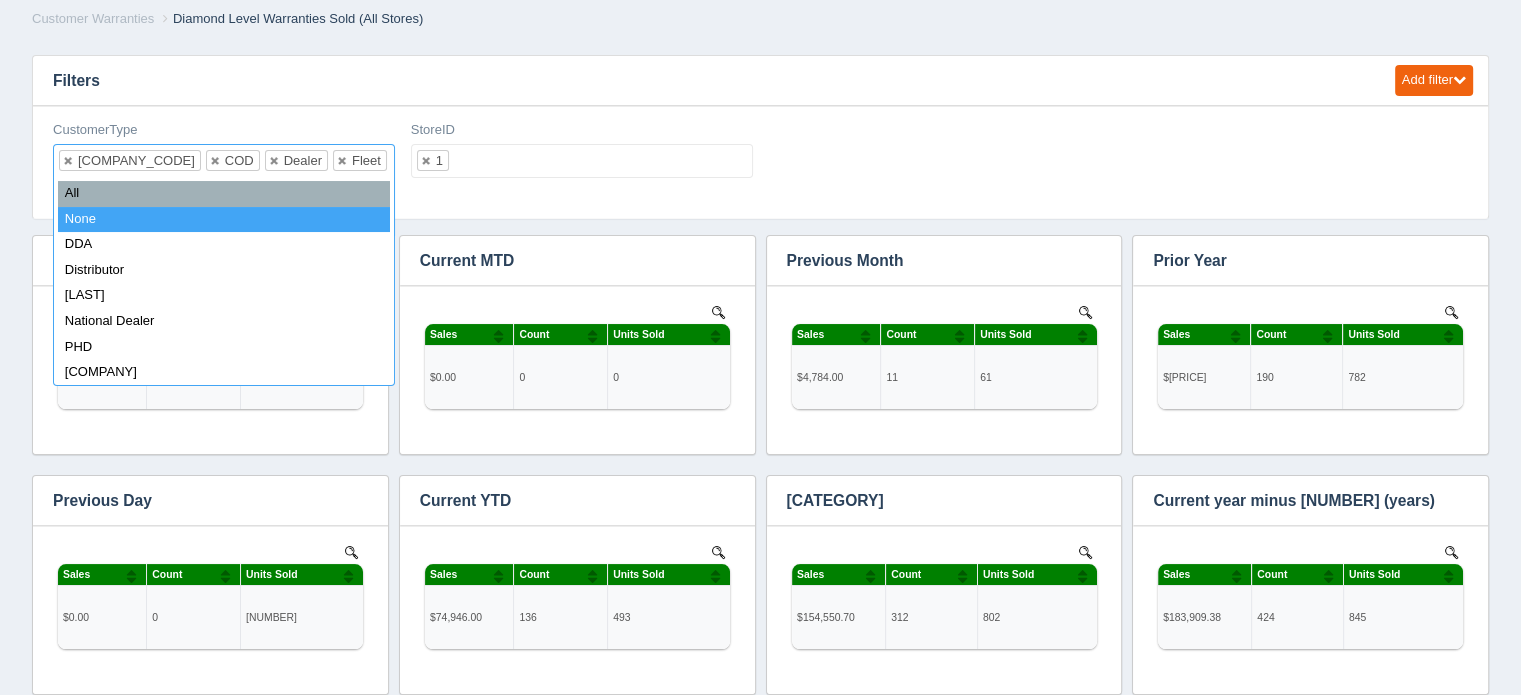 select on "none_" 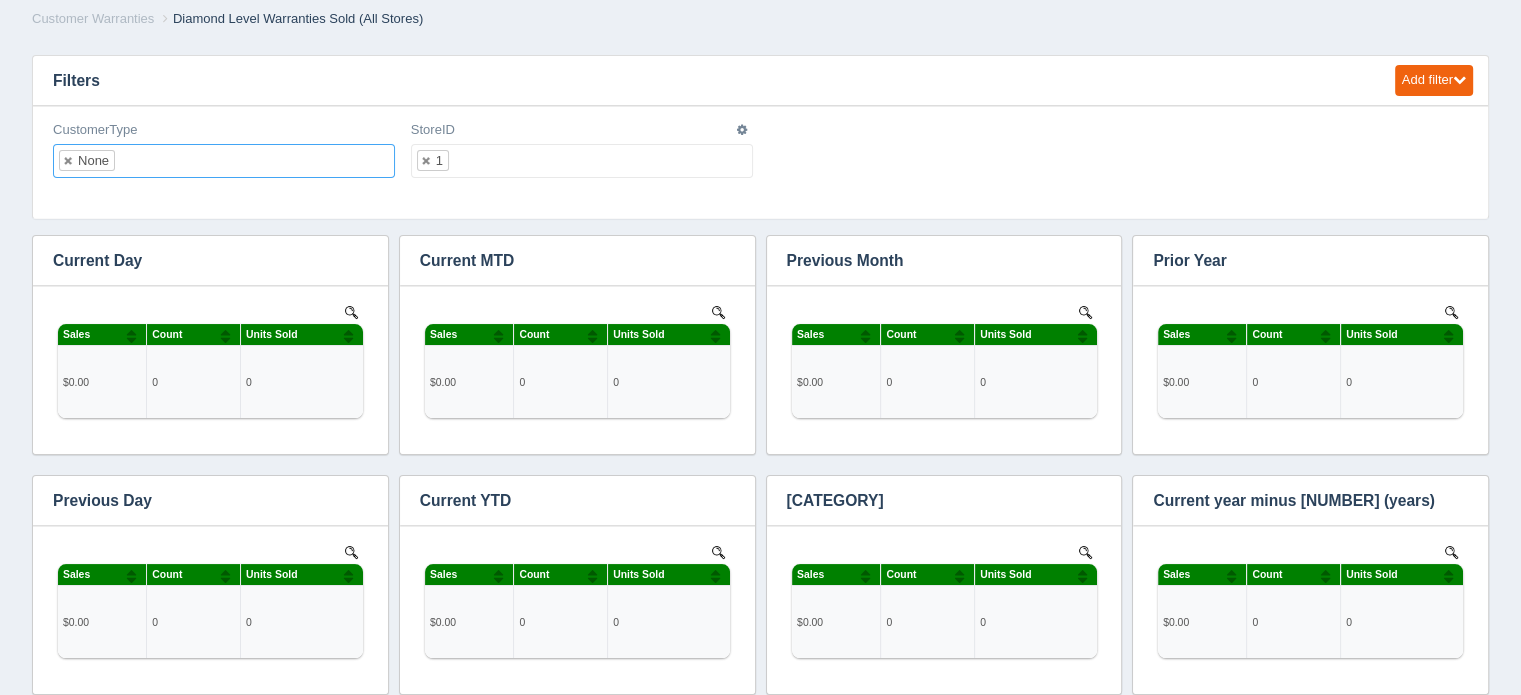 scroll, scrollTop: 0, scrollLeft: 0, axis: both 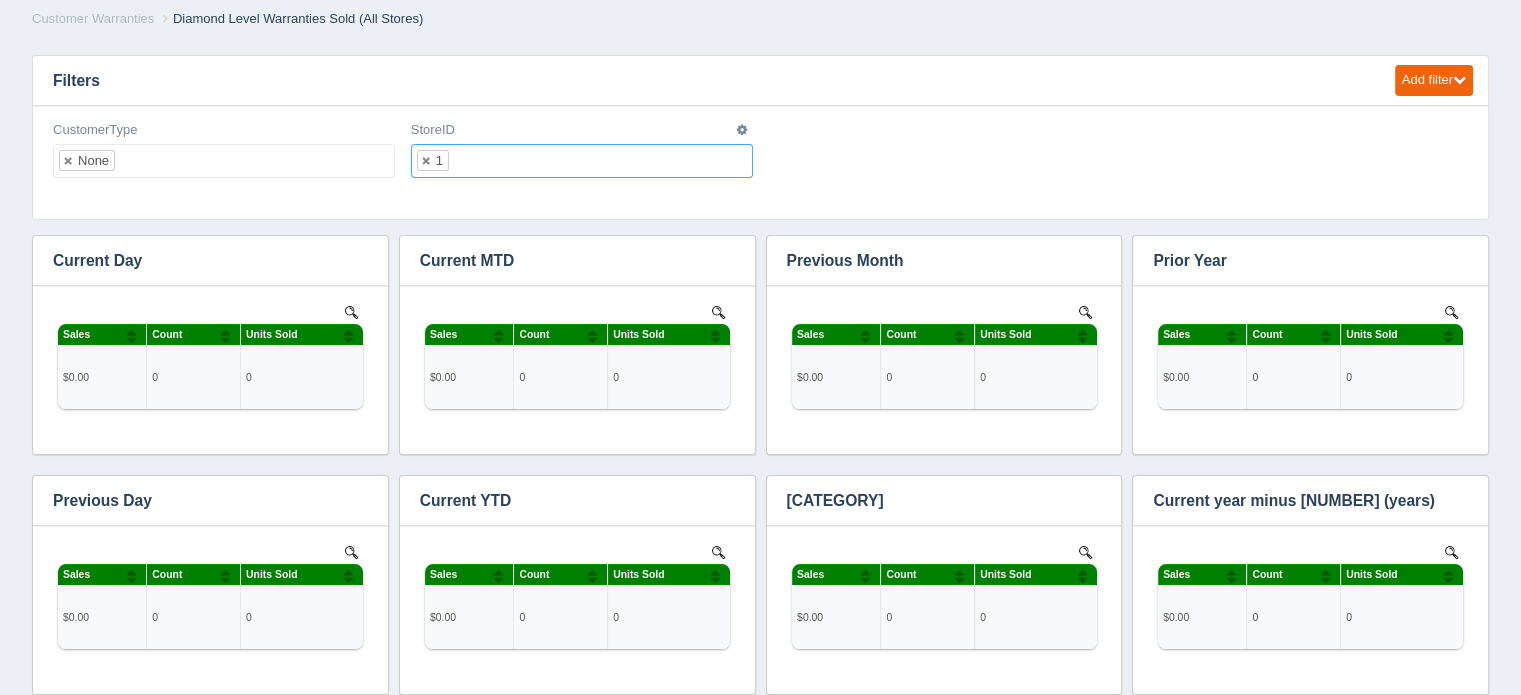 click at bounding box center [466, 161] 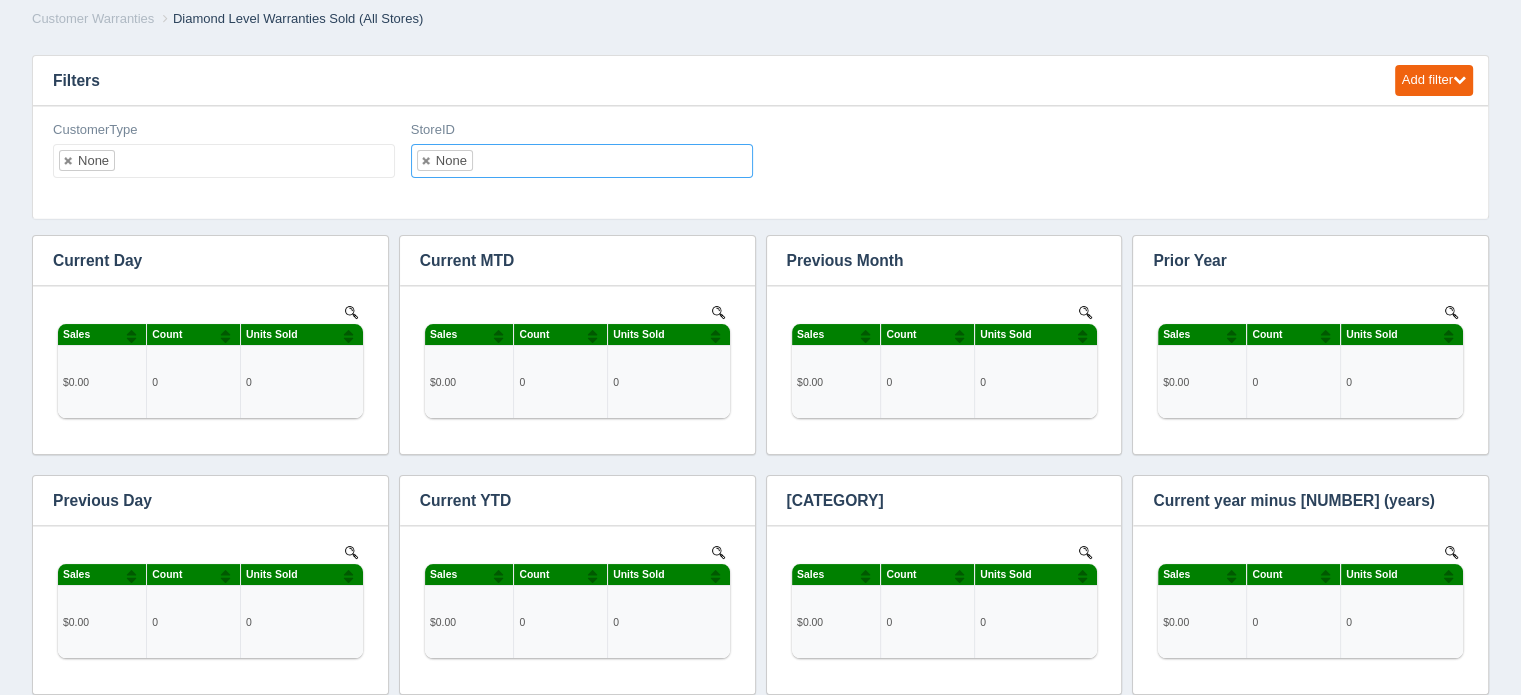 scroll, scrollTop: 0, scrollLeft: 0, axis: both 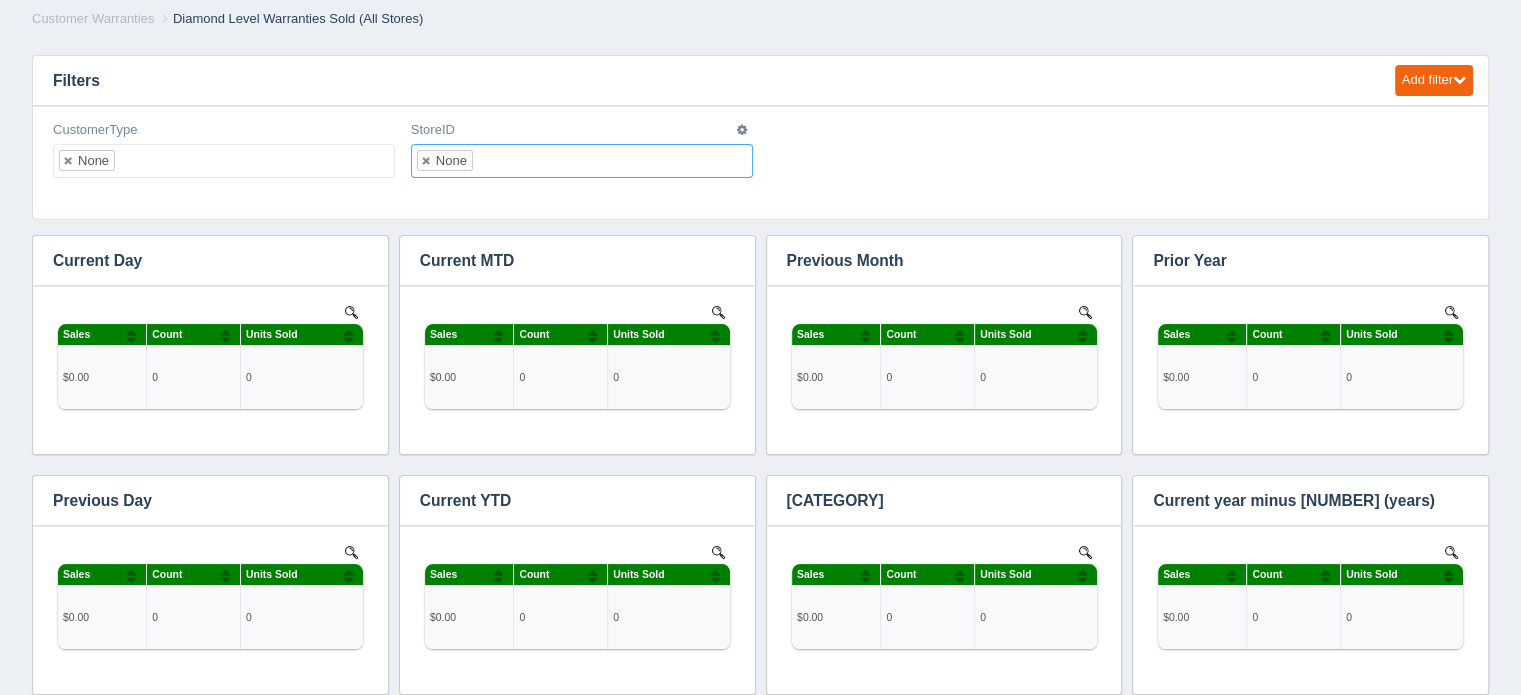 click on "None" at bounding box center [582, 161] 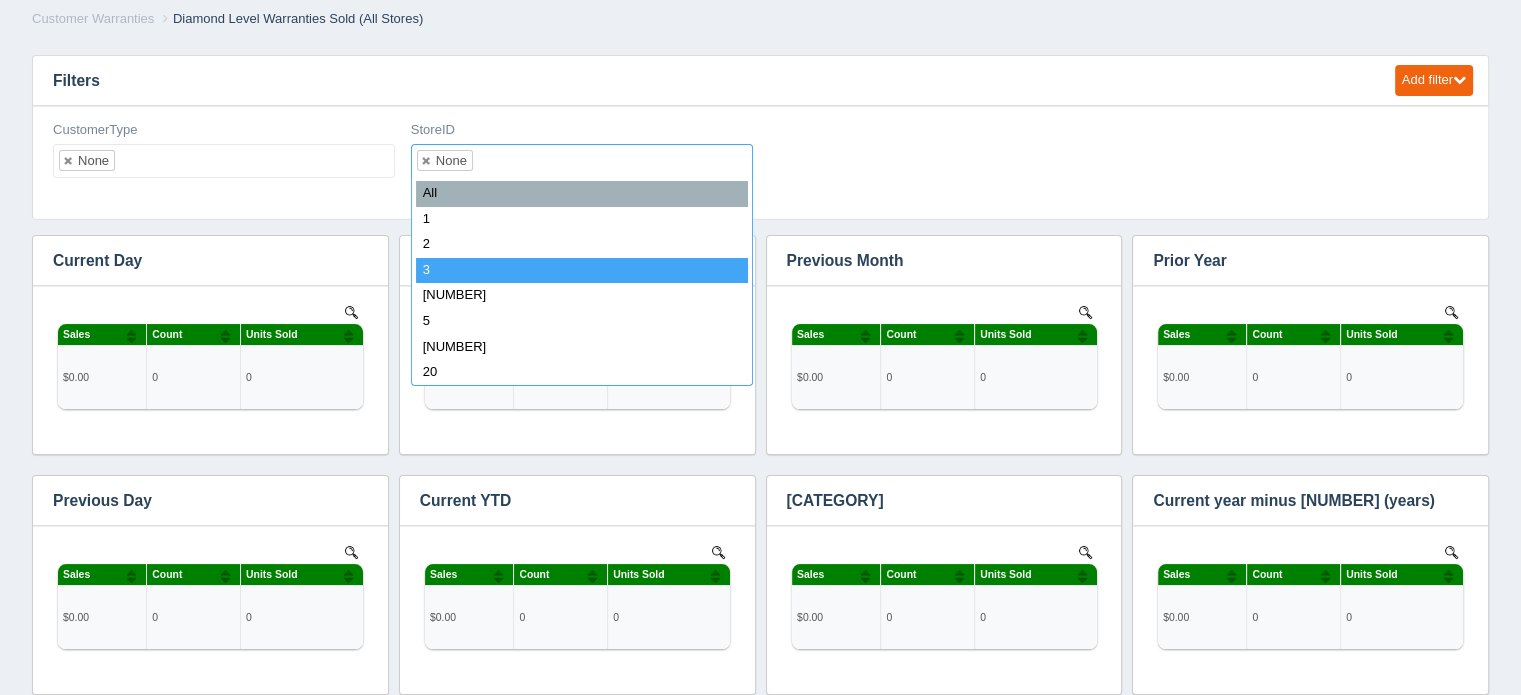 select on "3" 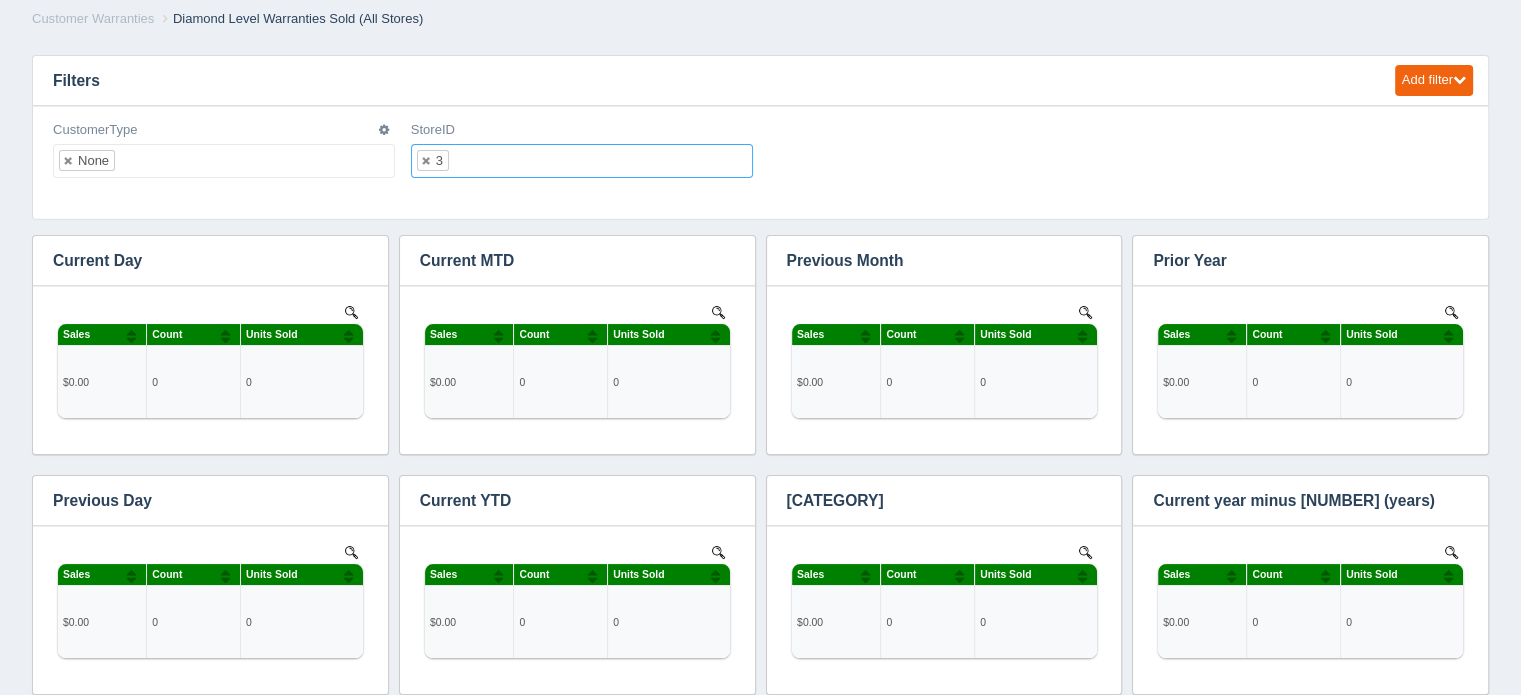 scroll, scrollTop: 0, scrollLeft: 0, axis: both 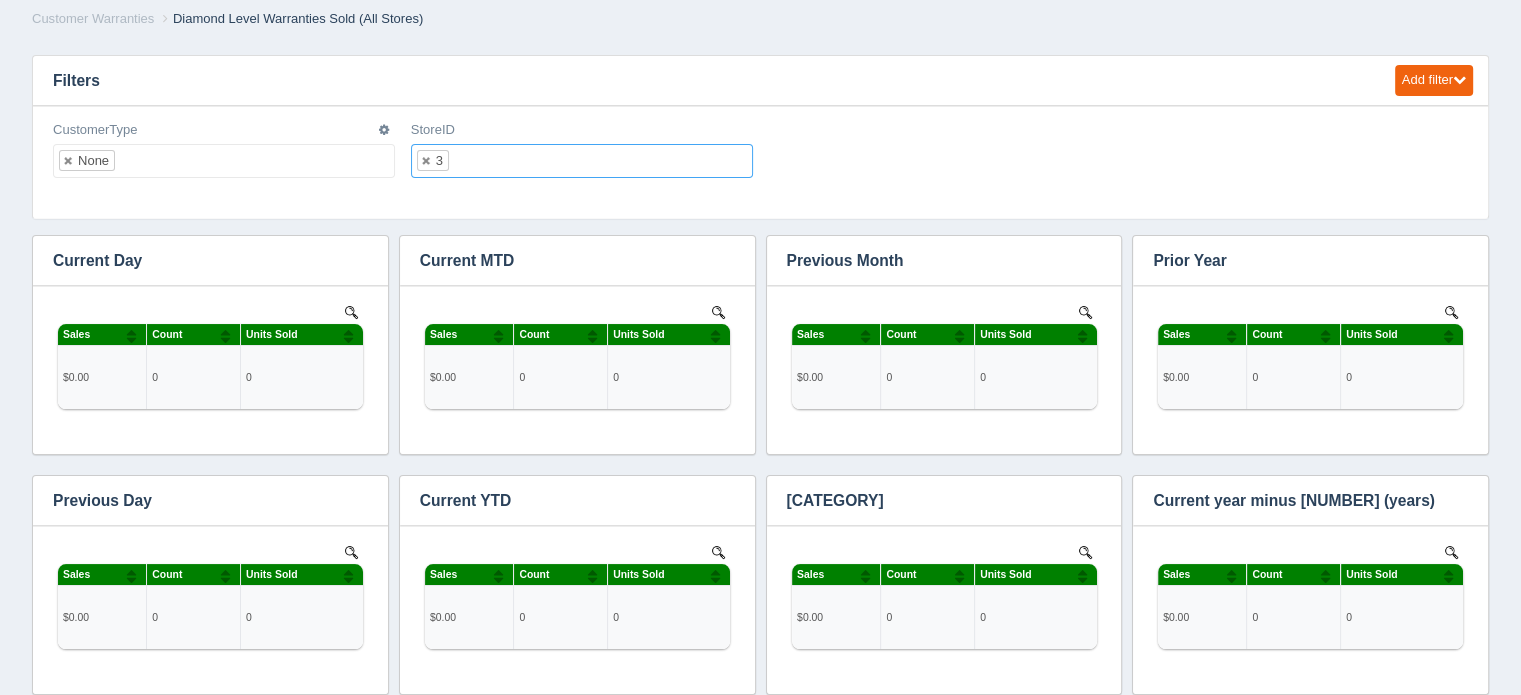 click at bounding box center (132, 161) 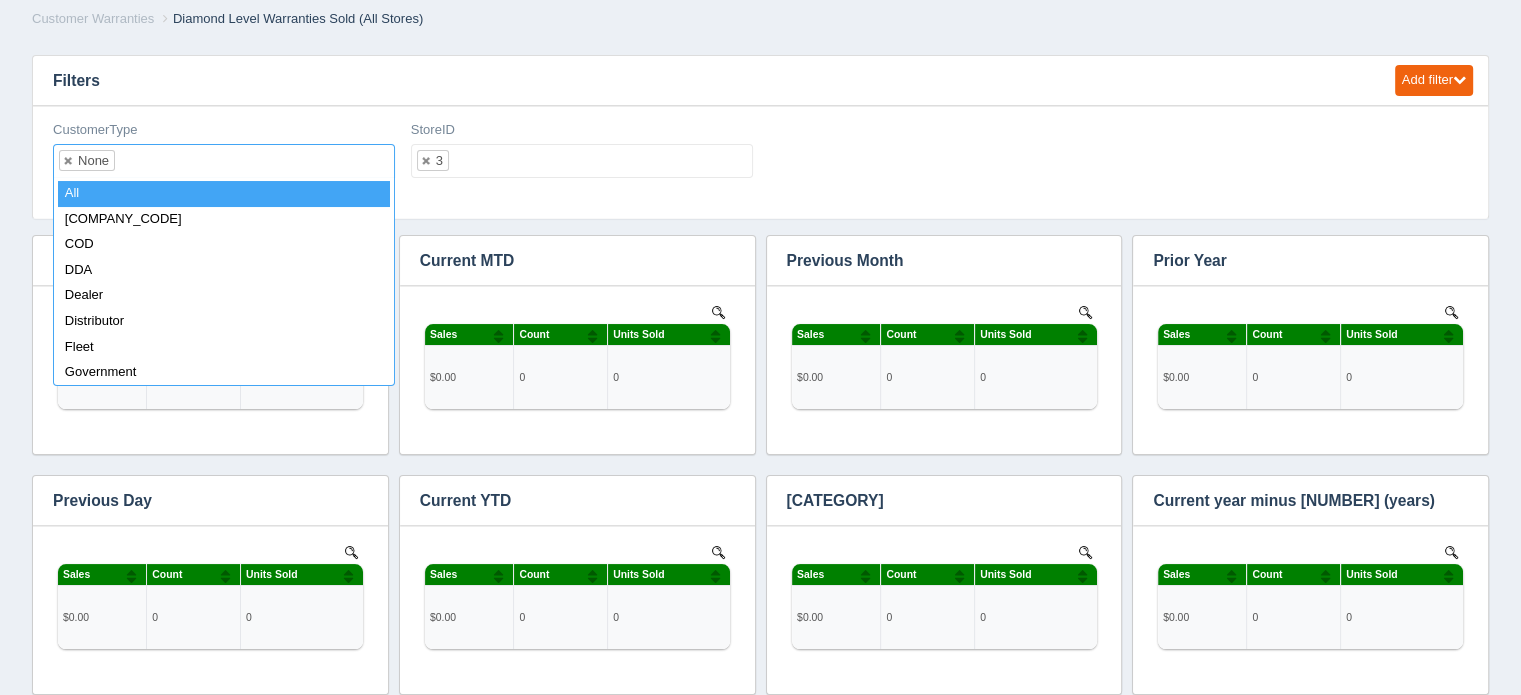 select on "all_" 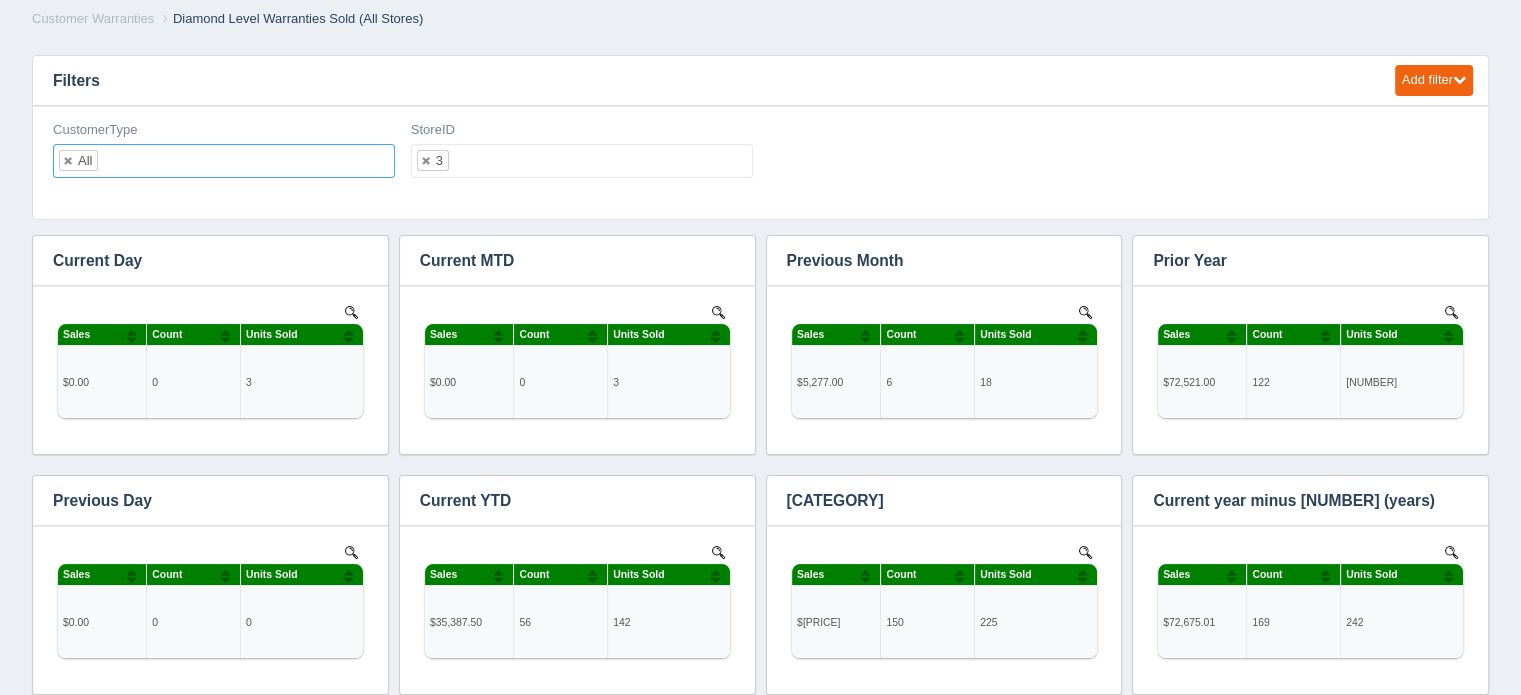 scroll, scrollTop: 0, scrollLeft: 0, axis: both 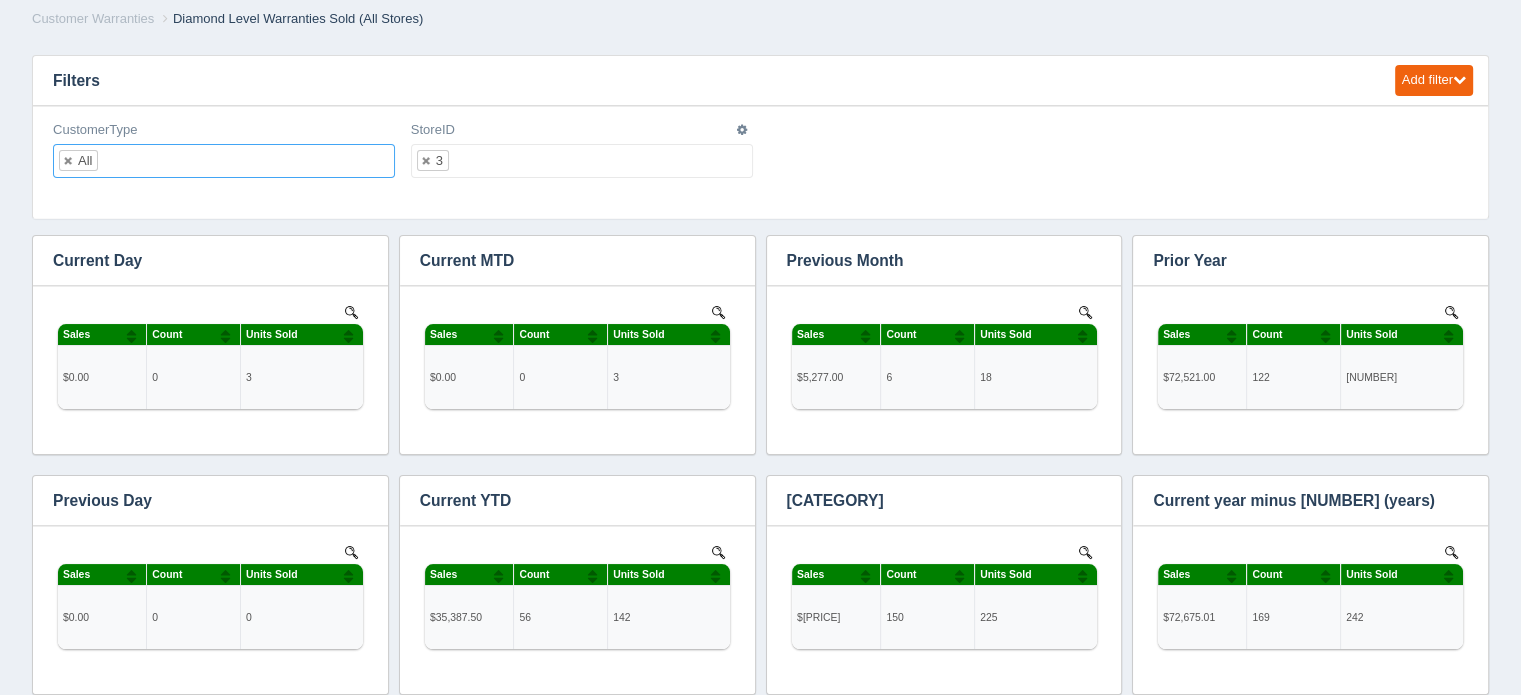 click on "3" at bounding box center (582, 161) 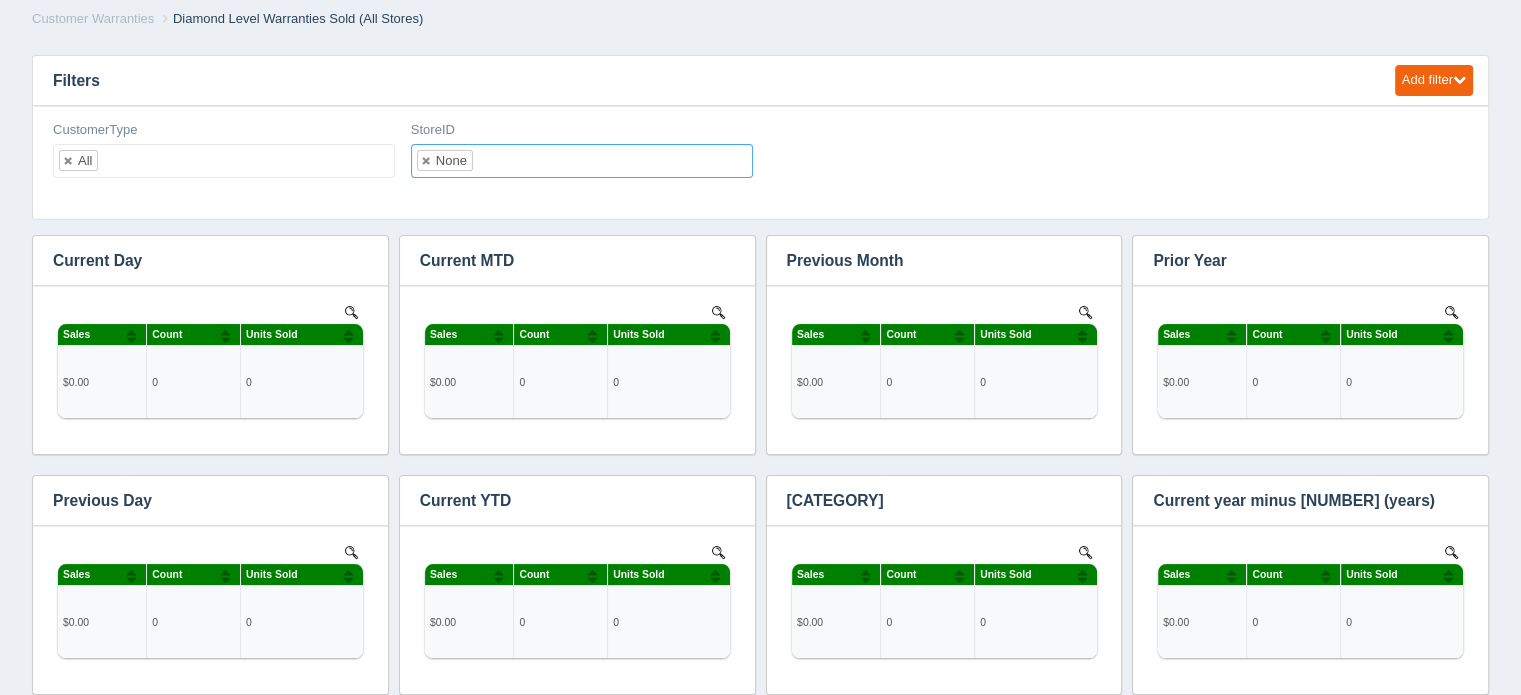 scroll, scrollTop: 0, scrollLeft: 0, axis: both 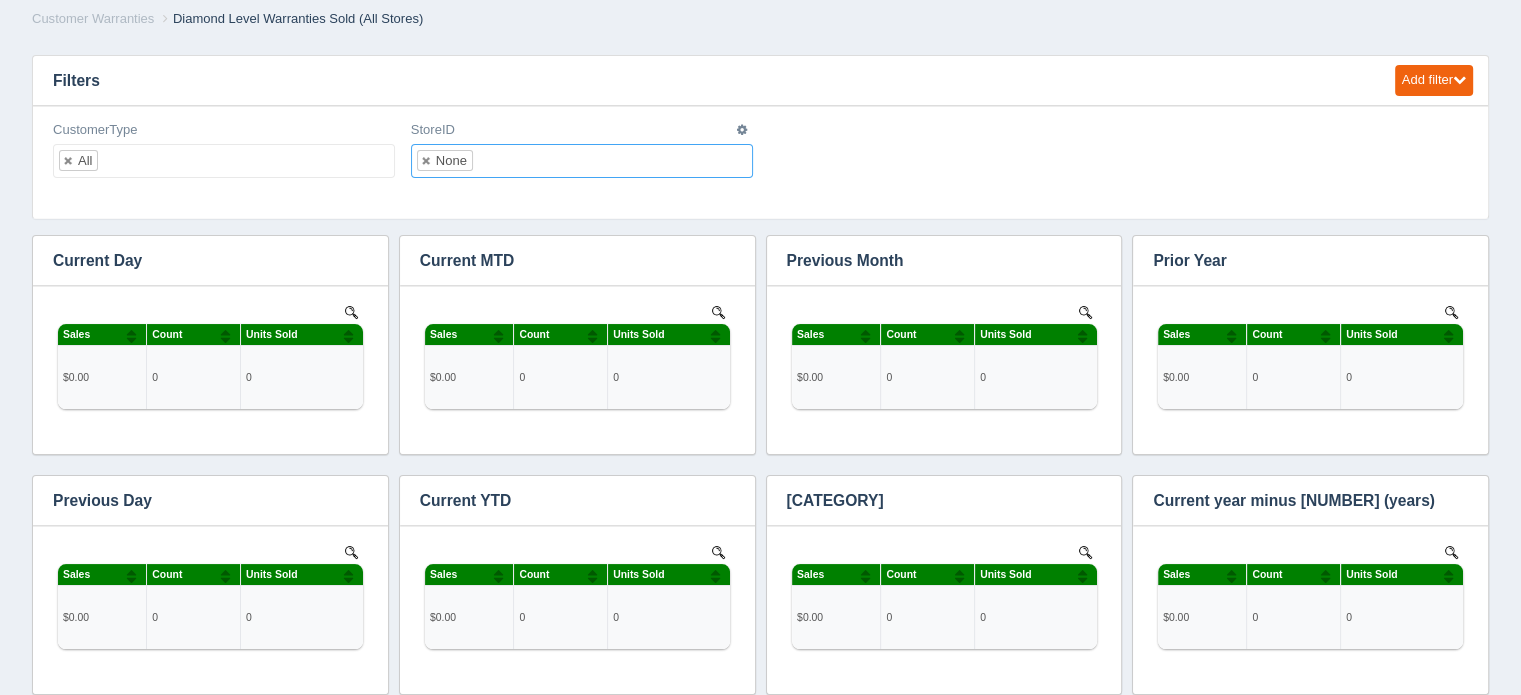 click at bounding box center [490, 161] 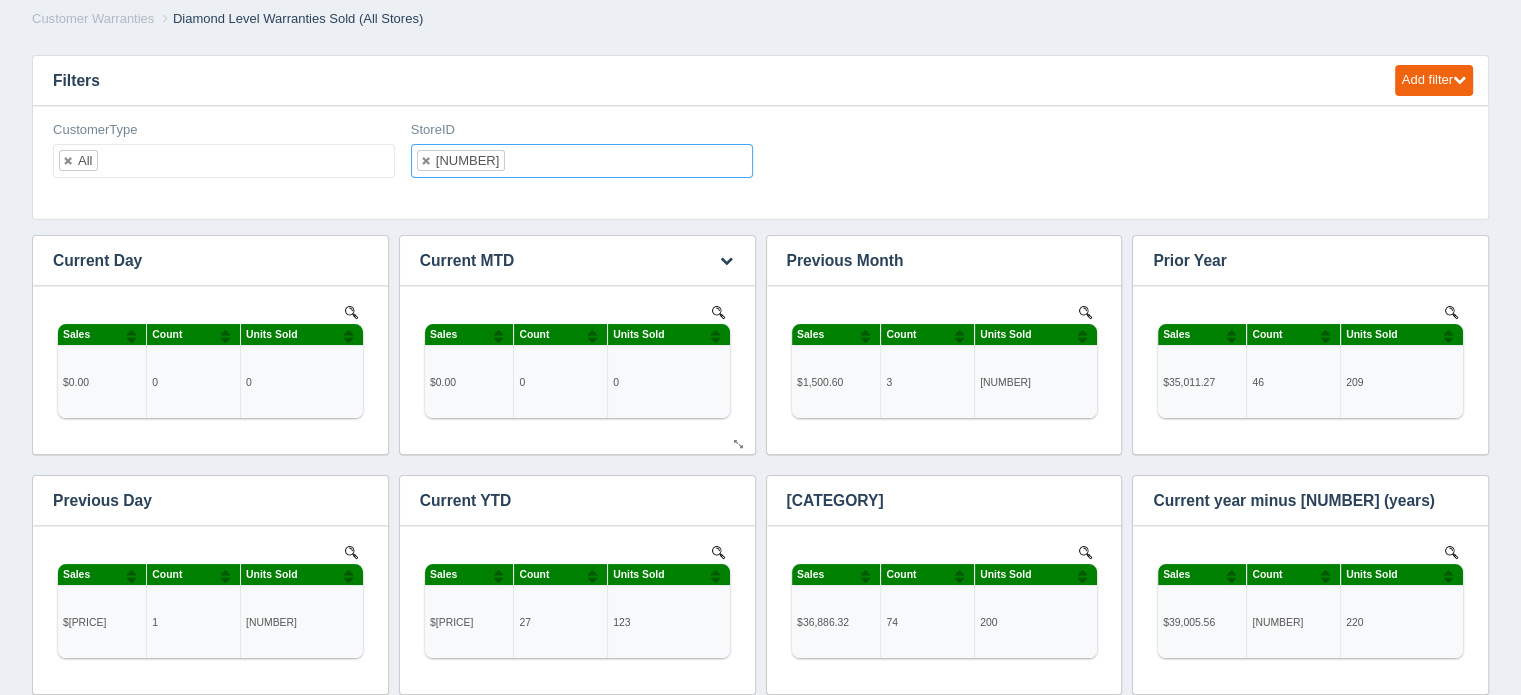 scroll, scrollTop: 0, scrollLeft: 0, axis: both 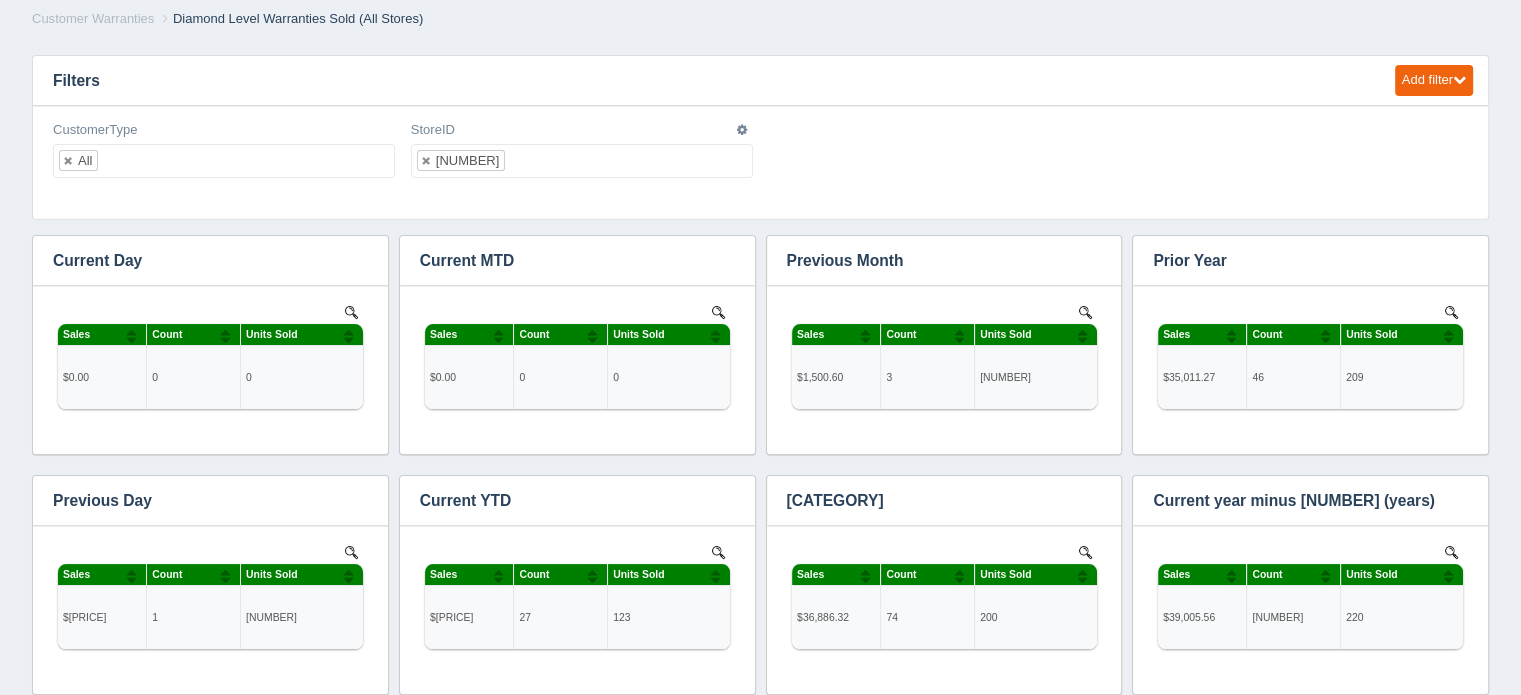 click on "4" at bounding box center (582, 161) 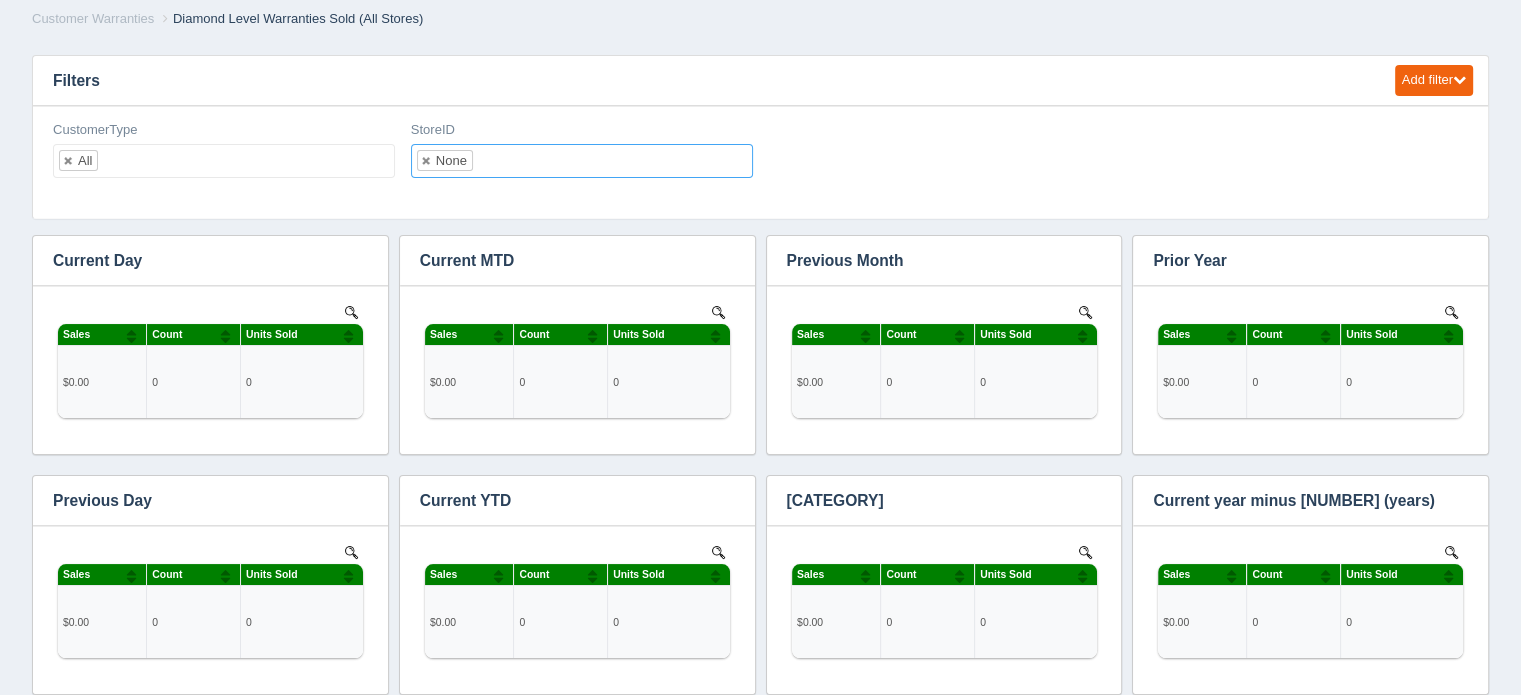 scroll, scrollTop: 0, scrollLeft: 0, axis: both 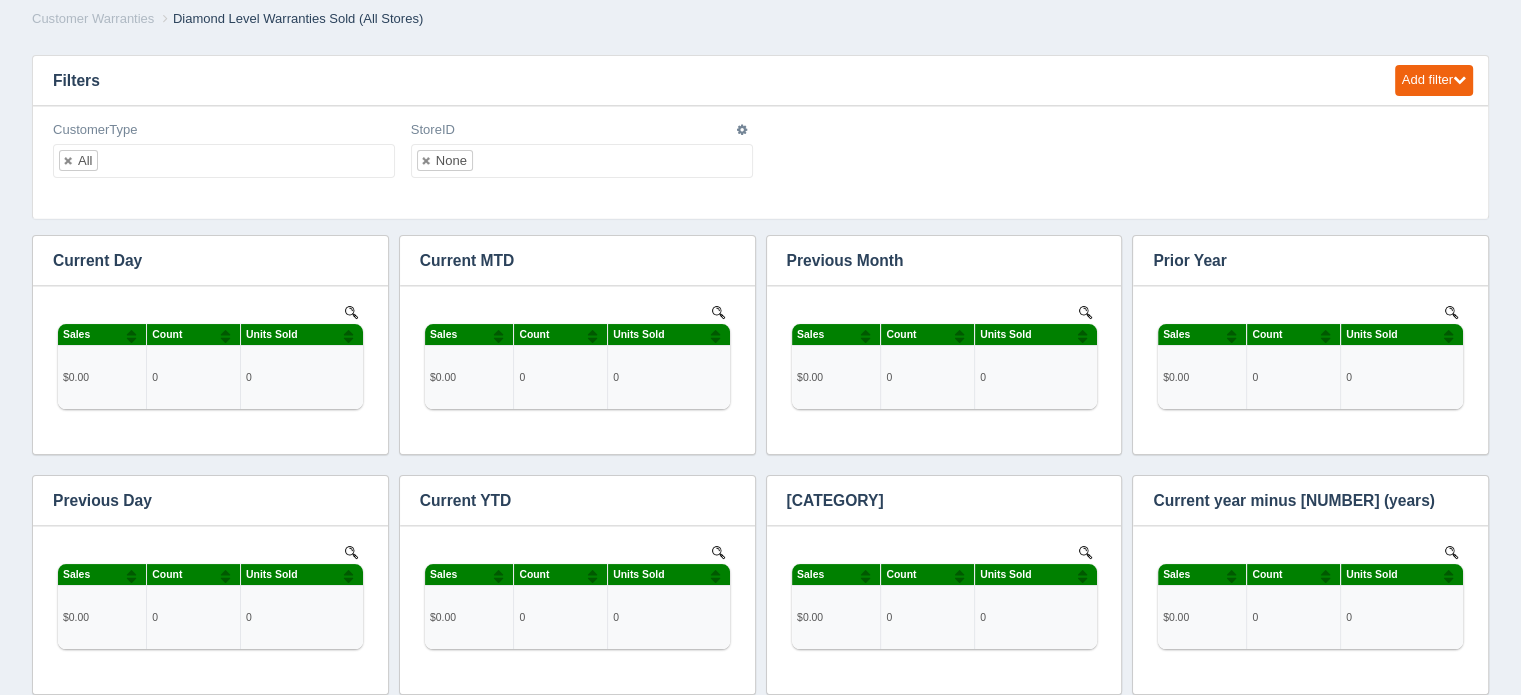 click on "None" at bounding box center [582, 161] 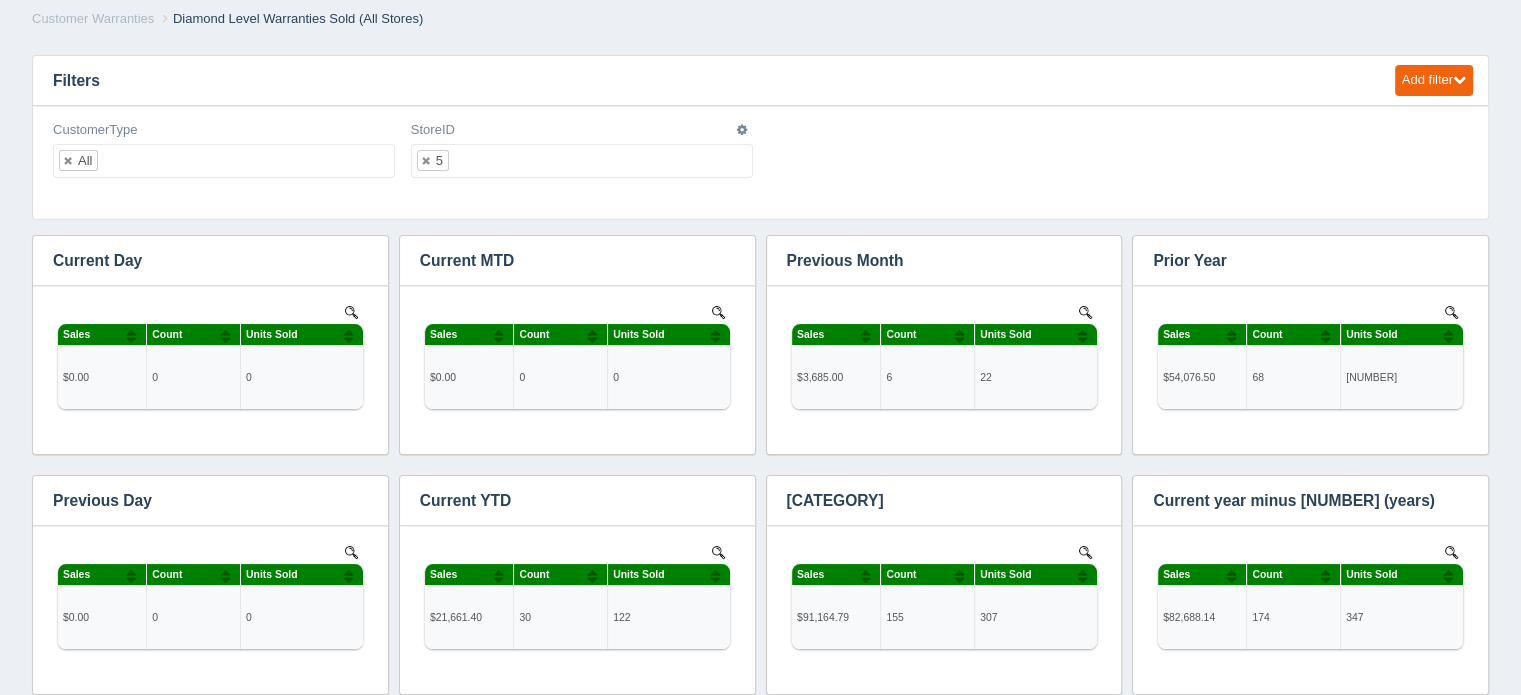 click at bounding box center [466, 161] 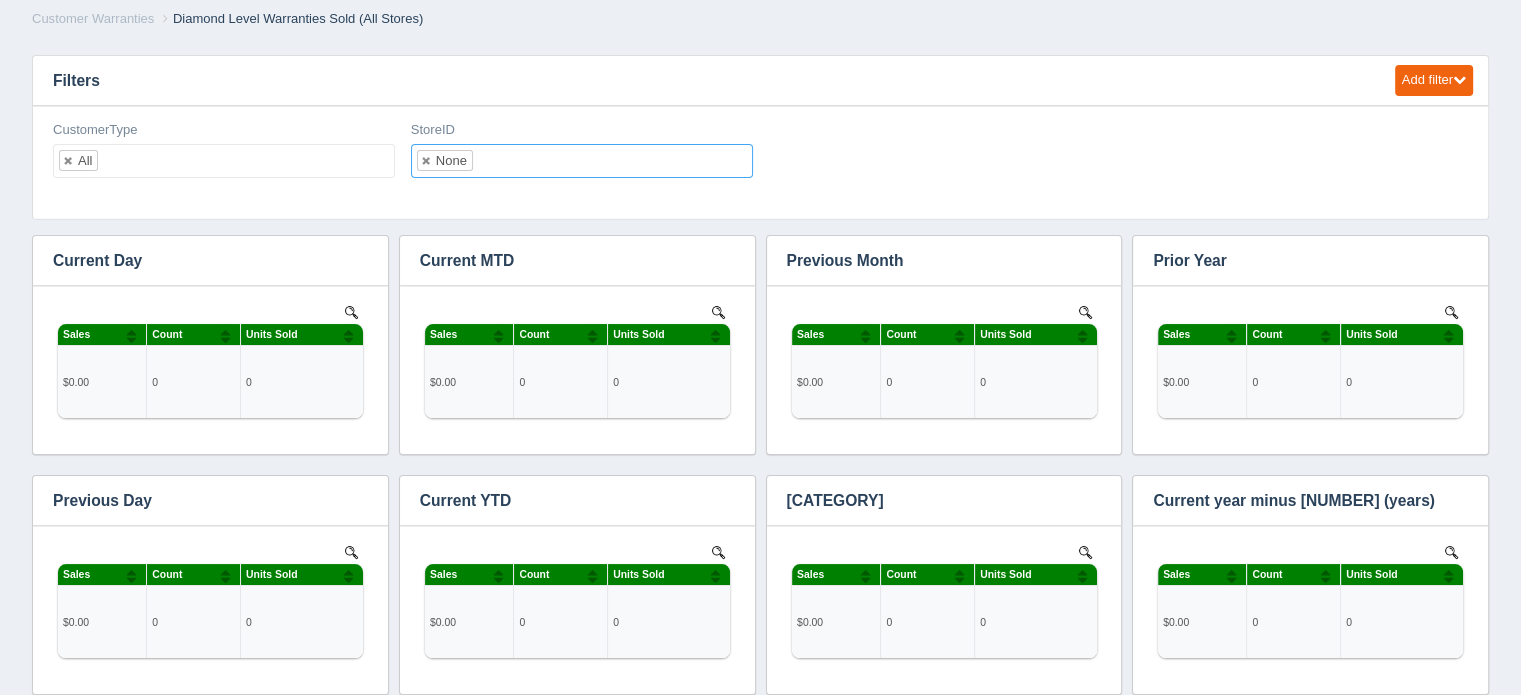 scroll, scrollTop: 0, scrollLeft: 0, axis: both 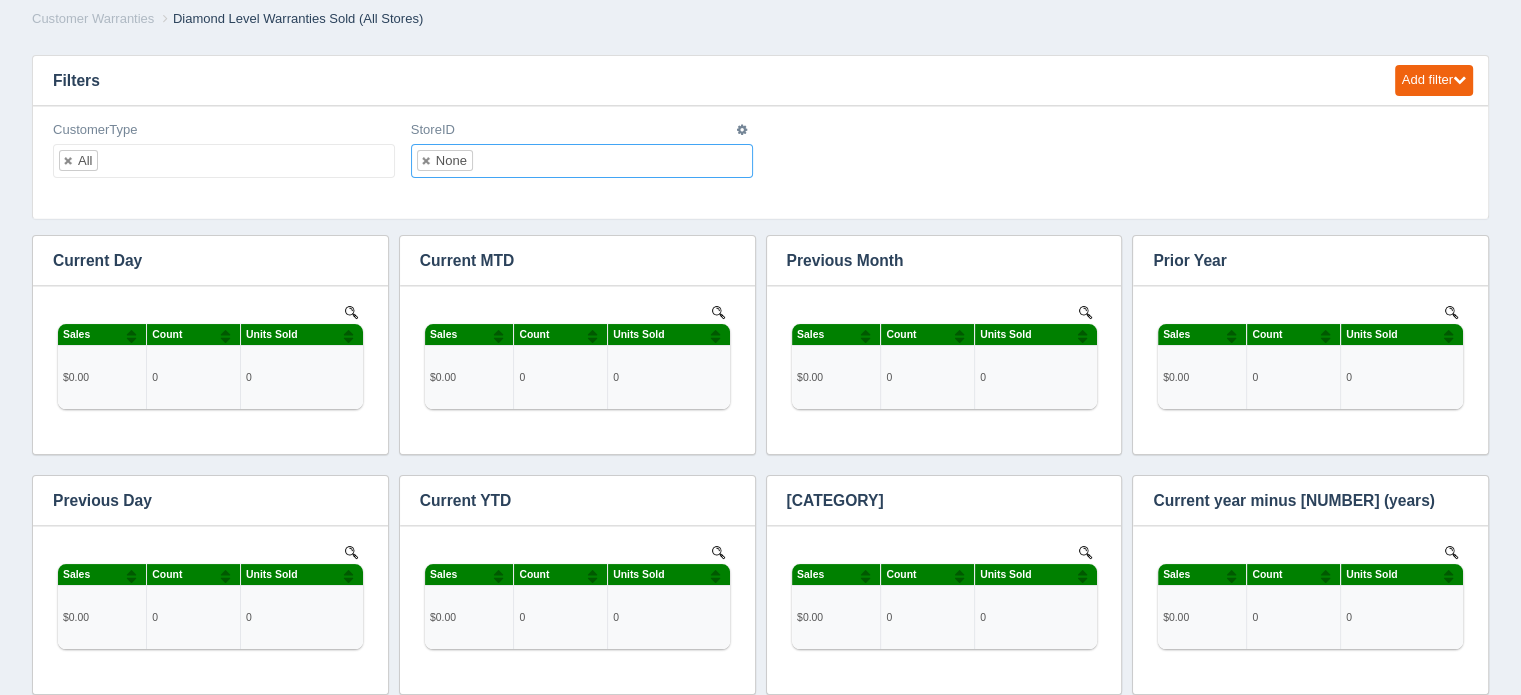 click at bounding box center [490, 161] 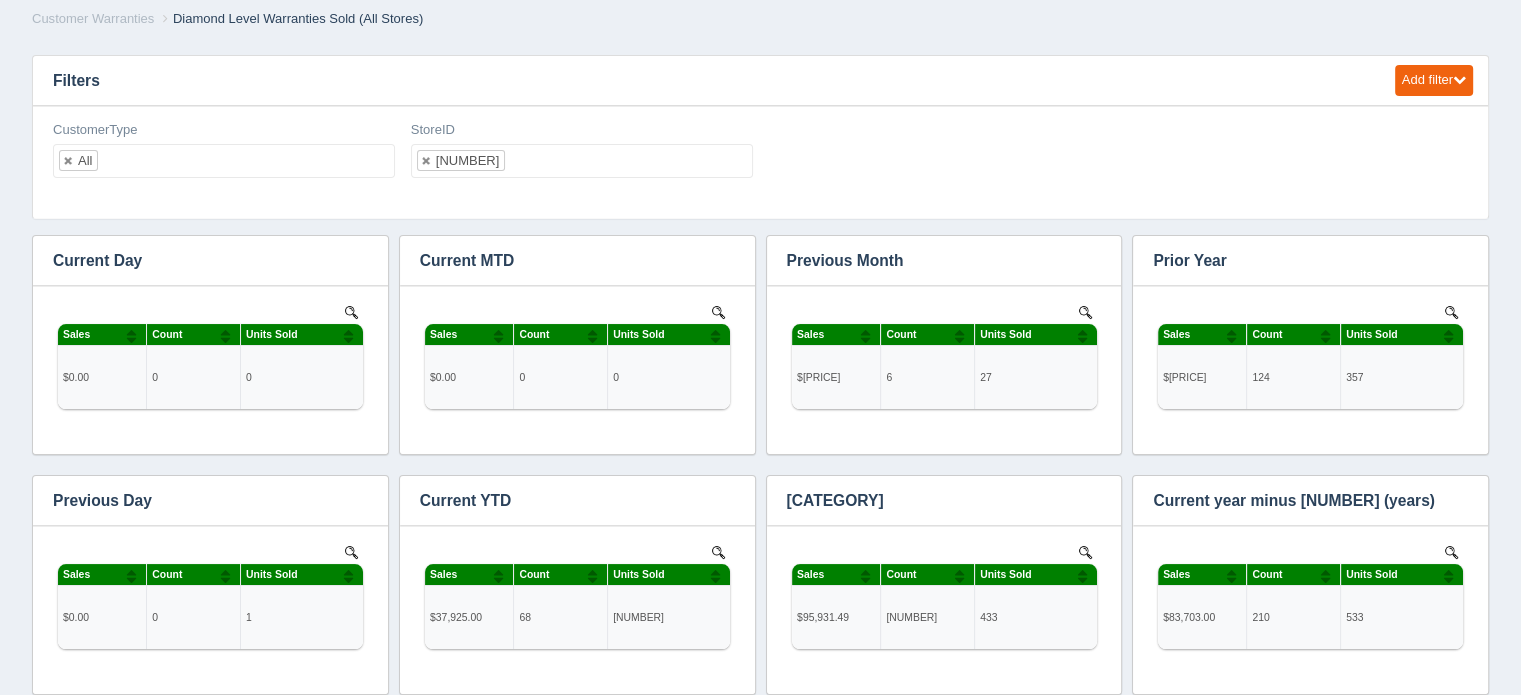 scroll, scrollTop: 0, scrollLeft: 0, axis: both 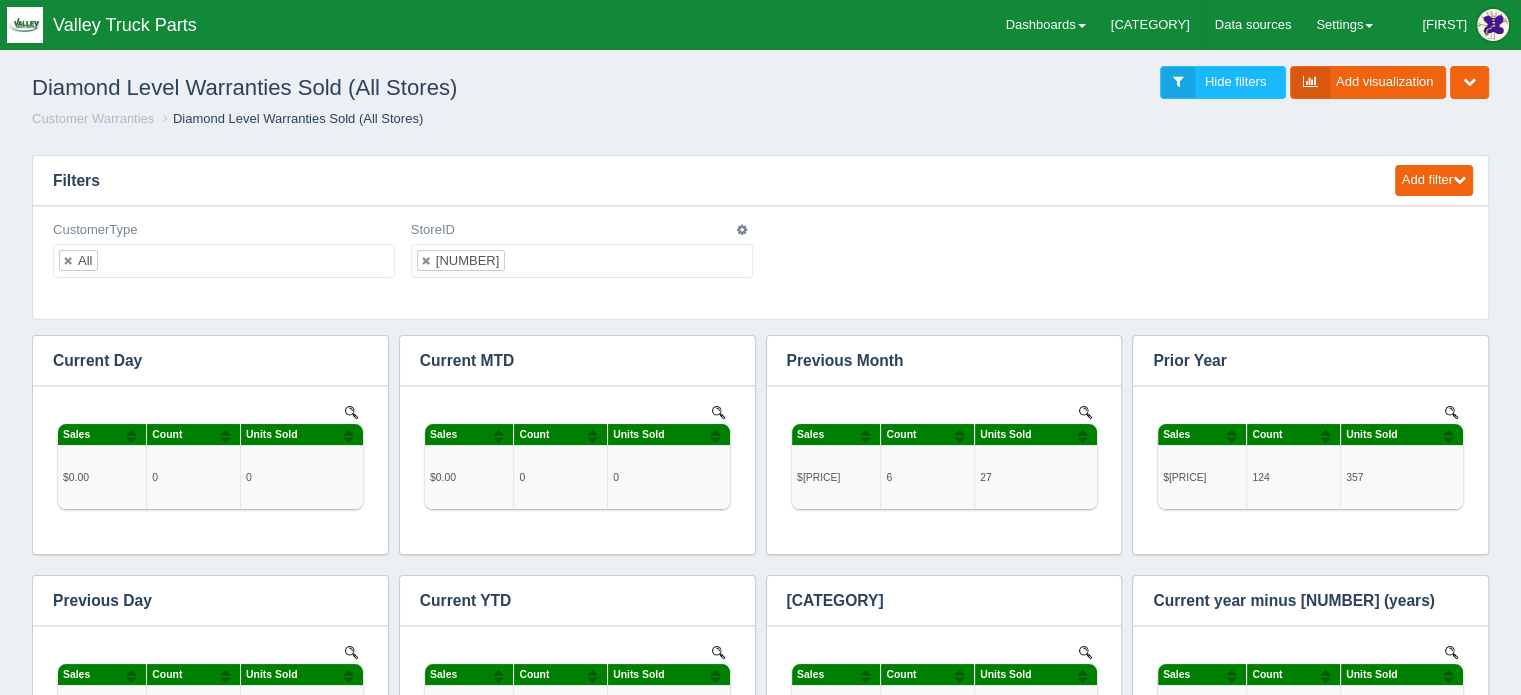 click on "7" at bounding box center (582, 261) 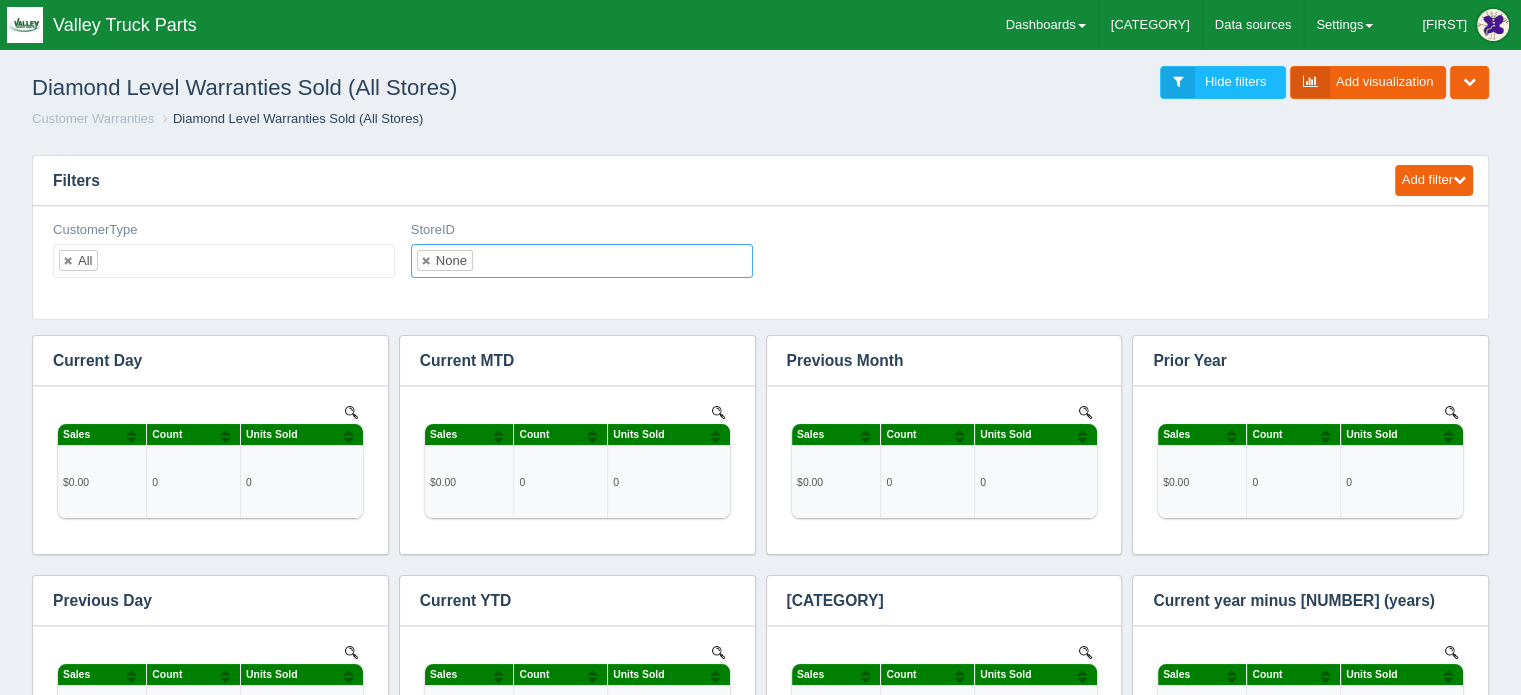 scroll, scrollTop: 0, scrollLeft: 0, axis: both 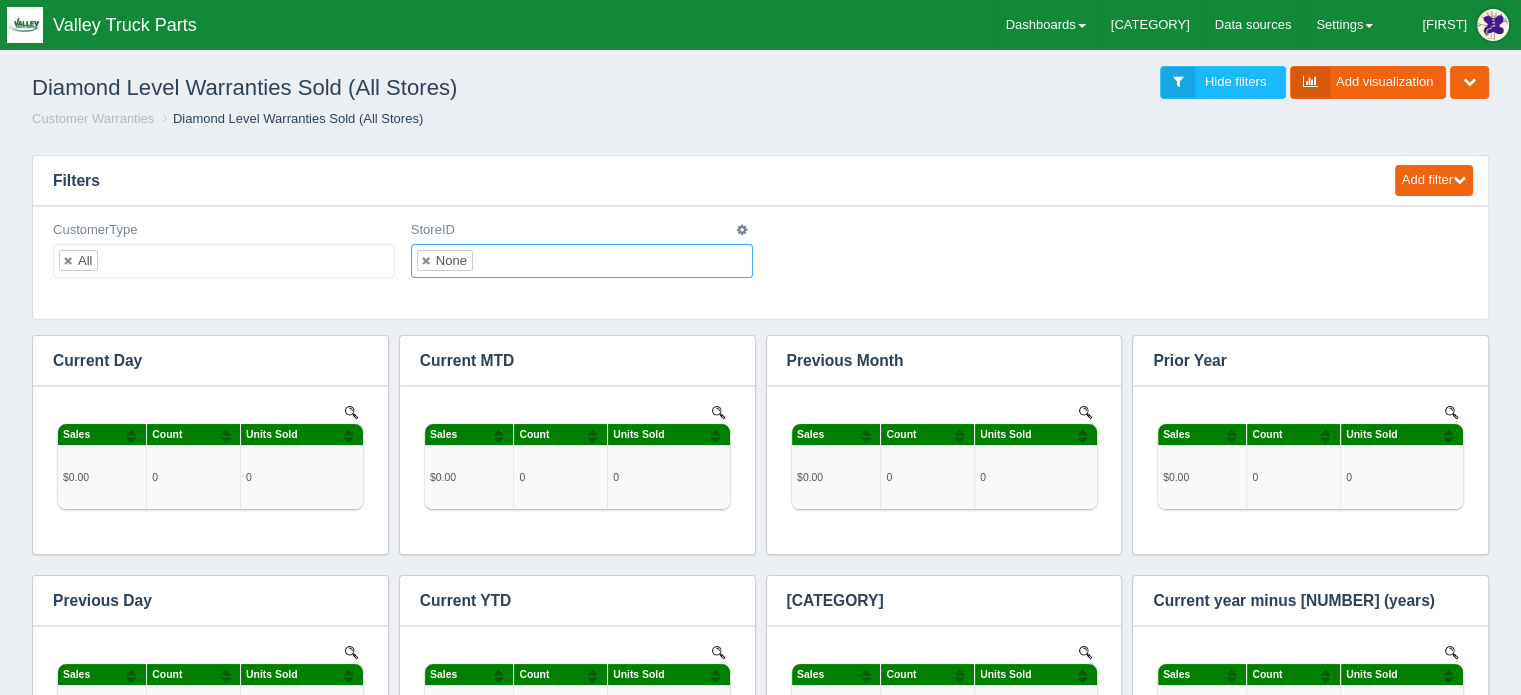 click at bounding box center [490, 261] 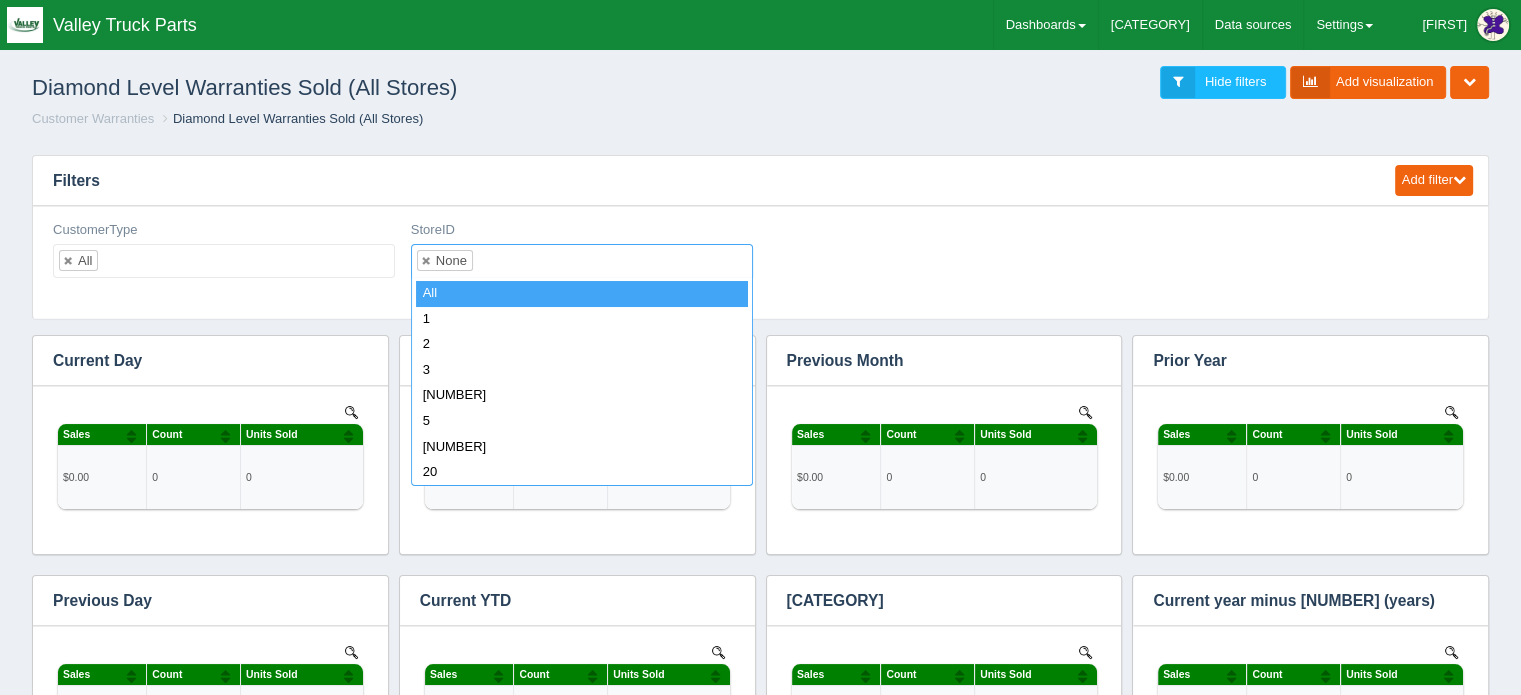 select on "all_" 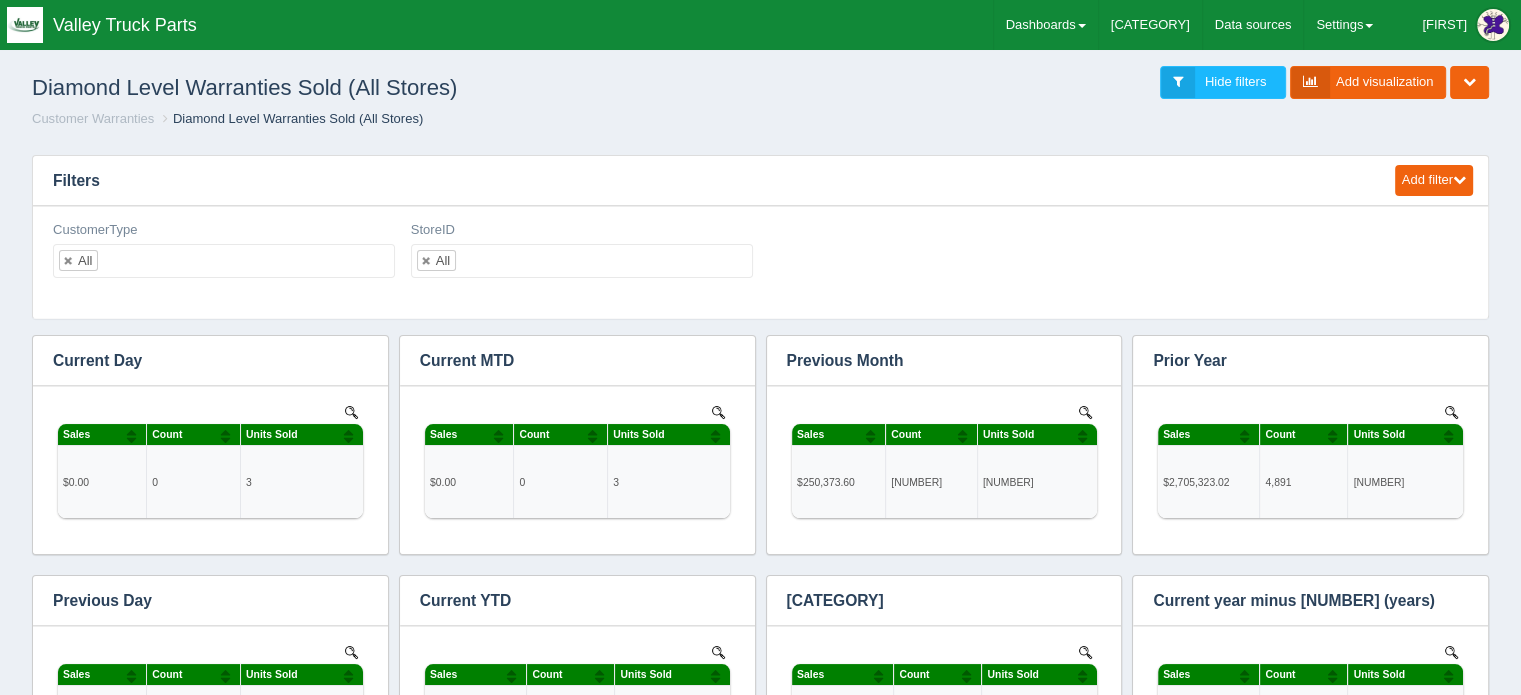 scroll, scrollTop: 0, scrollLeft: 0, axis: both 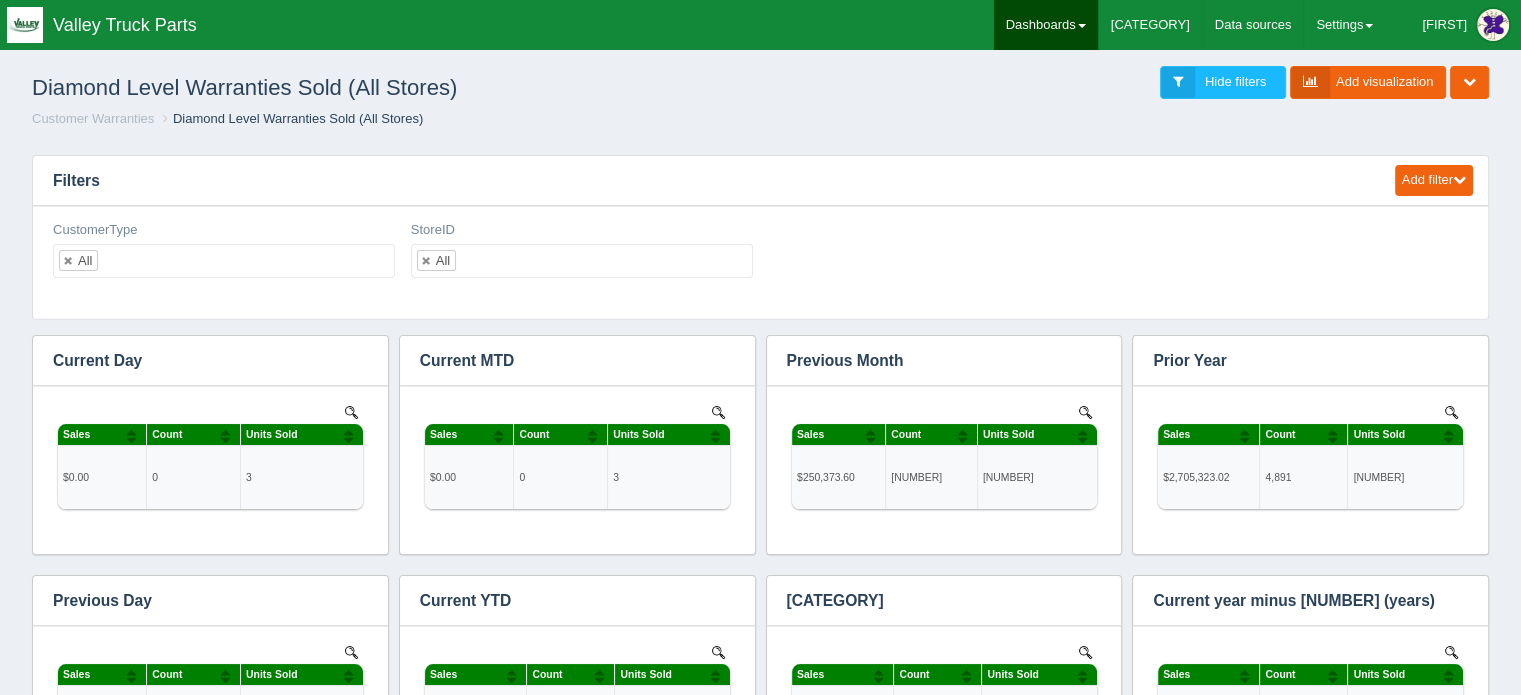 click on "Dashboards" at bounding box center [1046, 25] 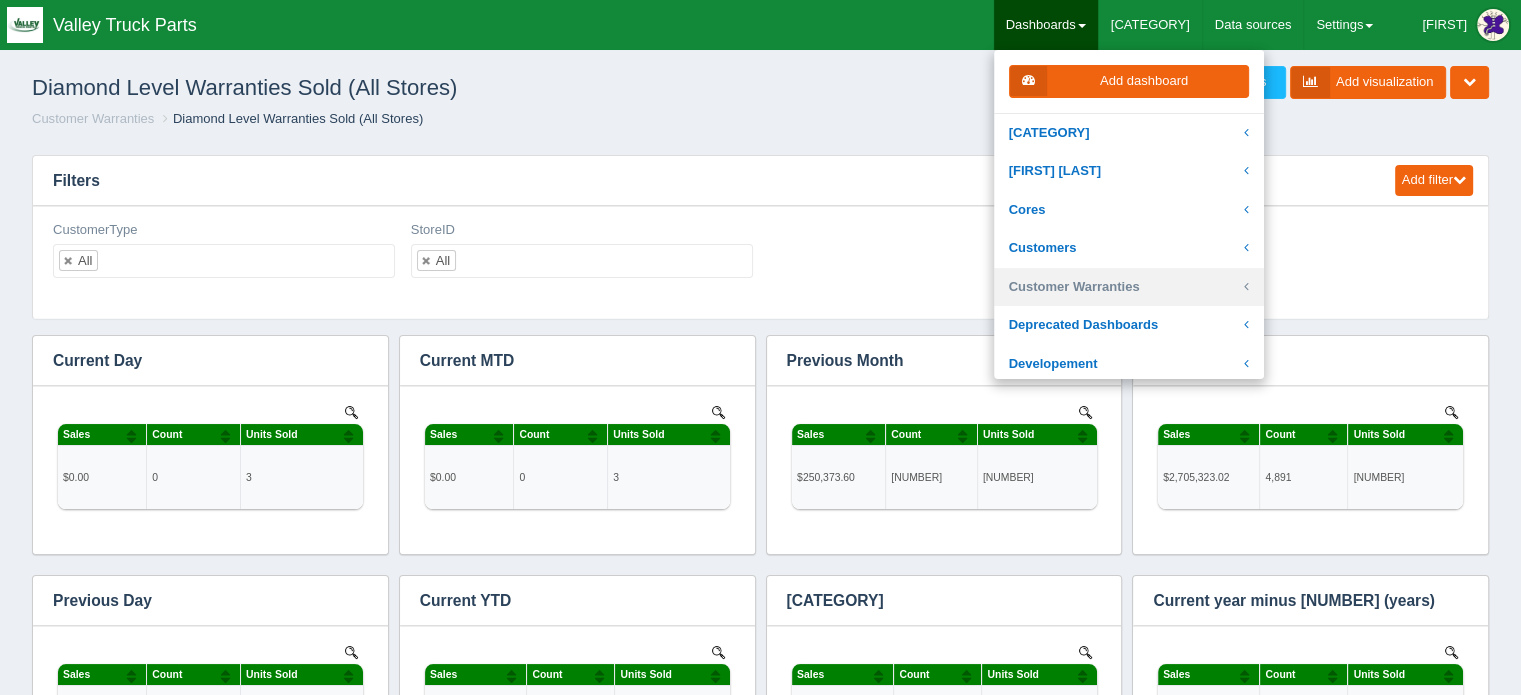 click on "Customer Warranties" at bounding box center [1129, 287] 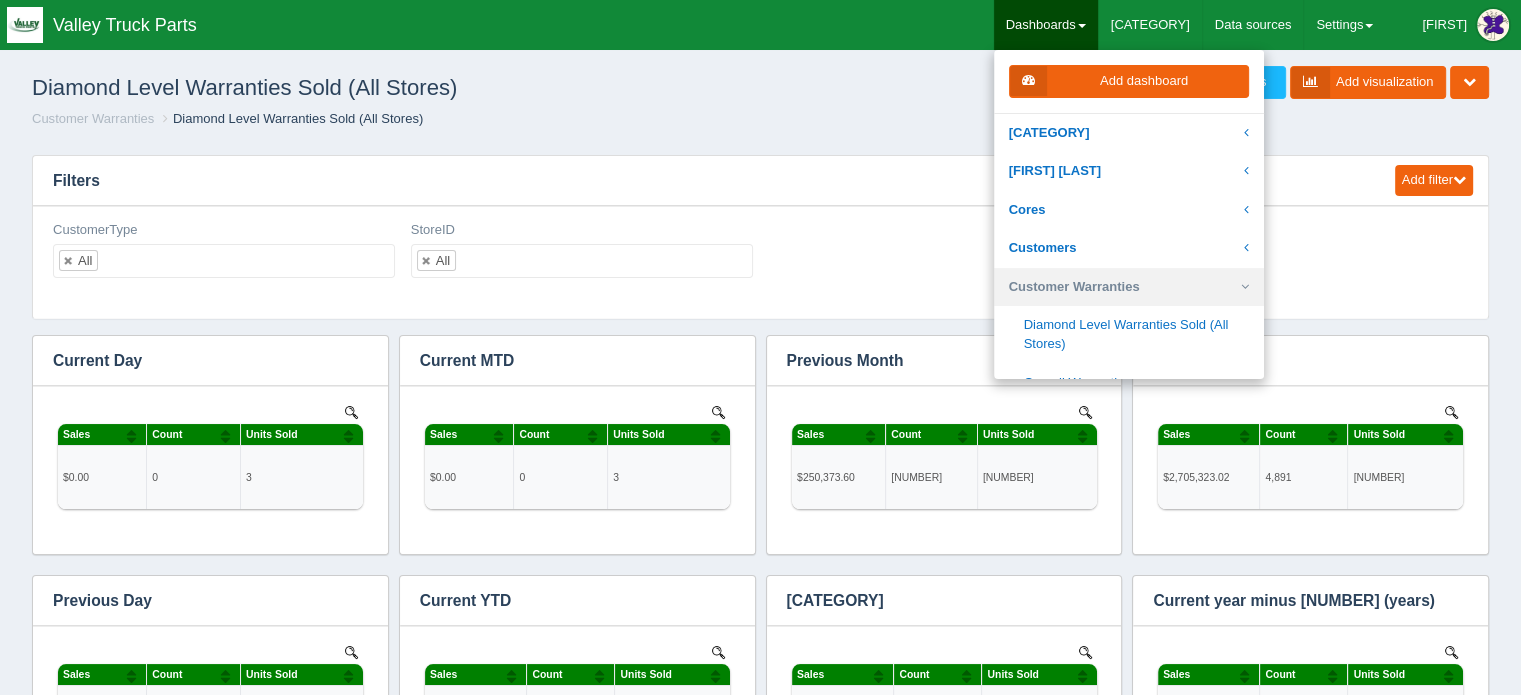 scroll, scrollTop: 100, scrollLeft: 0, axis: vertical 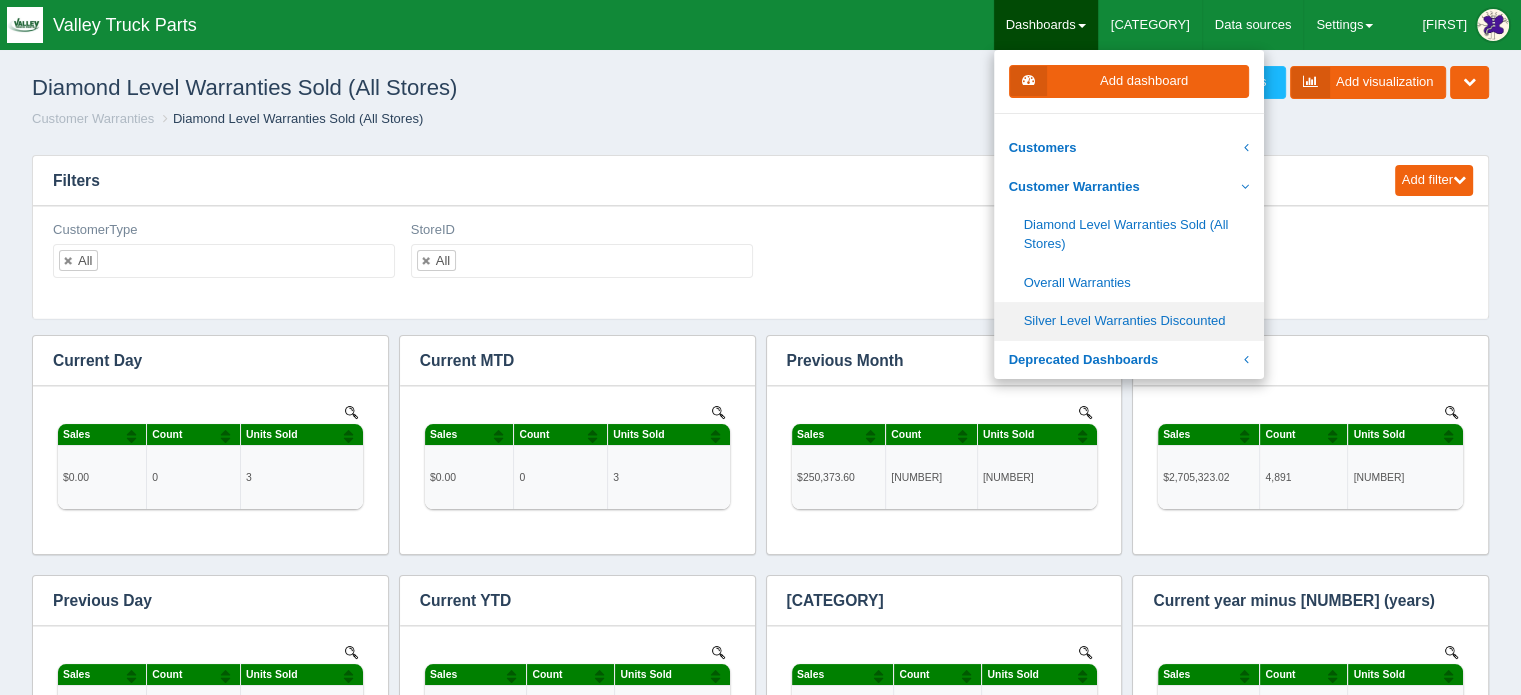 click on "Silver Level Warranties Discounted" at bounding box center [1129, 321] 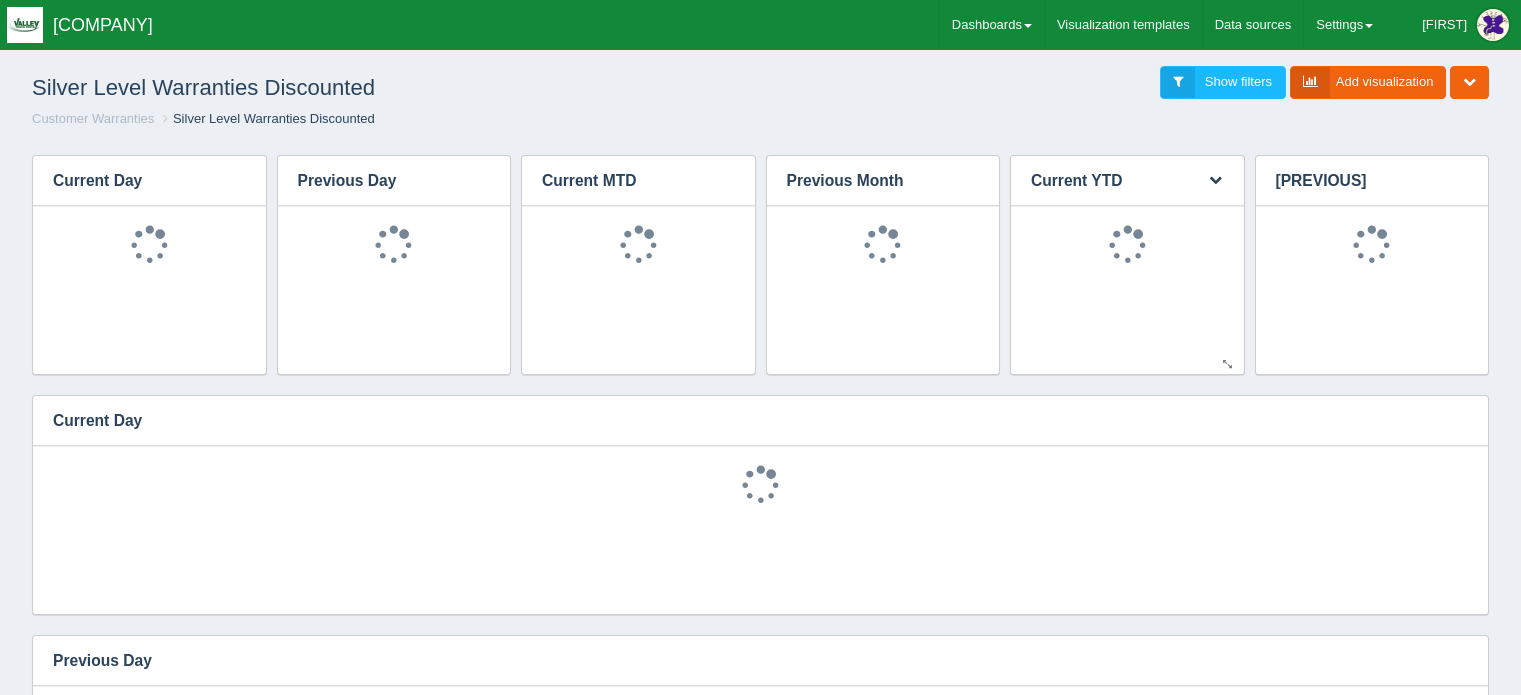 scroll, scrollTop: 0, scrollLeft: 0, axis: both 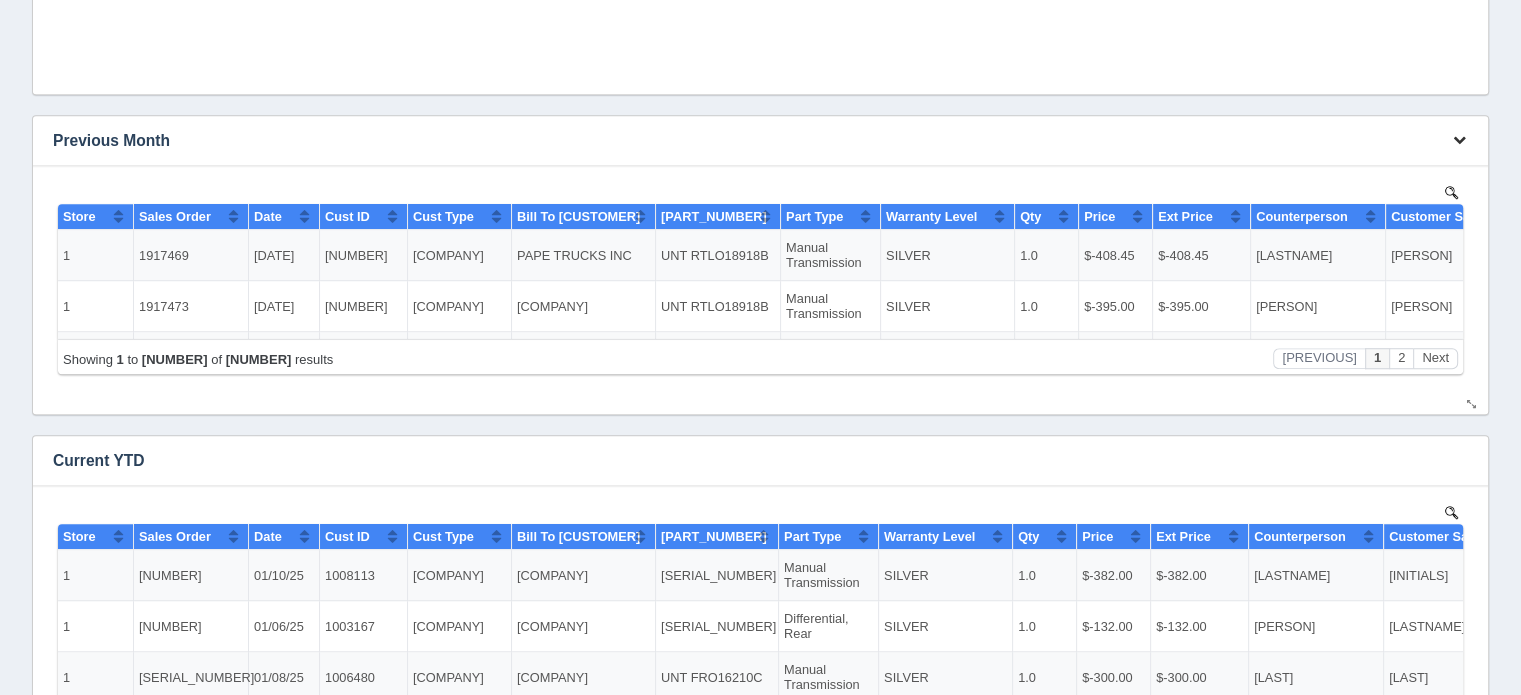 click at bounding box center (1459, 139) 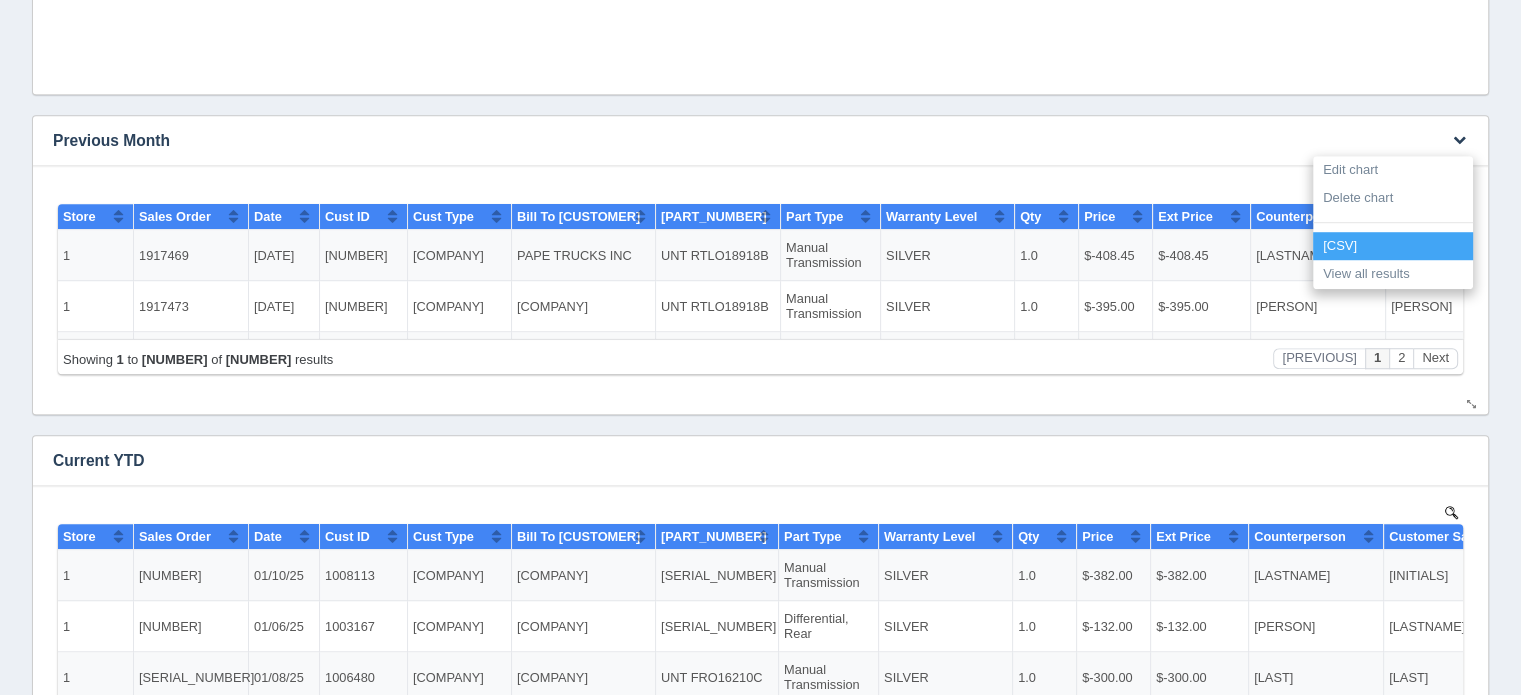 click on "[CSV]" at bounding box center [1393, 246] 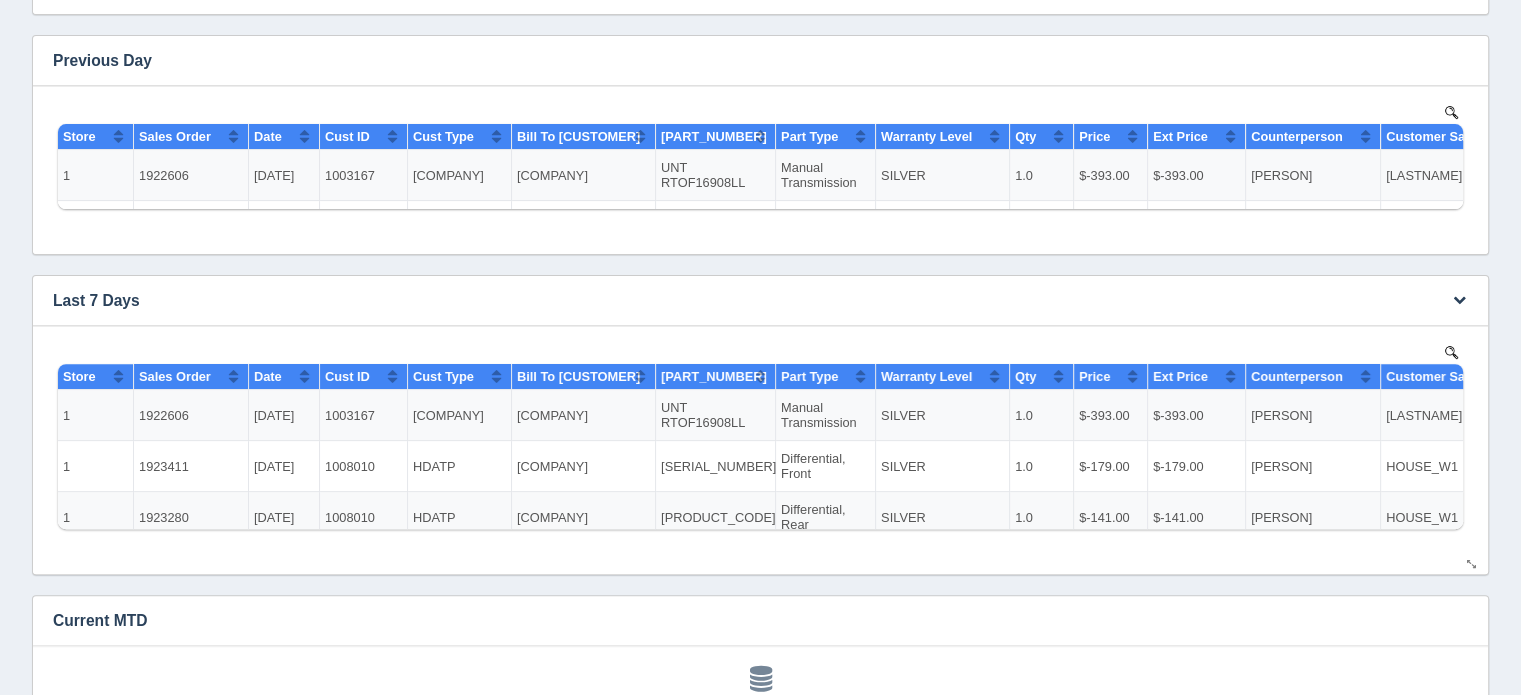 scroll, scrollTop: 0, scrollLeft: 0, axis: both 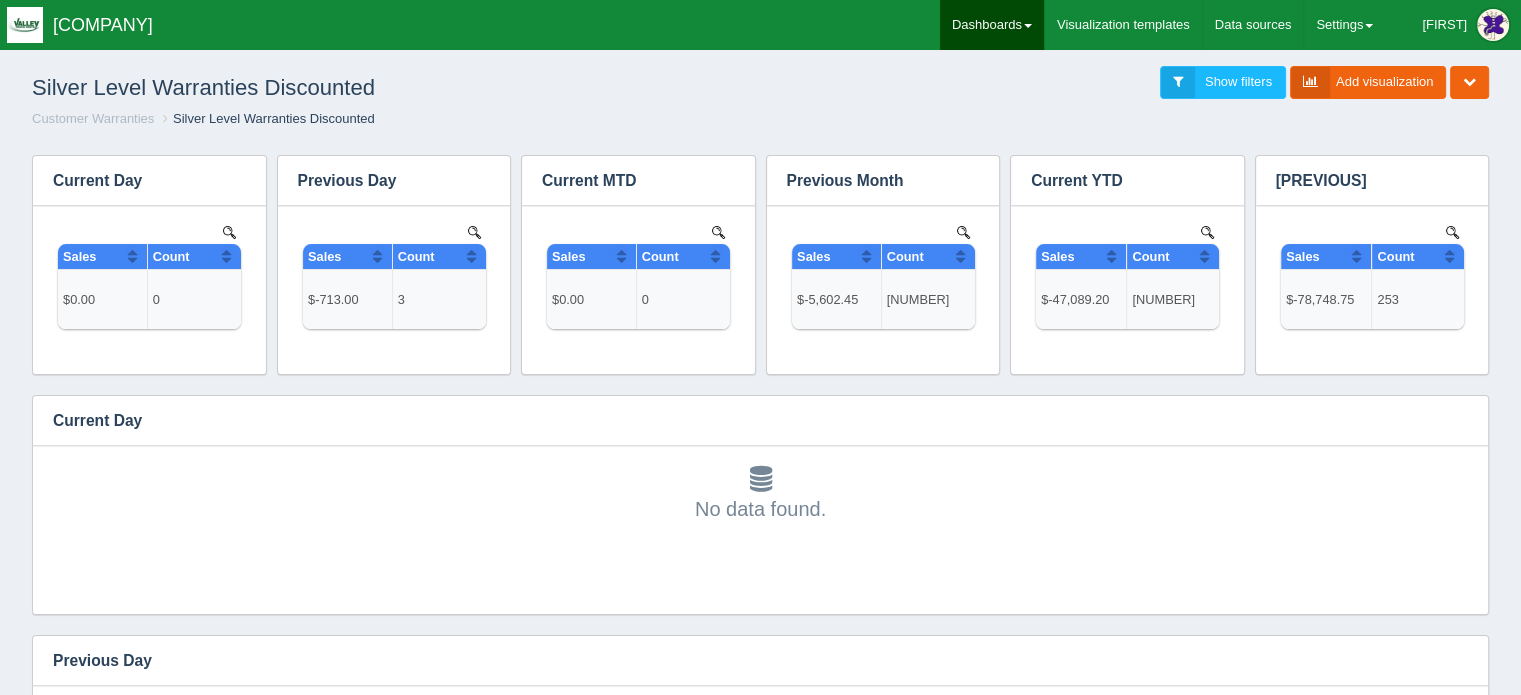 click on "Dashboards" at bounding box center (992, 25) 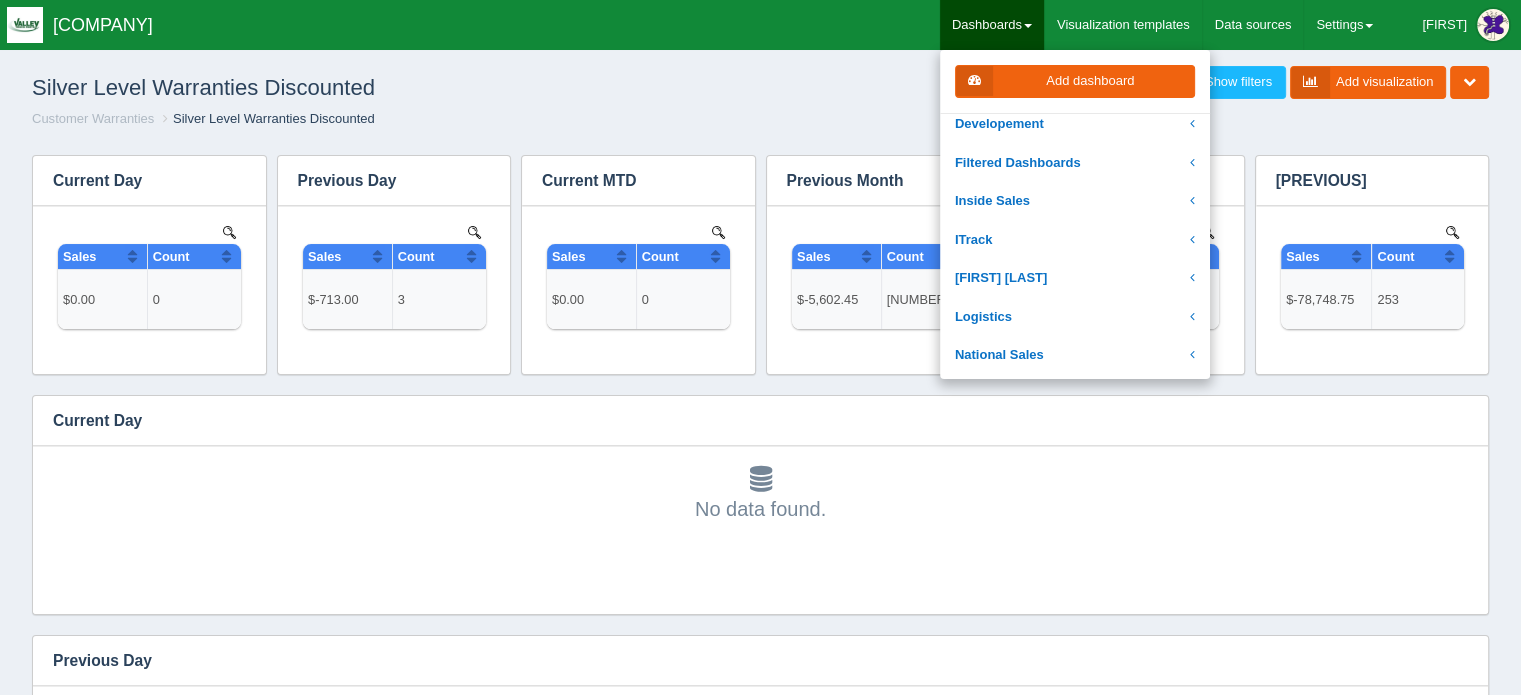 scroll, scrollTop: 400, scrollLeft: 0, axis: vertical 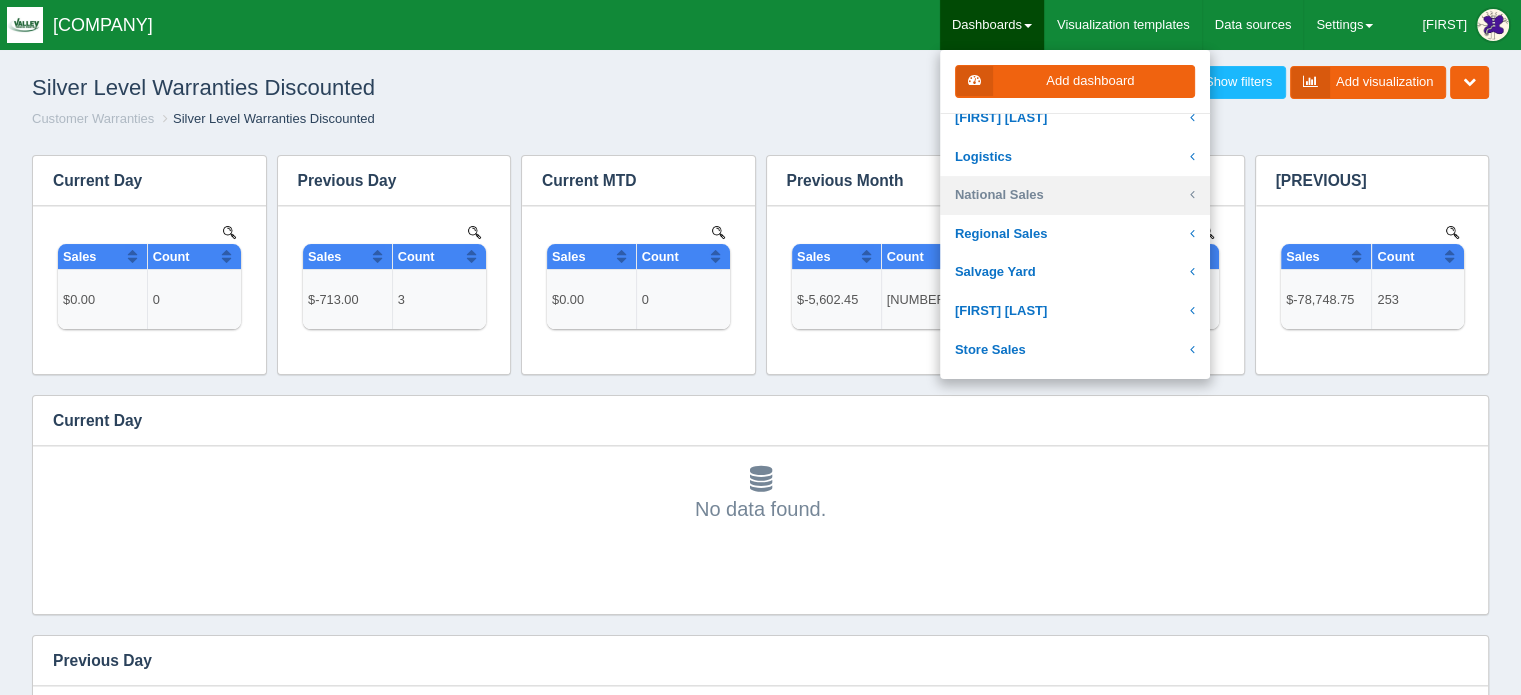 click on "National Sales" at bounding box center (1075, 195) 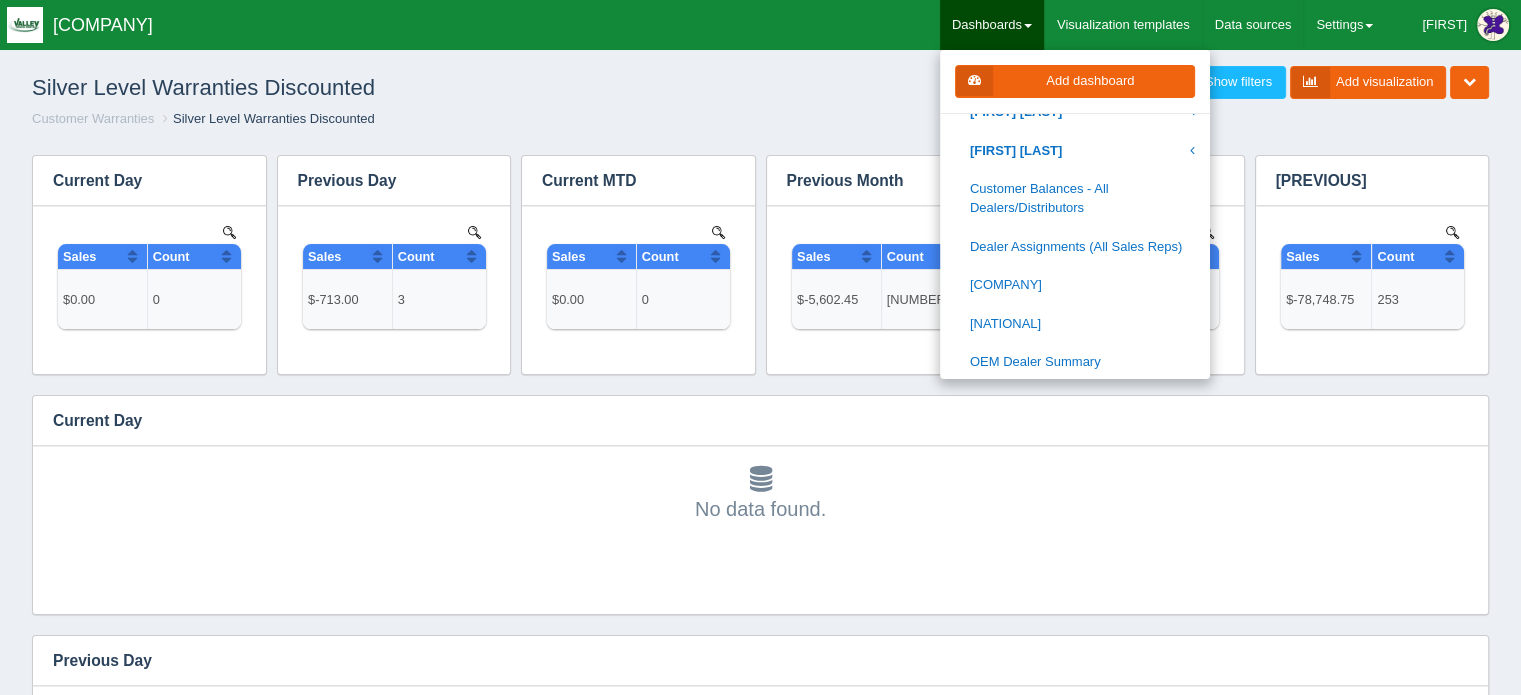 scroll, scrollTop: 1200, scrollLeft: 0, axis: vertical 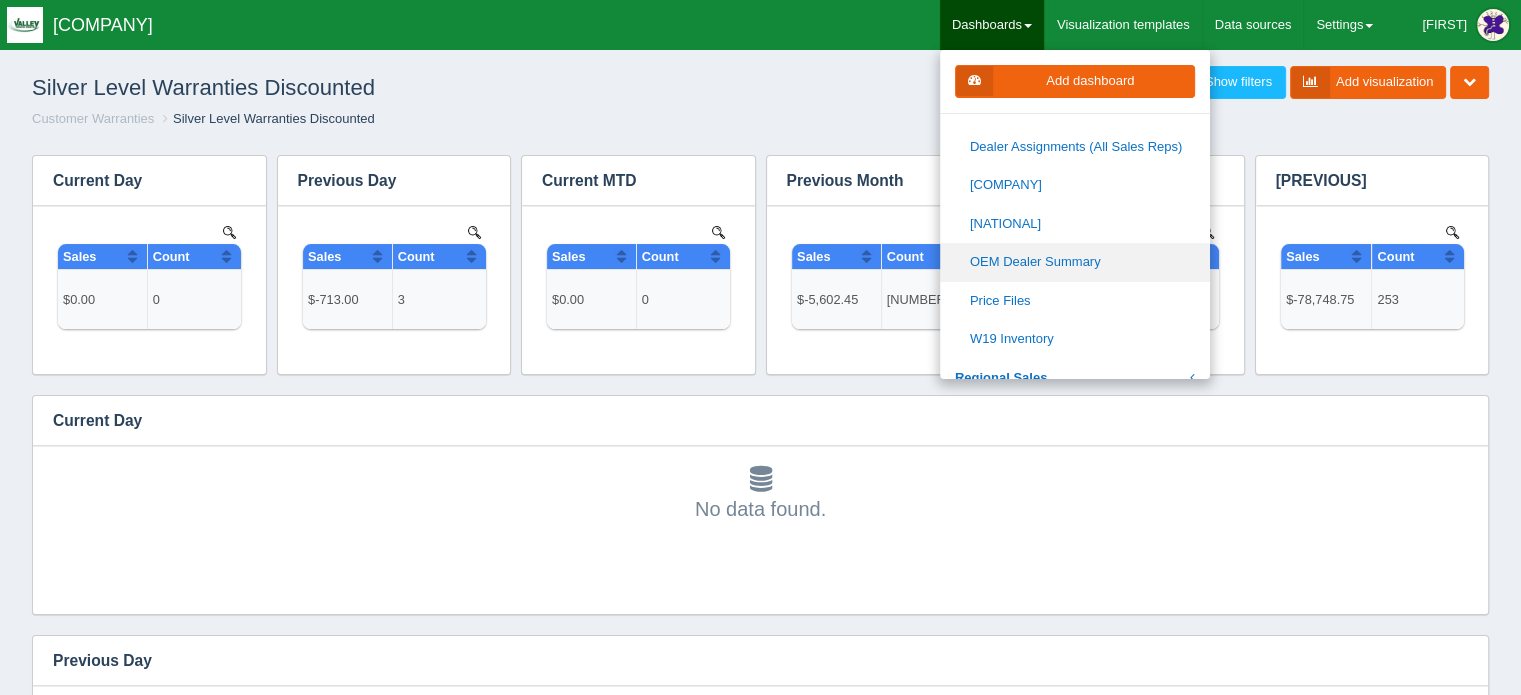 click on "OEM Dealer Summary" at bounding box center (1075, 262) 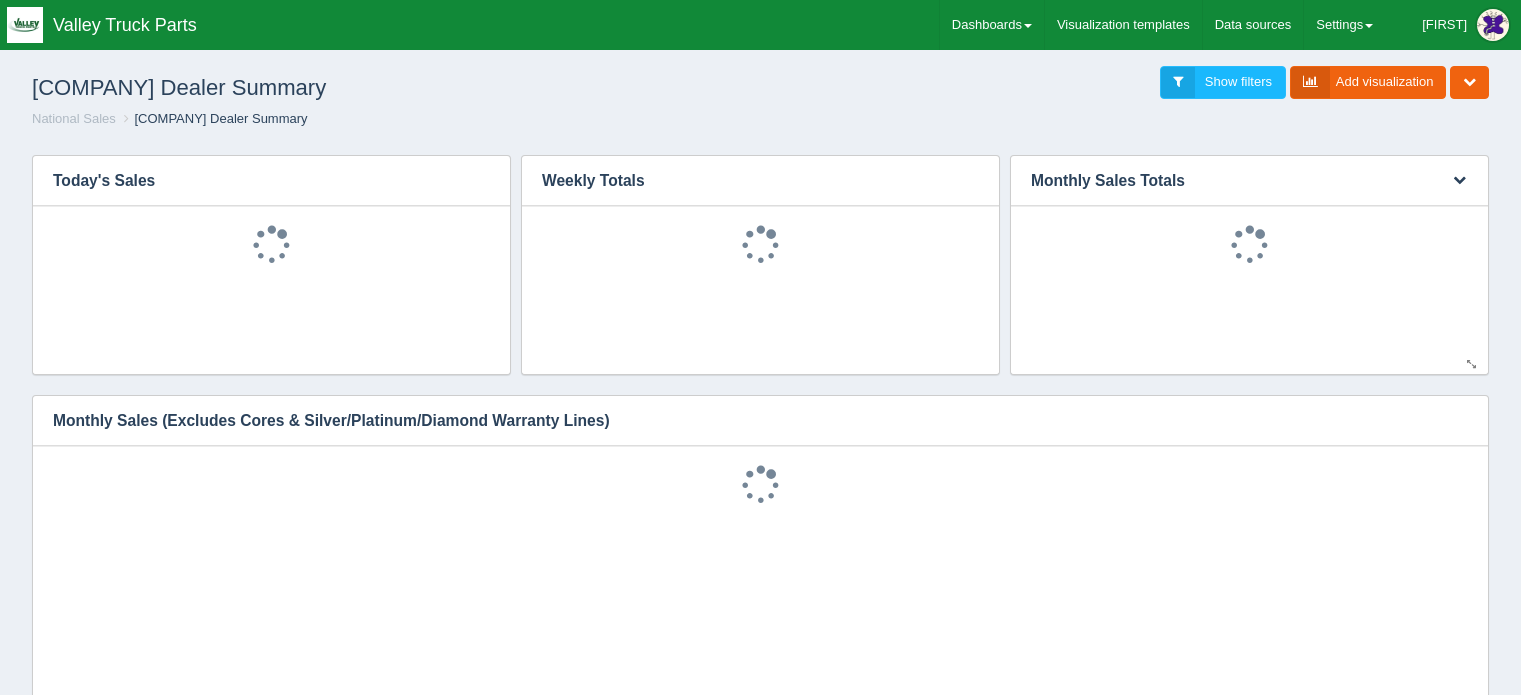 scroll, scrollTop: 0, scrollLeft: 0, axis: both 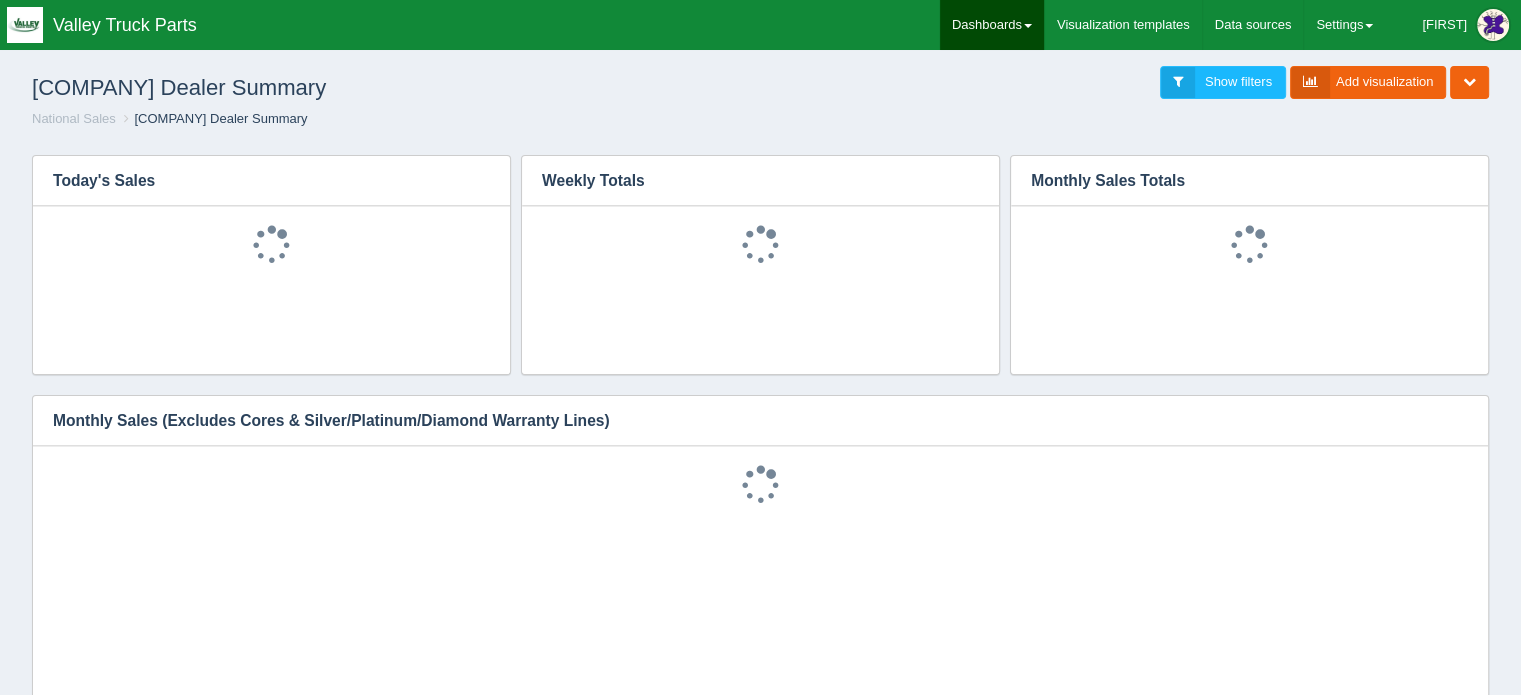 click on "Dashboards" at bounding box center [992, 25] 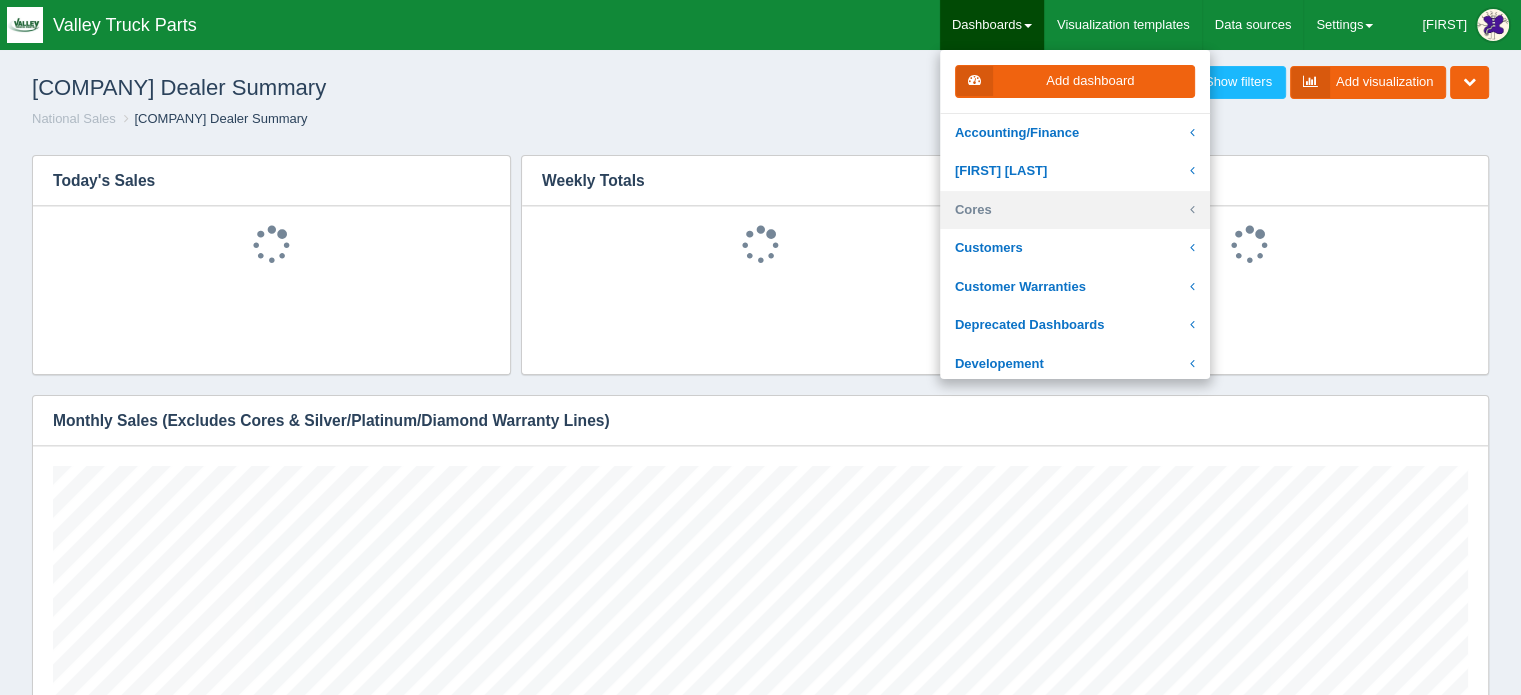 scroll, scrollTop: 0, scrollLeft: 0, axis: both 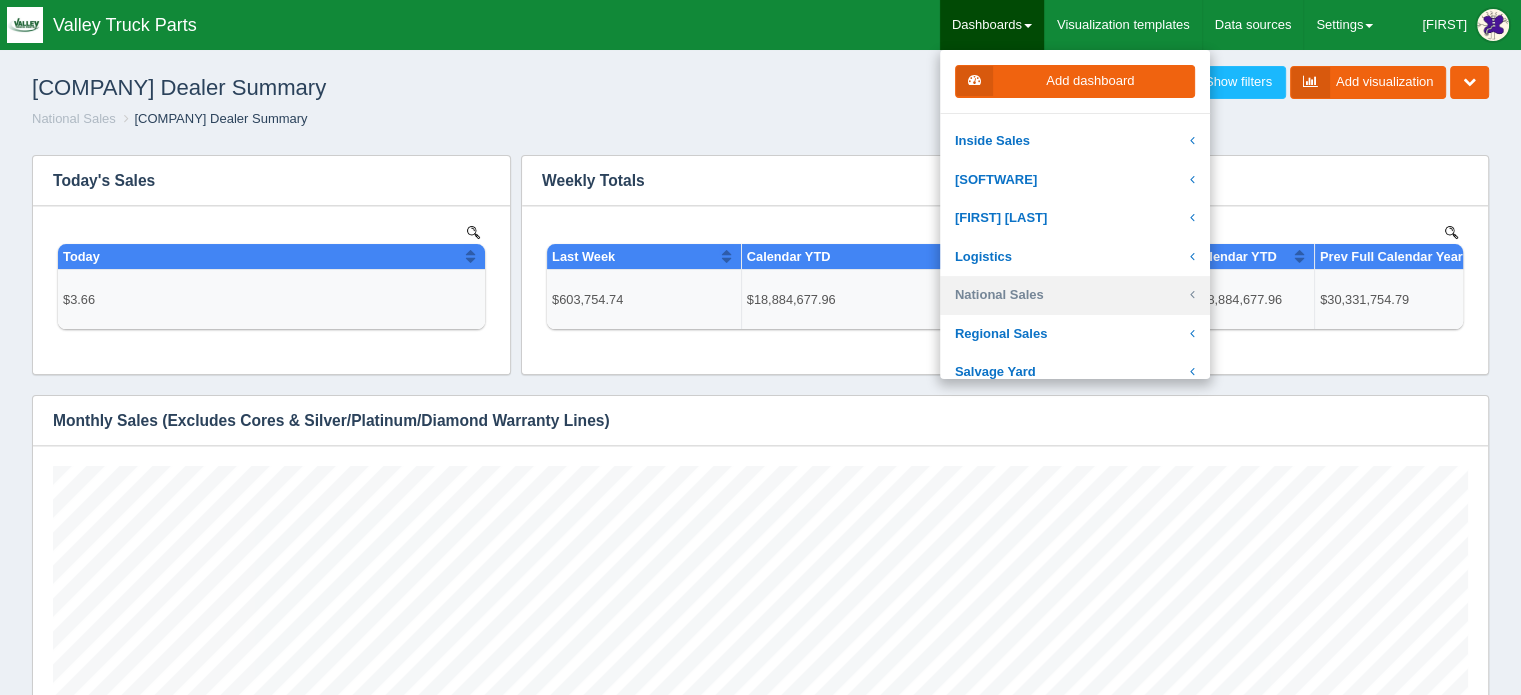 click on "National Sales" at bounding box center [1075, 295] 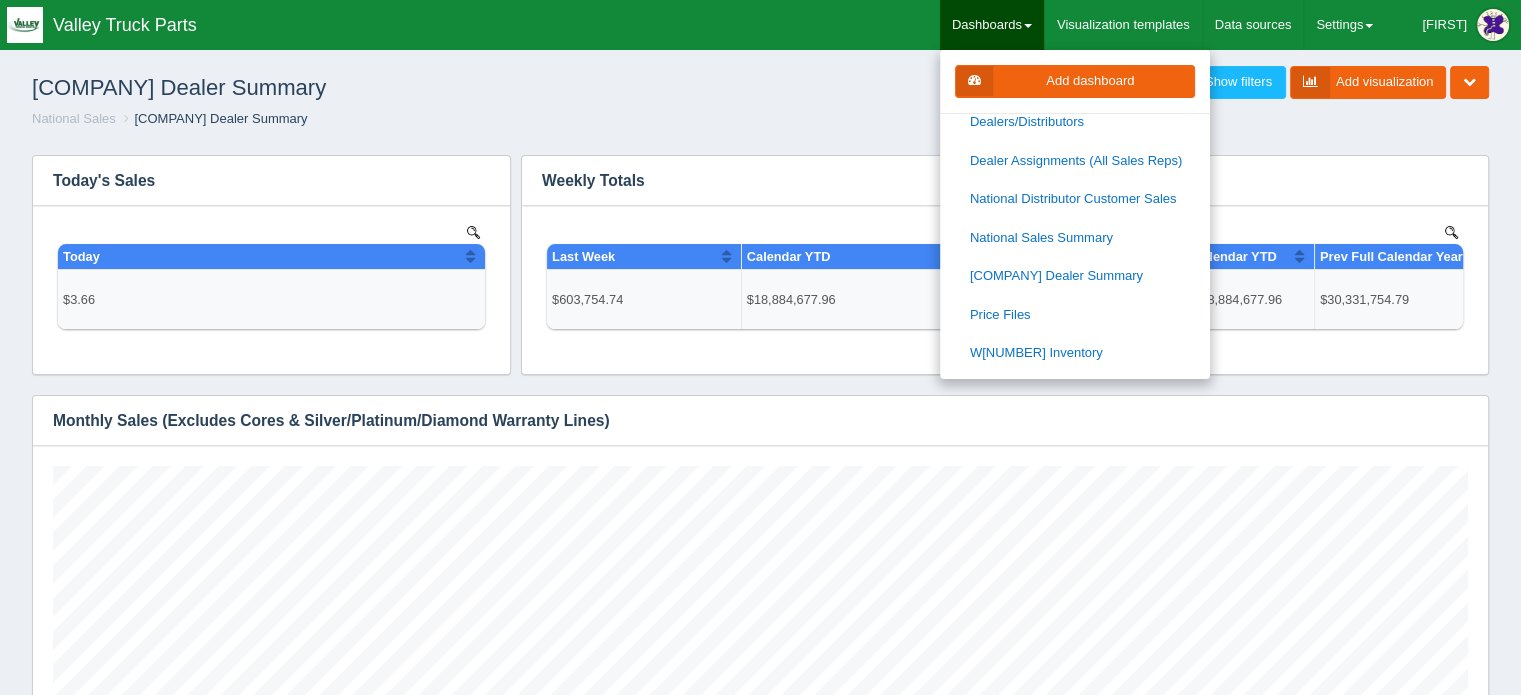 scroll, scrollTop: 1200, scrollLeft: 0, axis: vertical 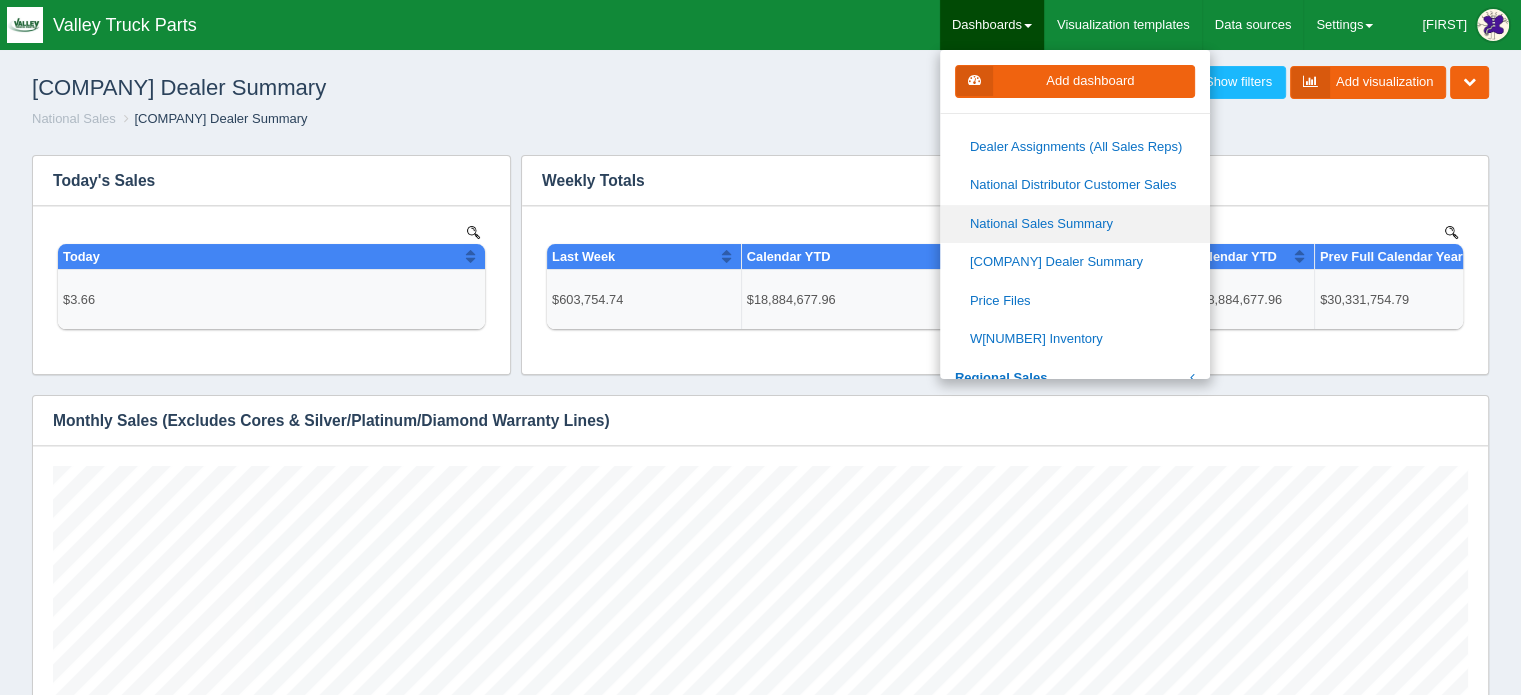 click on "[NATIONAL]" at bounding box center (1075, 224) 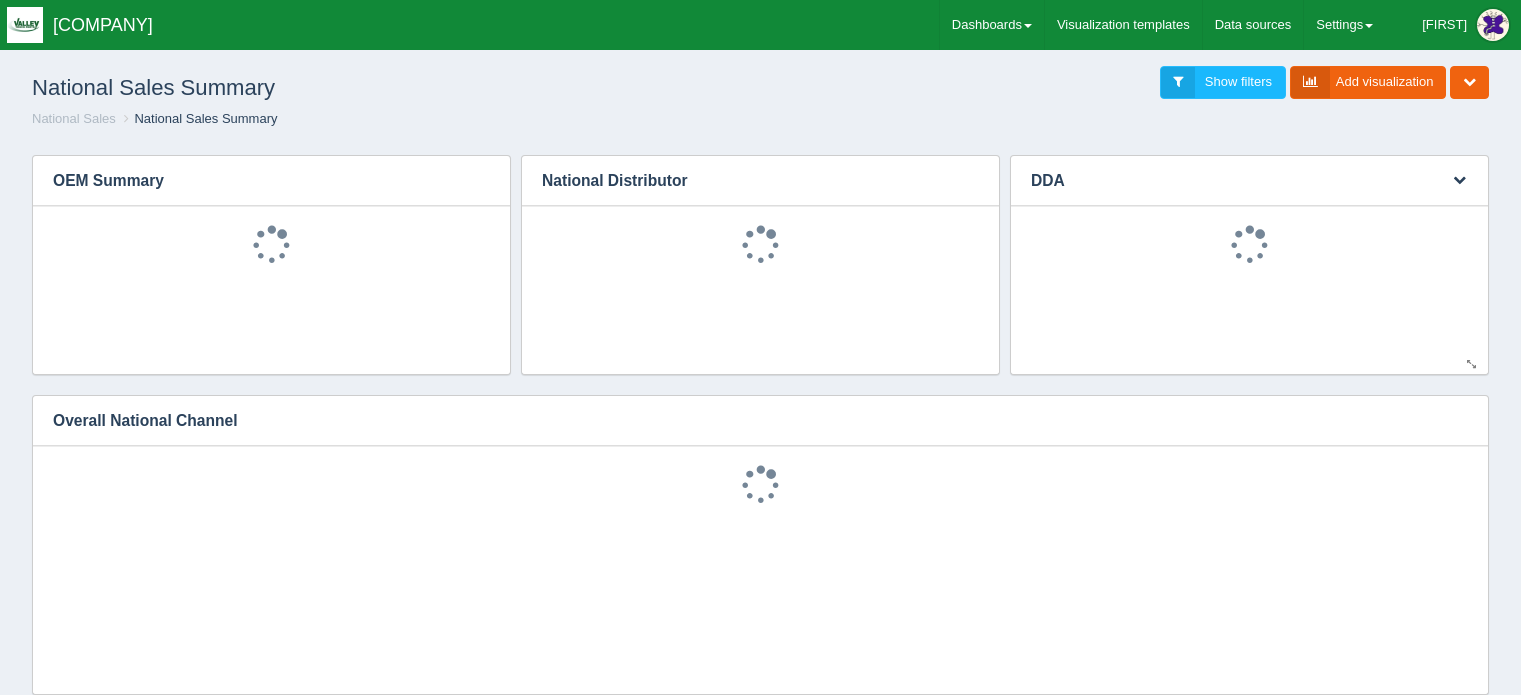 scroll, scrollTop: 0, scrollLeft: 0, axis: both 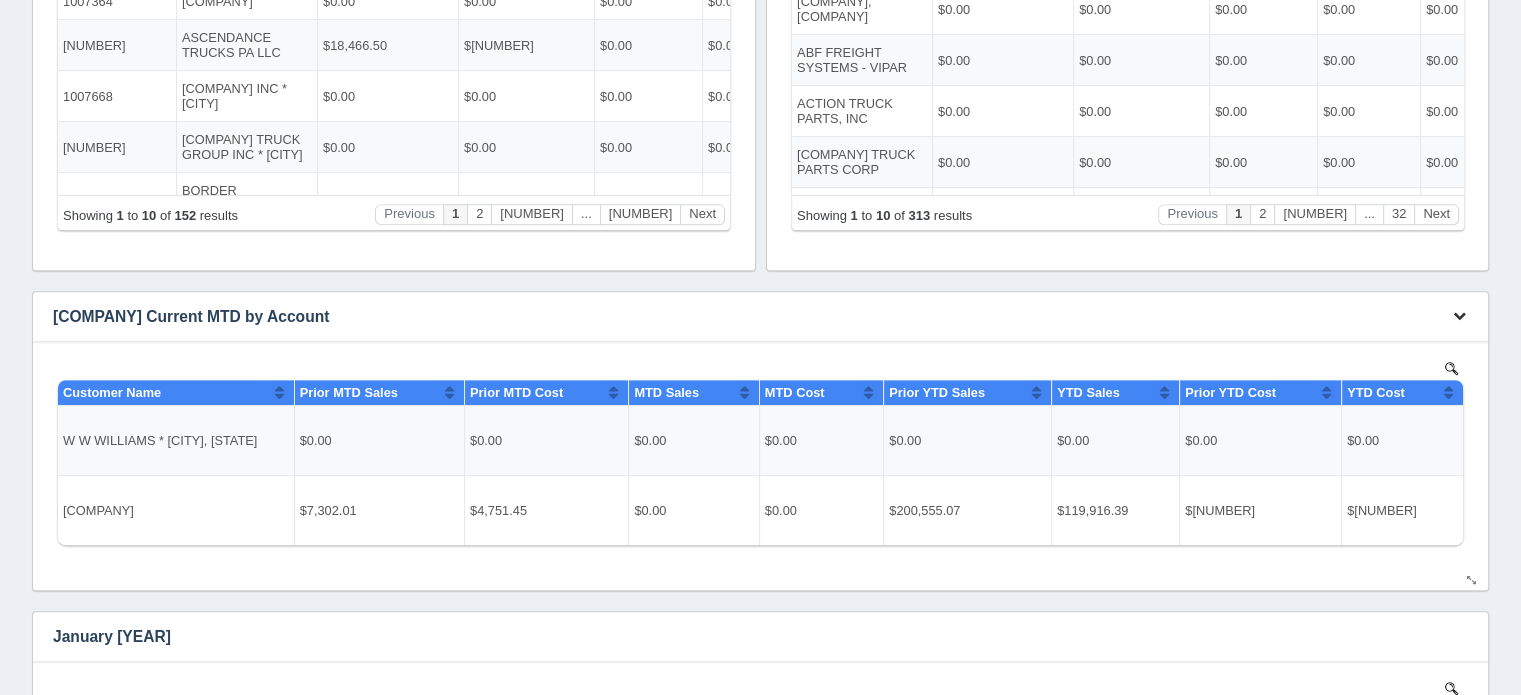 click at bounding box center (1459, 316) 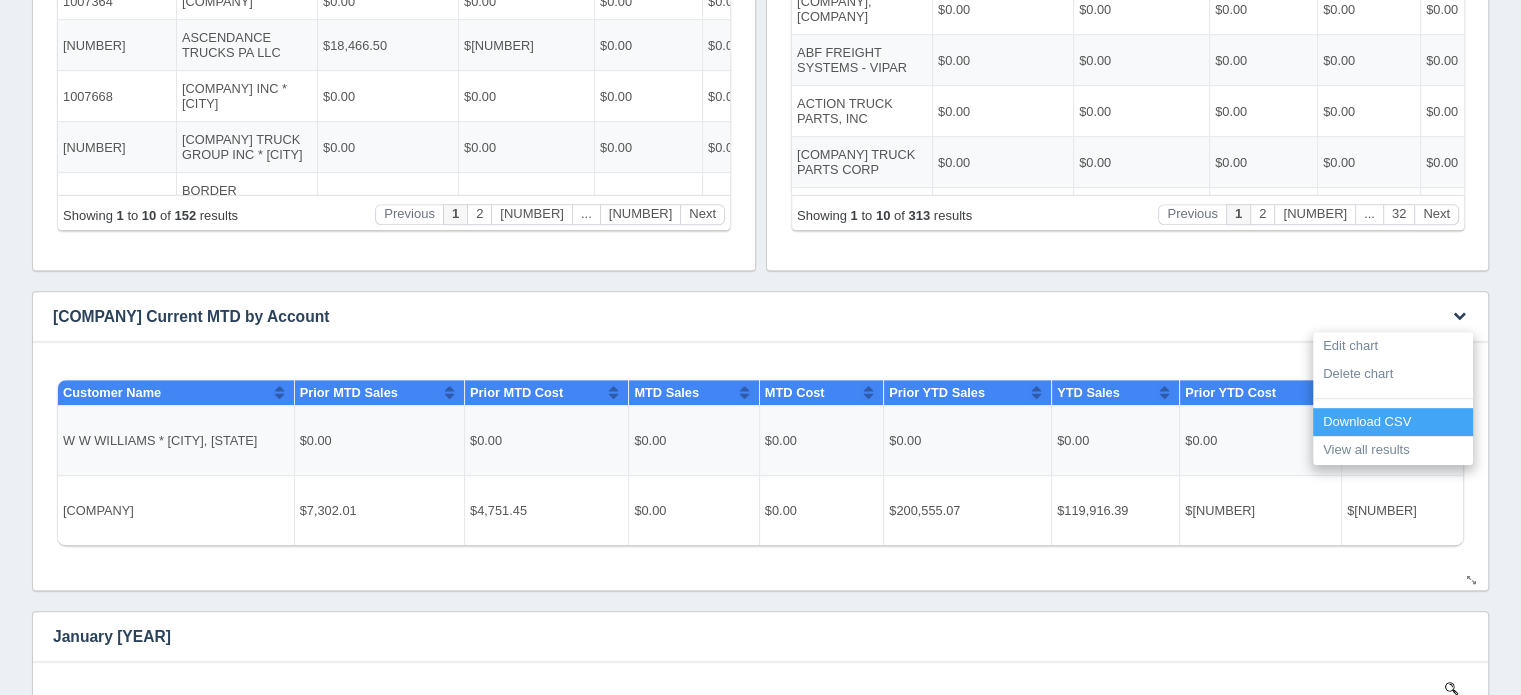 click on "Download CSV" at bounding box center (1393, 422) 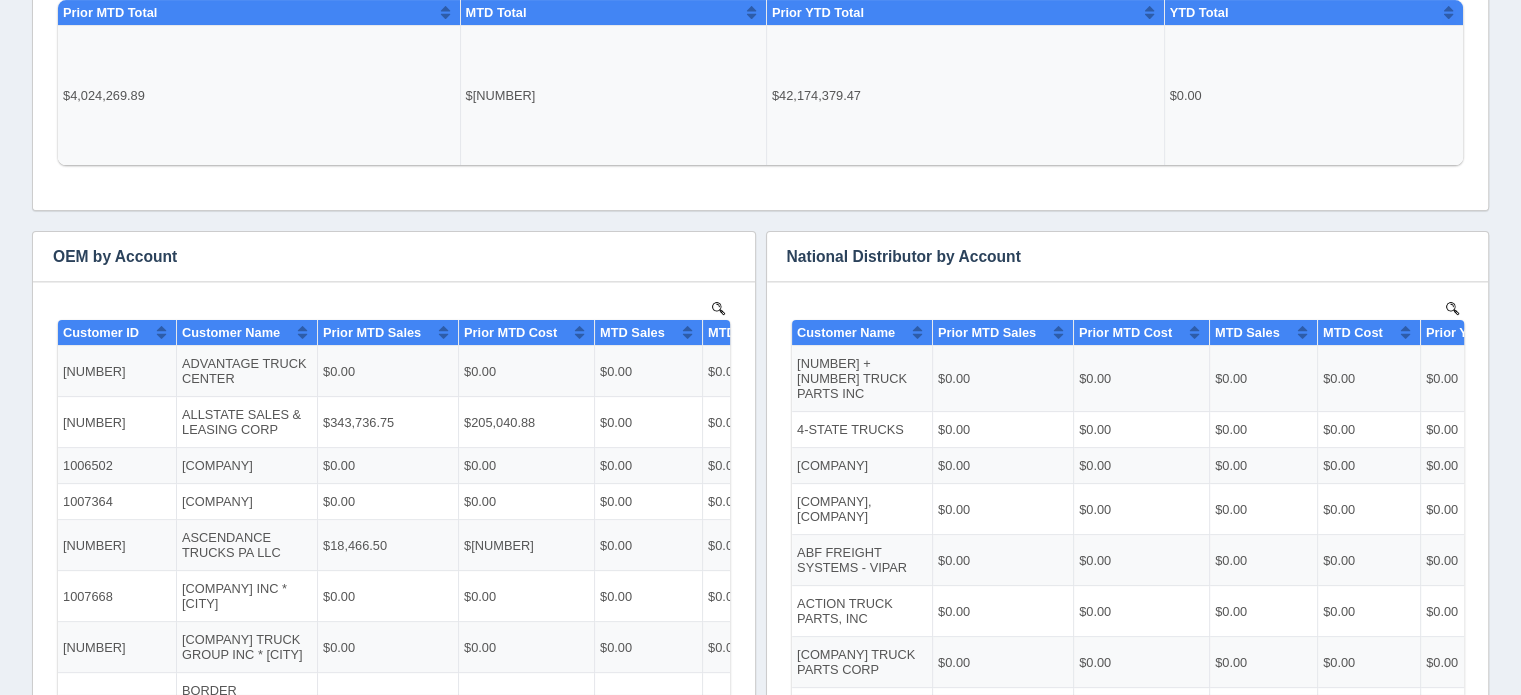 scroll, scrollTop: 0, scrollLeft: 0, axis: both 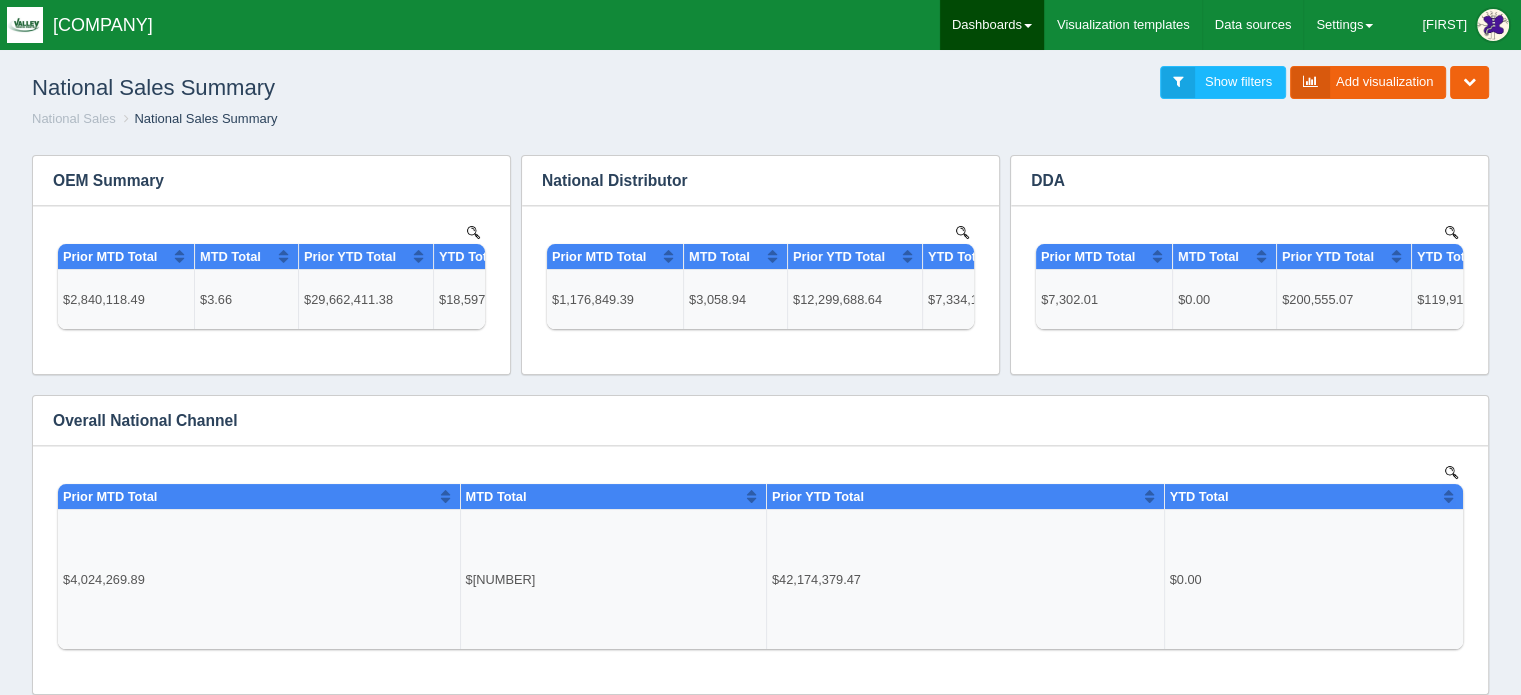 click on "Dashboards" at bounding box center (992, 25) 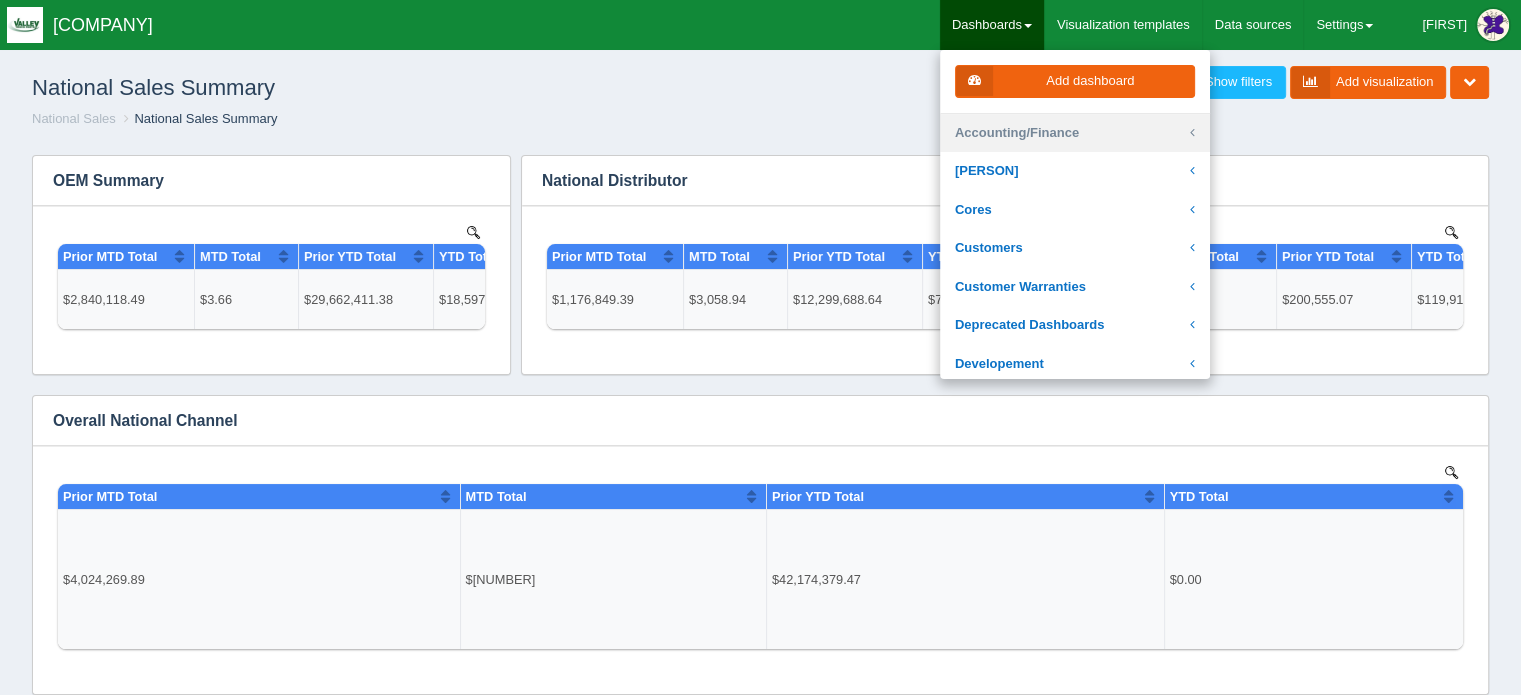 click on "Accounting/Finance" at bounding box center (1075, 133) 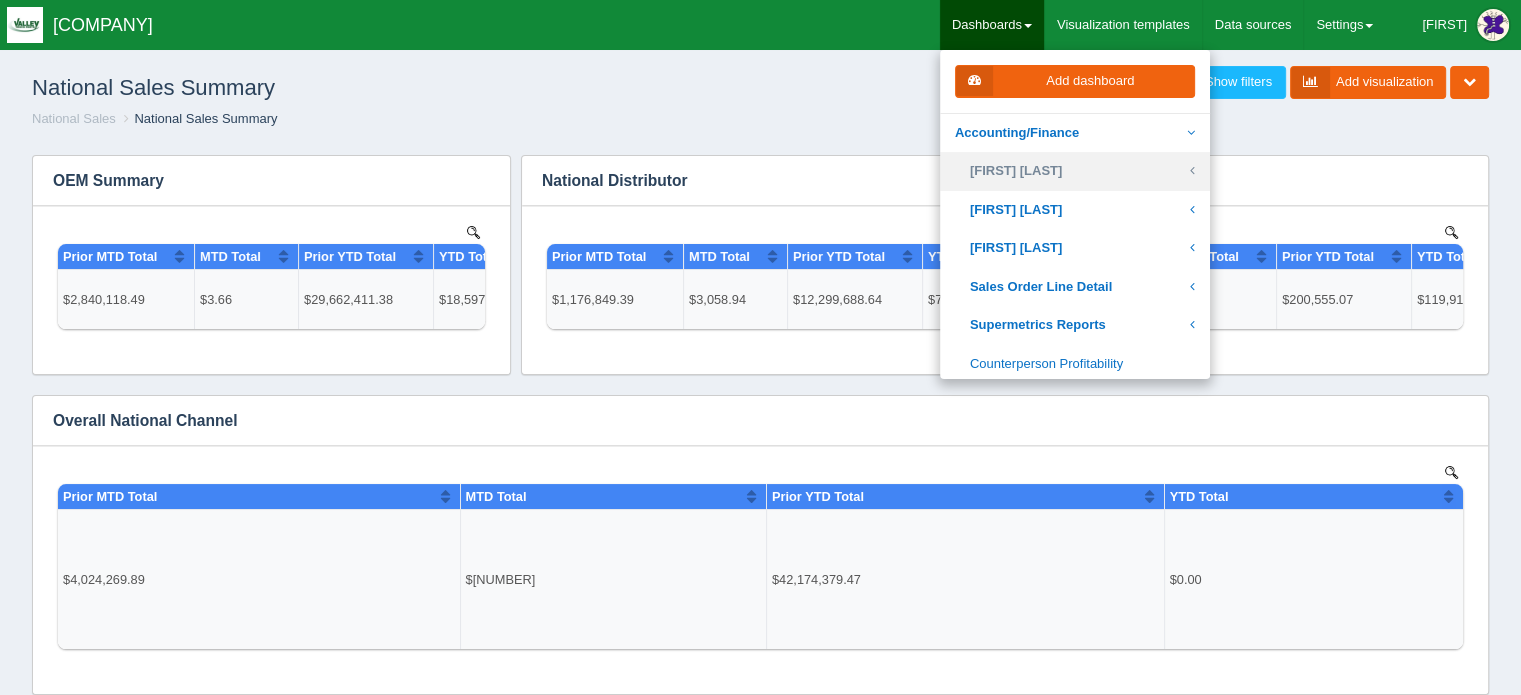 click on "[FIRST] [LAST]" at bounding box center (1075, 171) 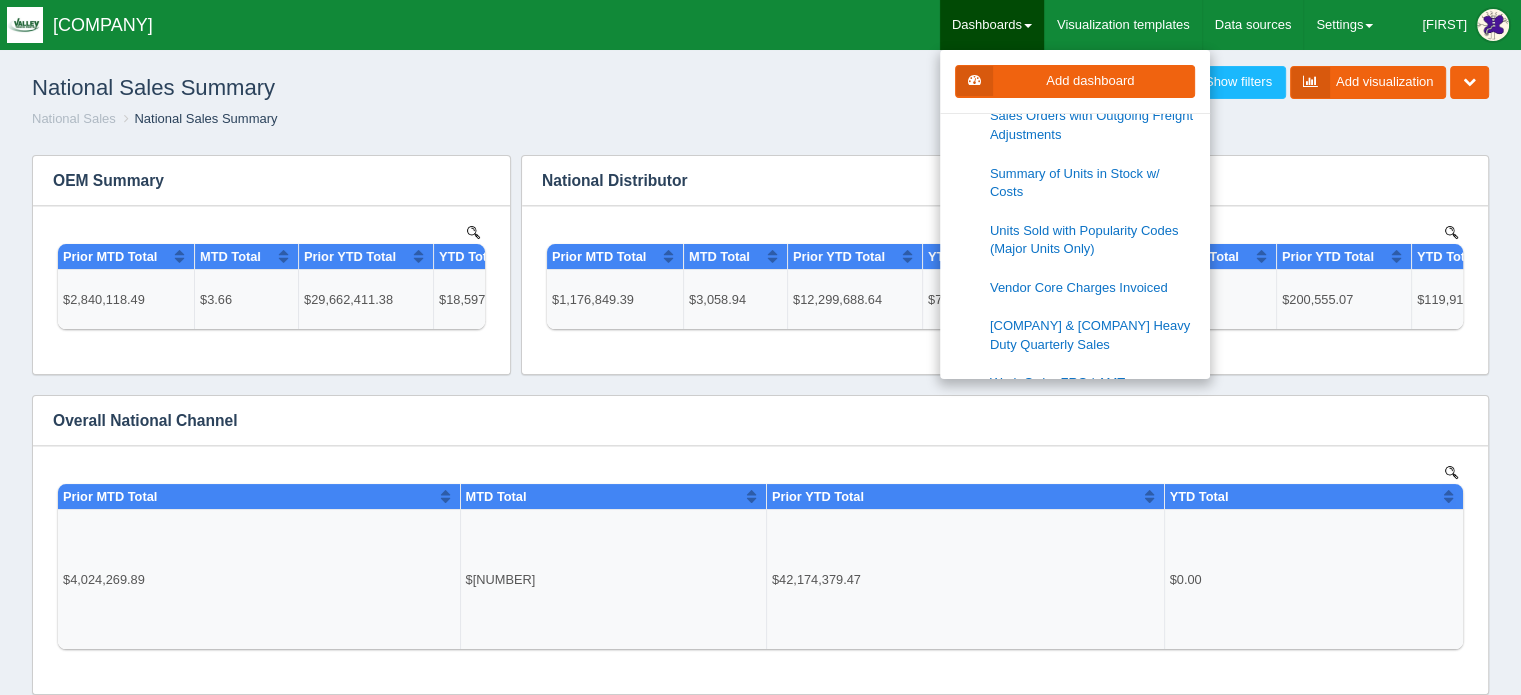scroll, scrollTop: 700, scrollLeft: 0, axis: vertical 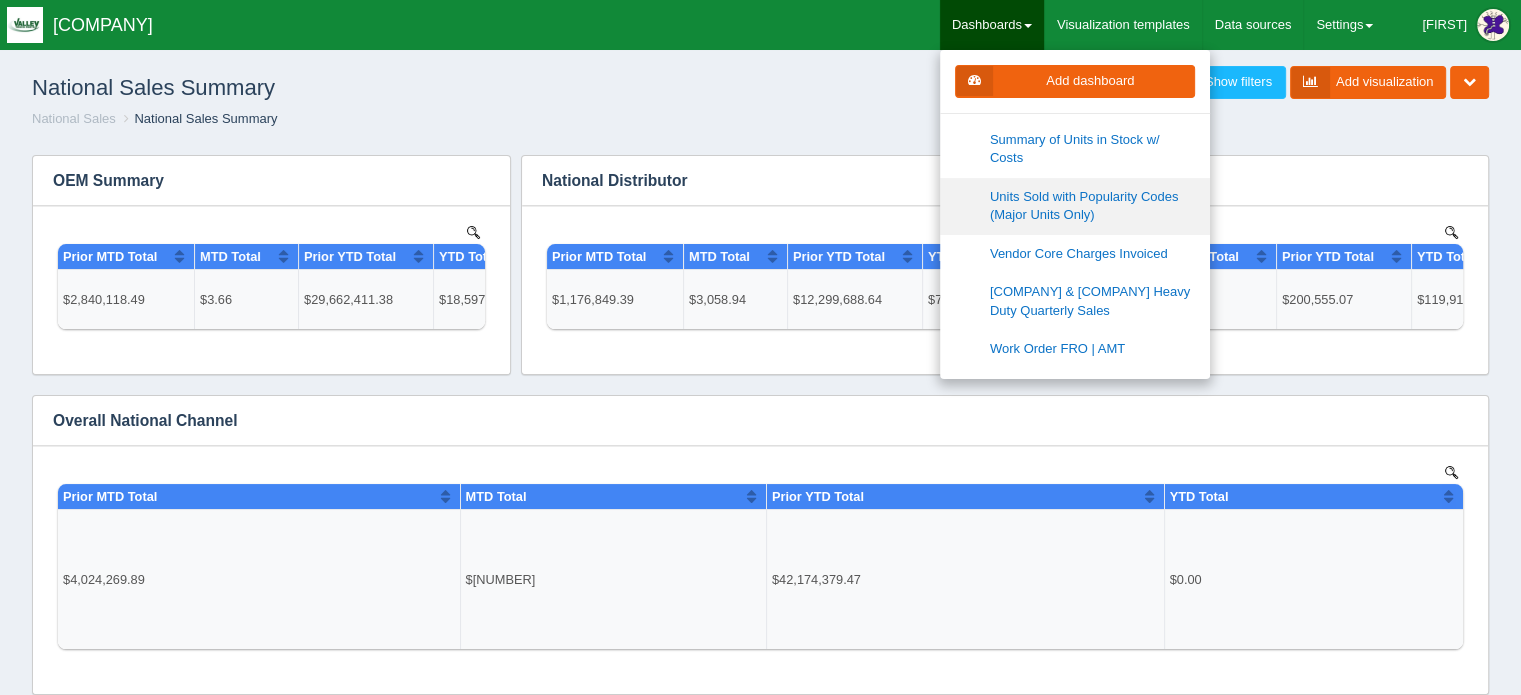 click on "[SERIAL_NUMBER]" at bounding box center (1075, 206) 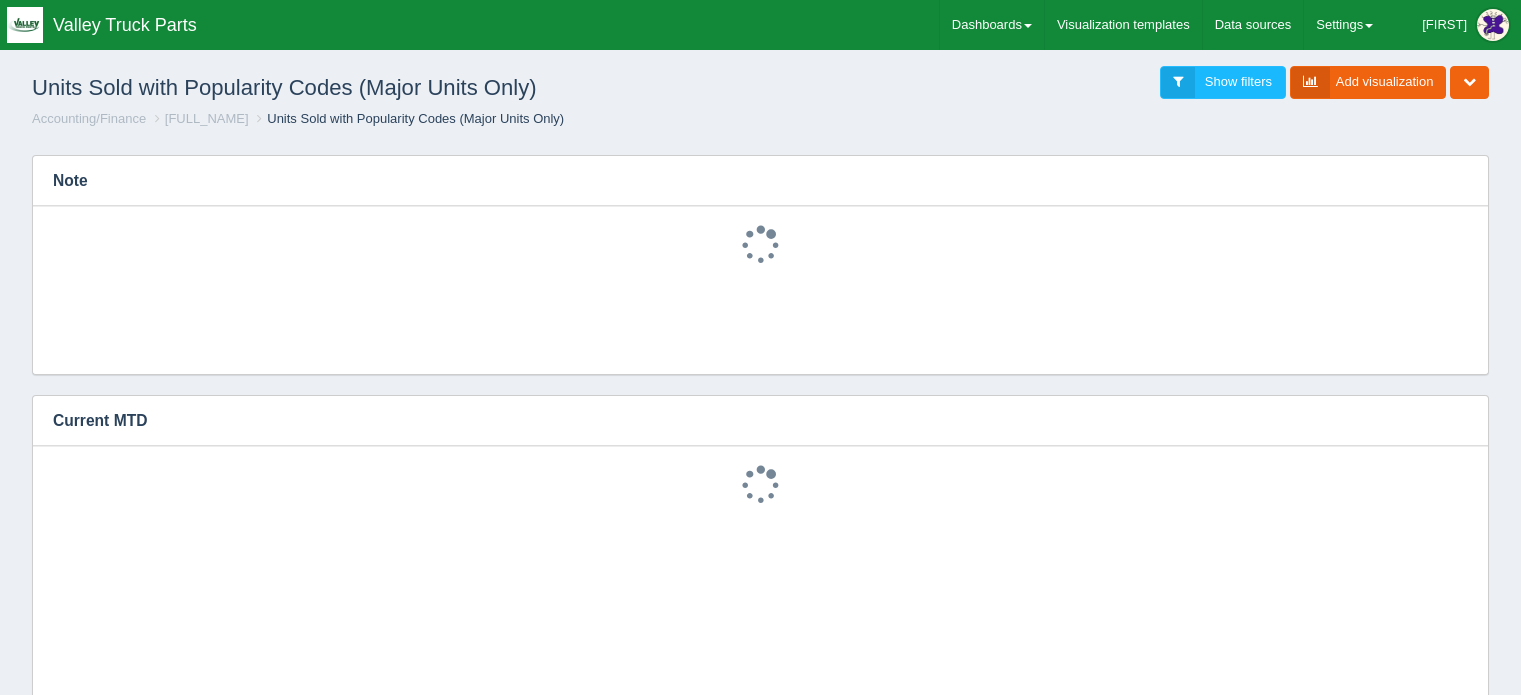 scroll, scrollTop: 0, scrollLeft: 0, axis: both 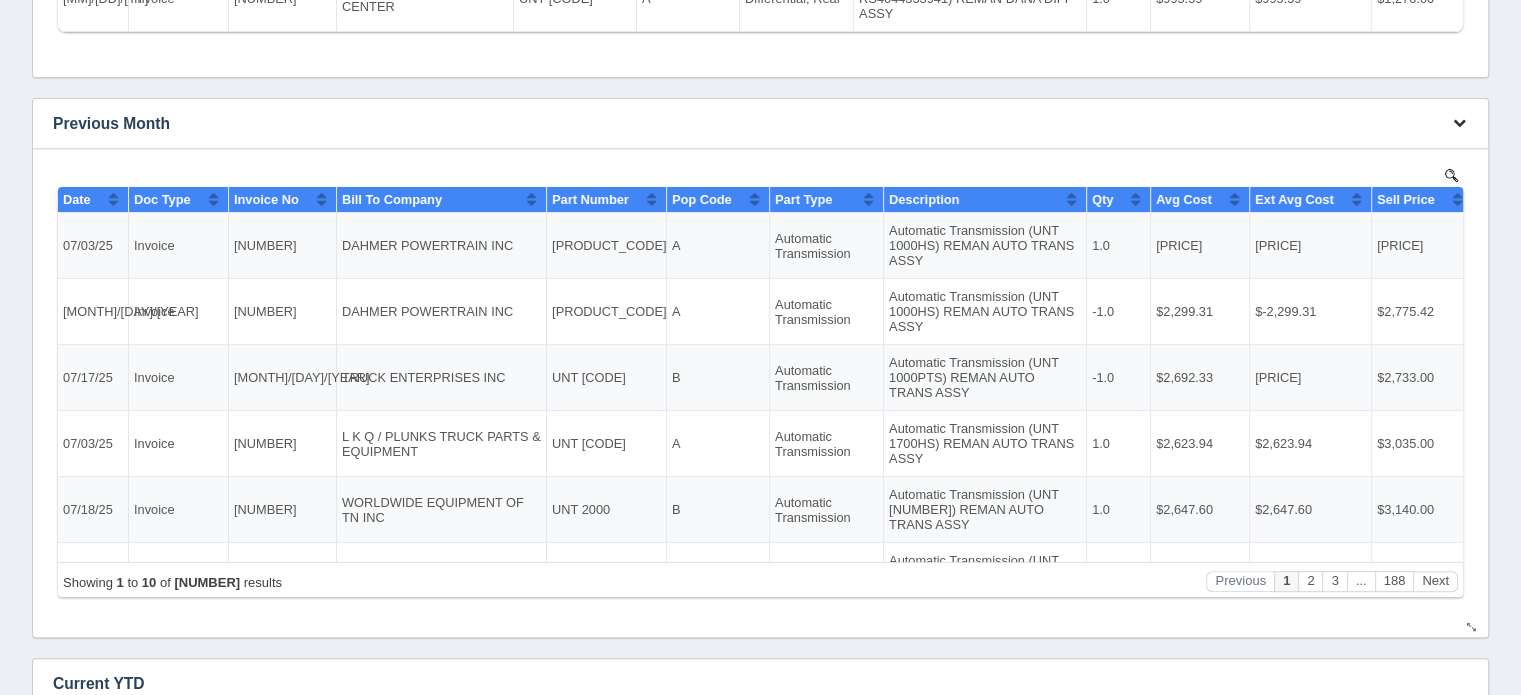 click at bounding box center [1459, 122] 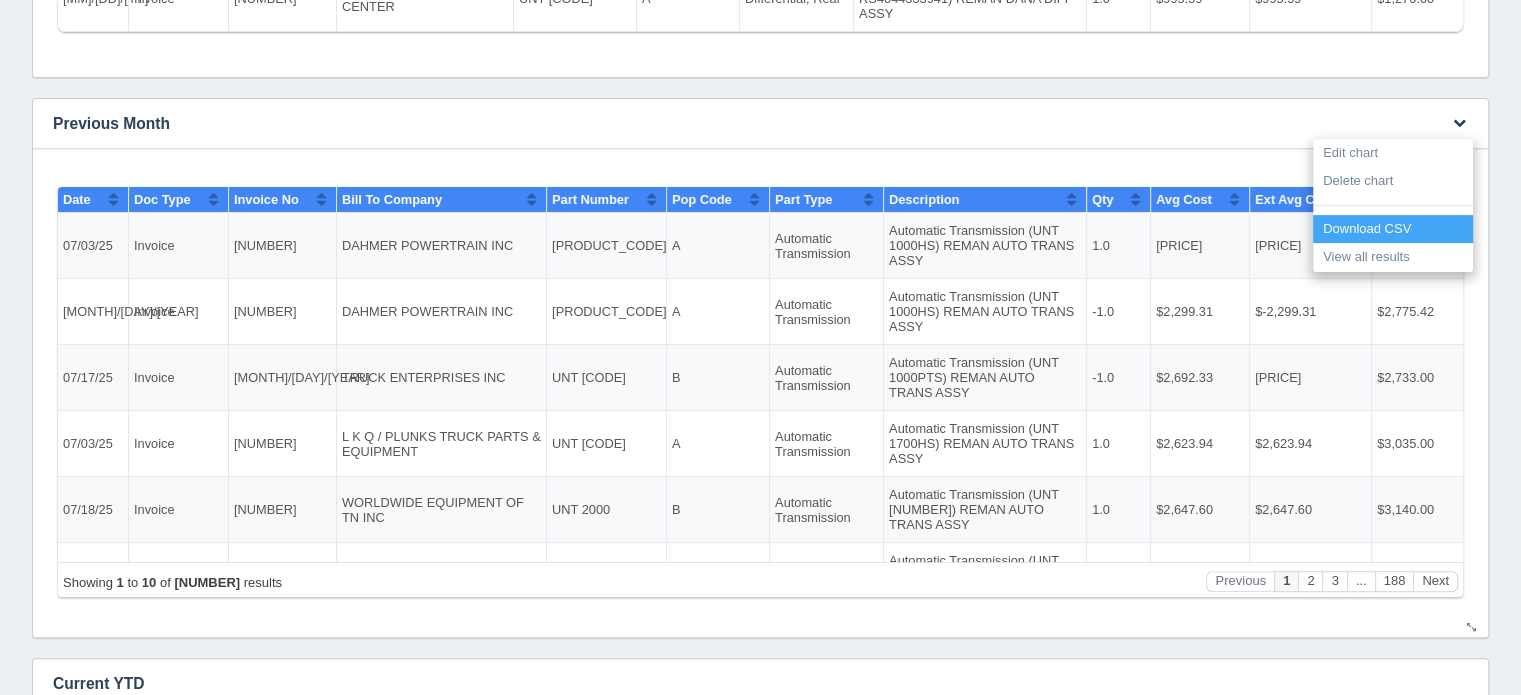 click on "Download CSV" at bounding box center (1393, 229) 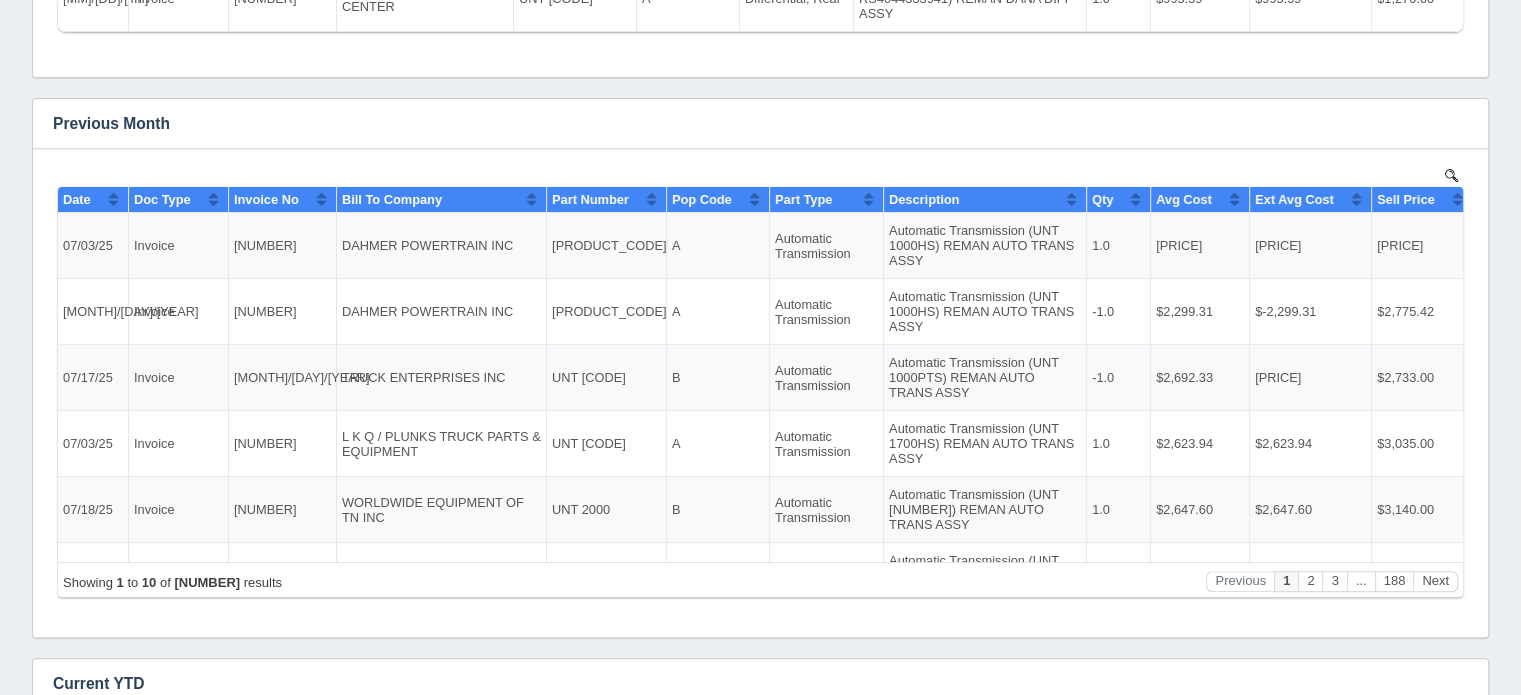 scroll, scrollTop: 0, scrollLeft: 0, axis: both 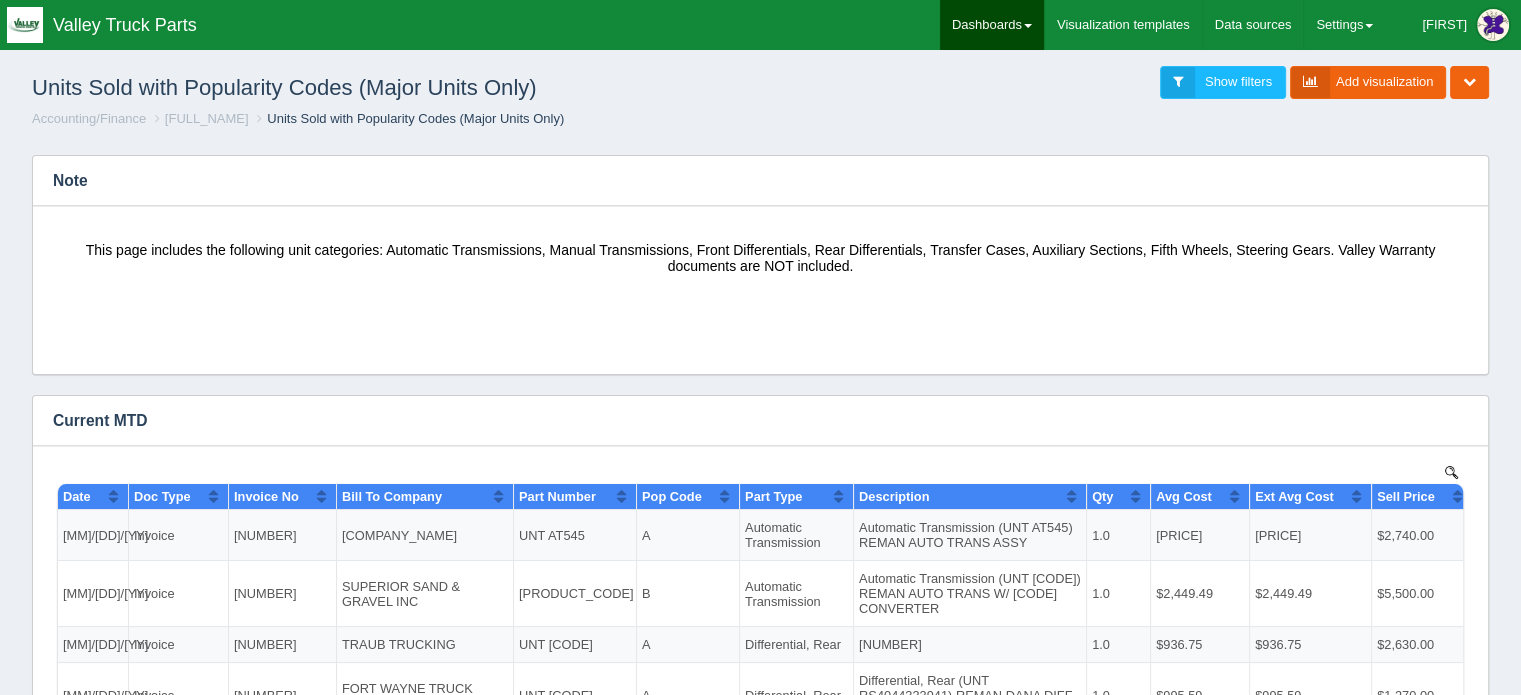 click on "Dashboards" at bounding box center (992, 25) 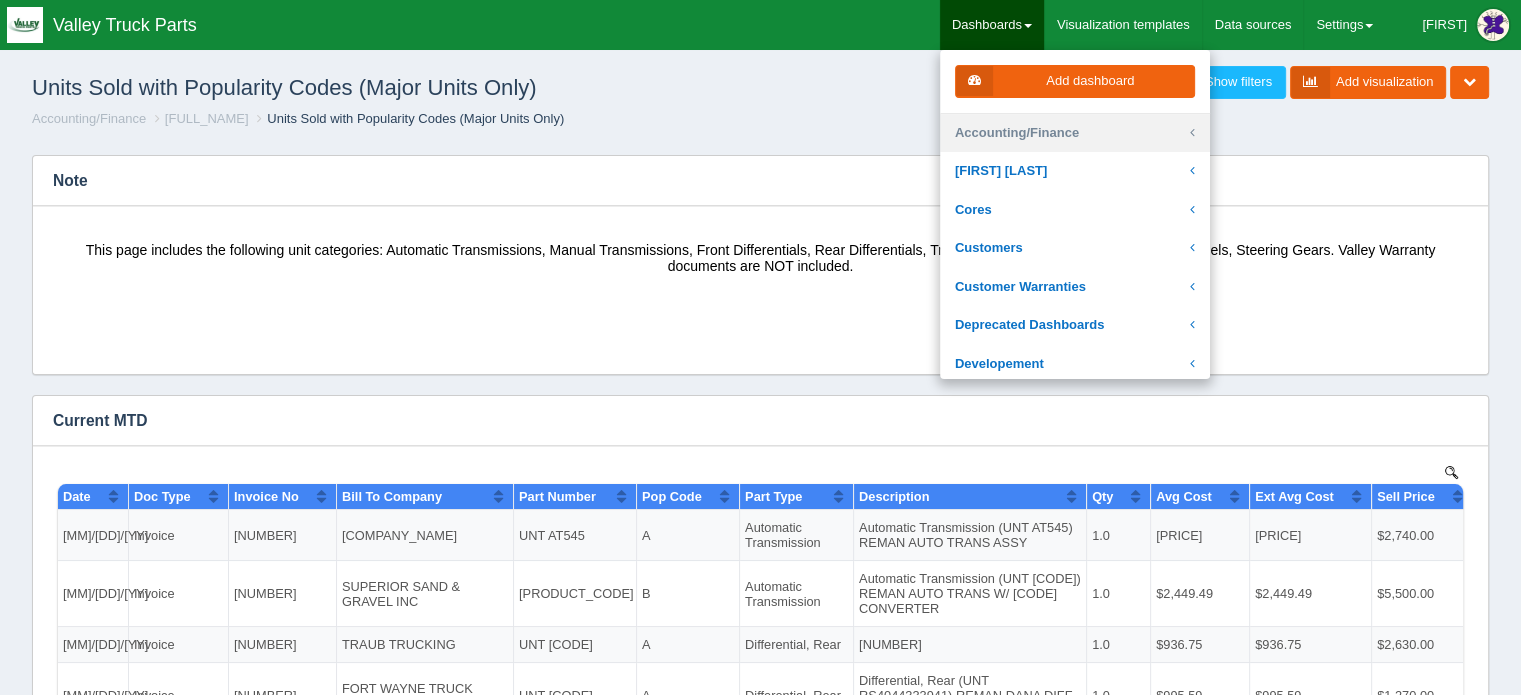 click on "Accounting/Finance" at bounding box center [1075, 133] 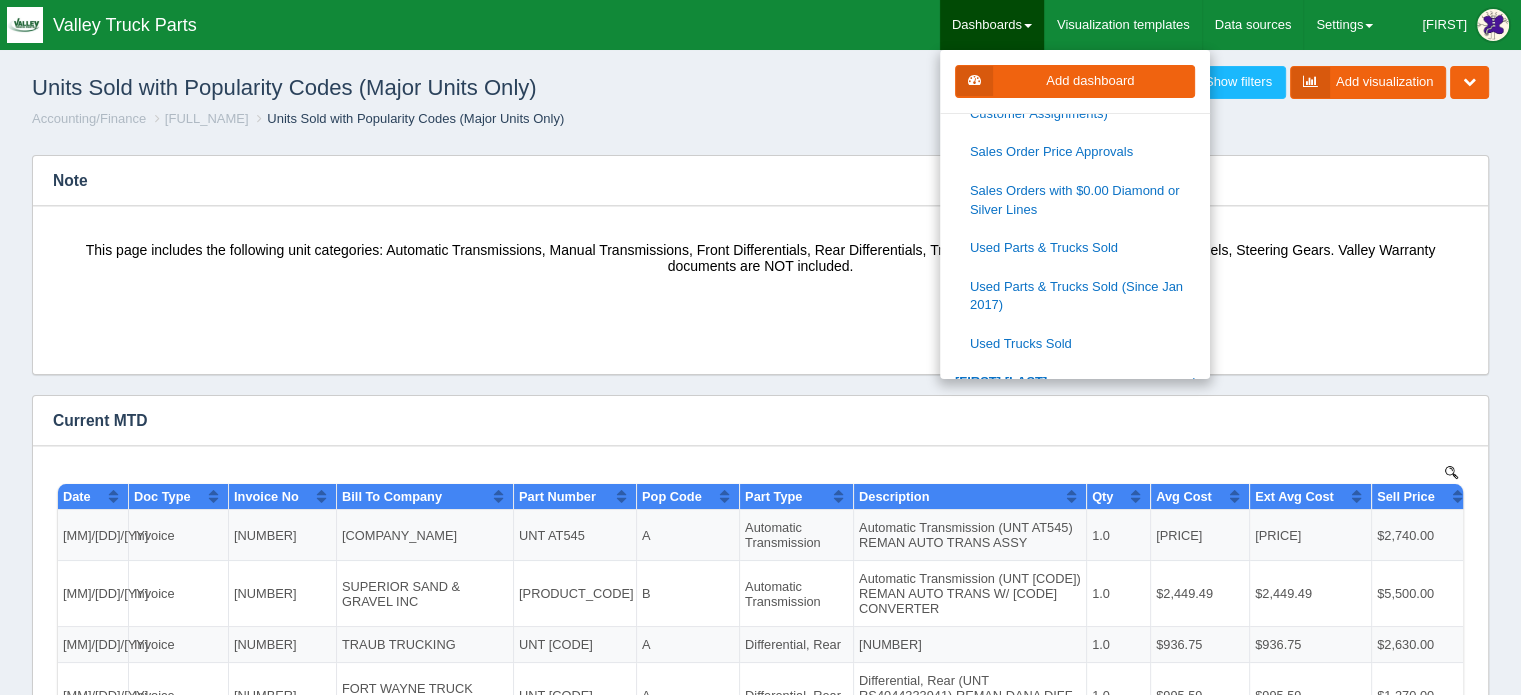 scroll, scrollTop: 0, scrollLeft: 0, axis: both 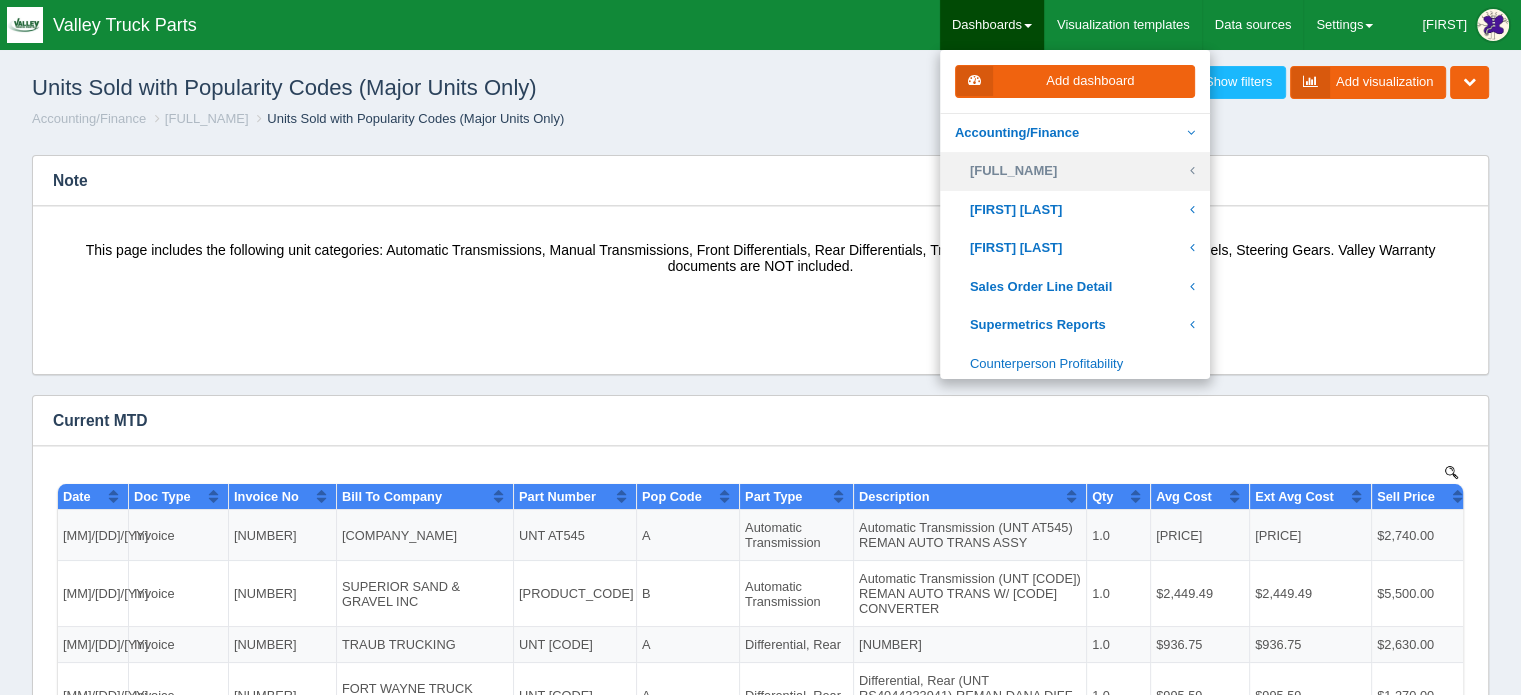click on "[FULL_NAME]" at bounding box center [1075, 171] 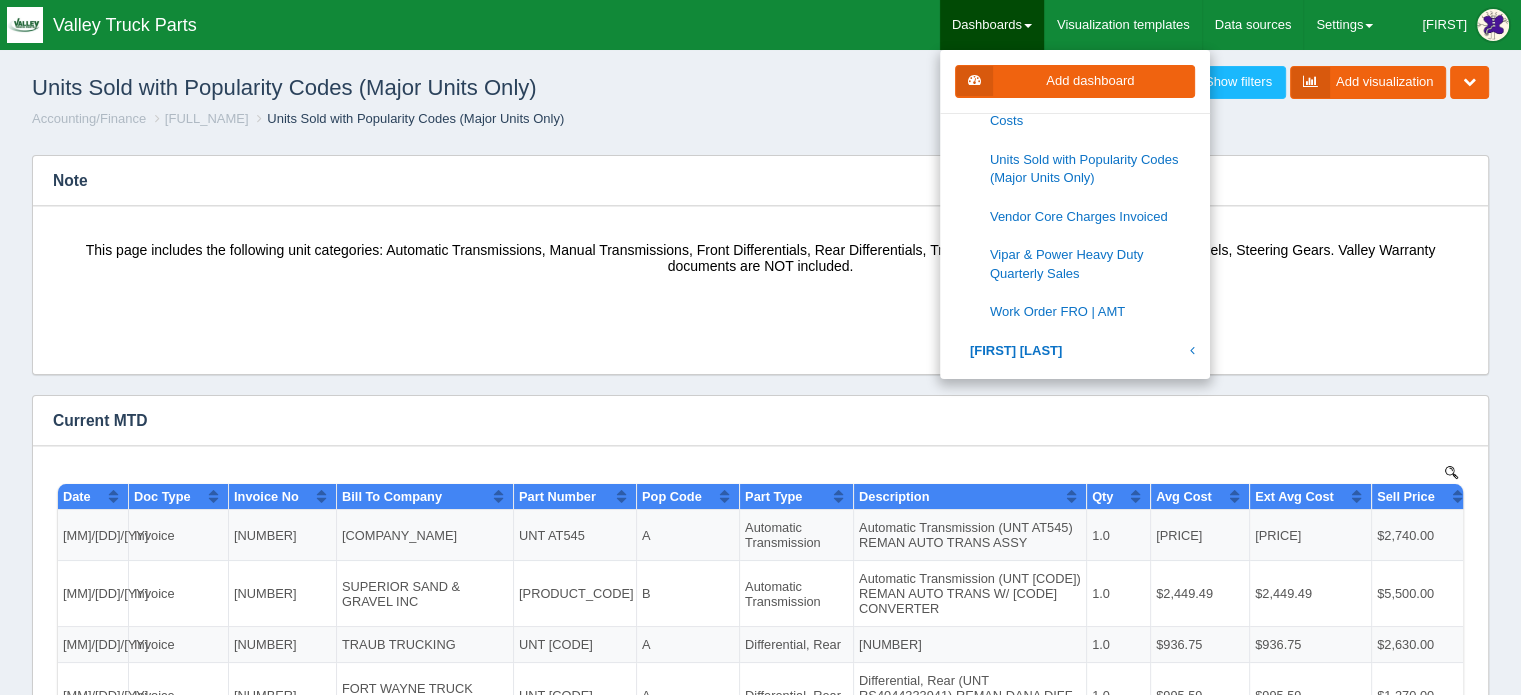 scroll, scrollTop: 0, scrollLeft: 0, axis: both 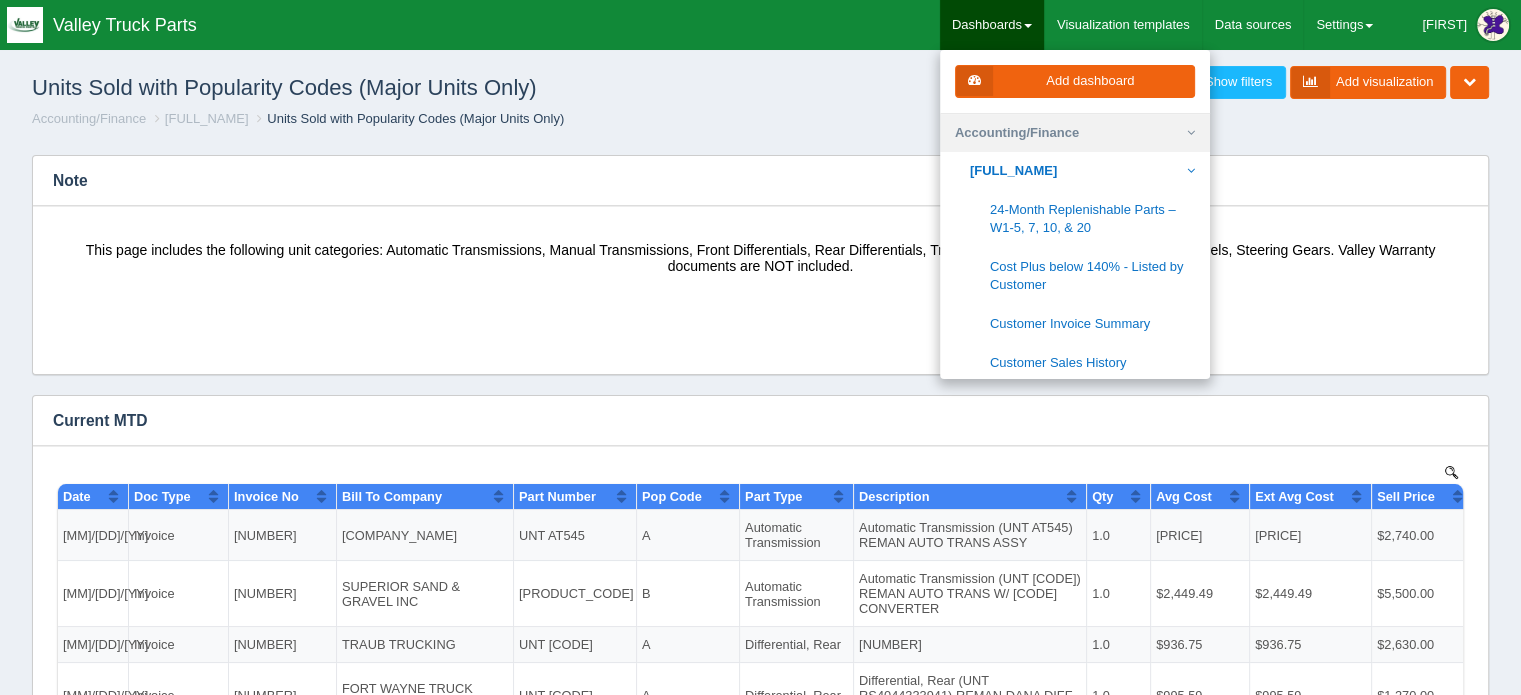 click on "Accounting/Finance" at bounding box center (1075, 133) 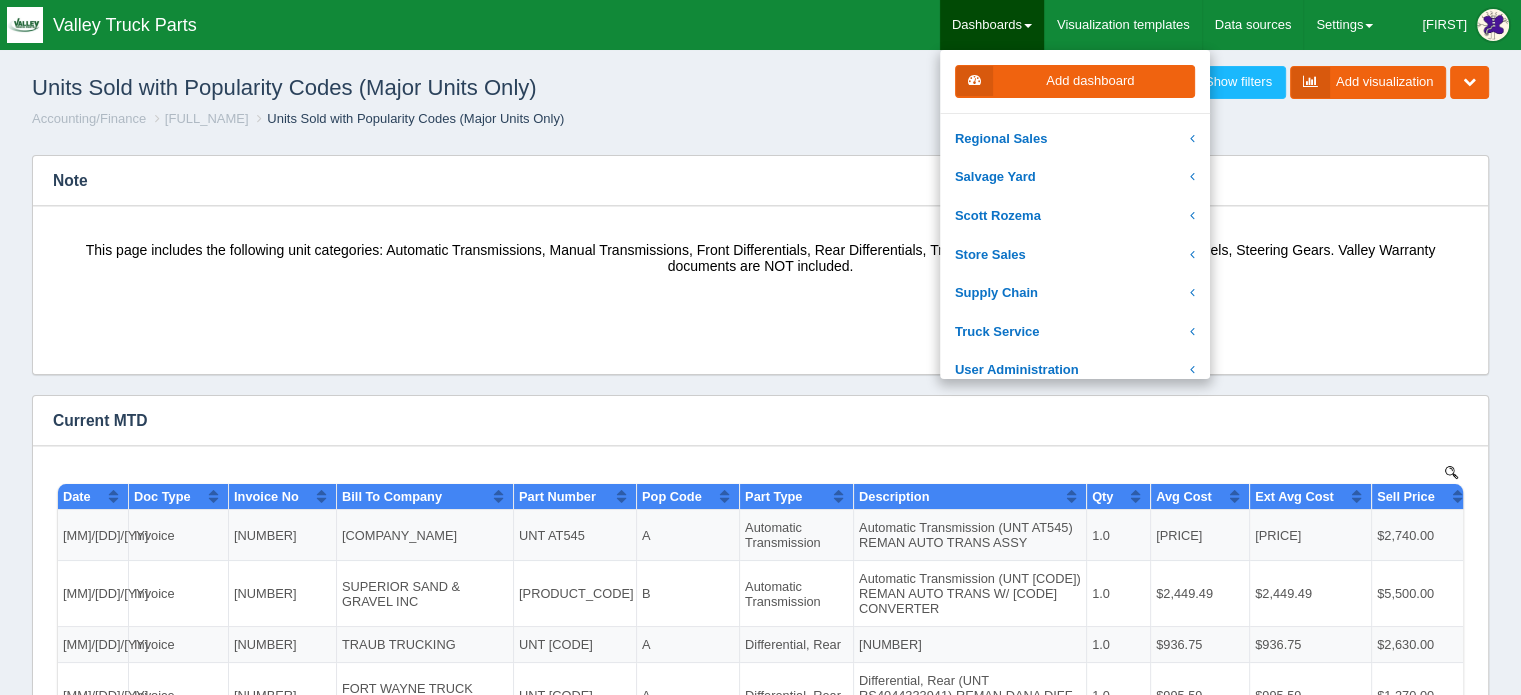 scroll, scrollTop: 600, scrollLeft: 0, axis: vertical 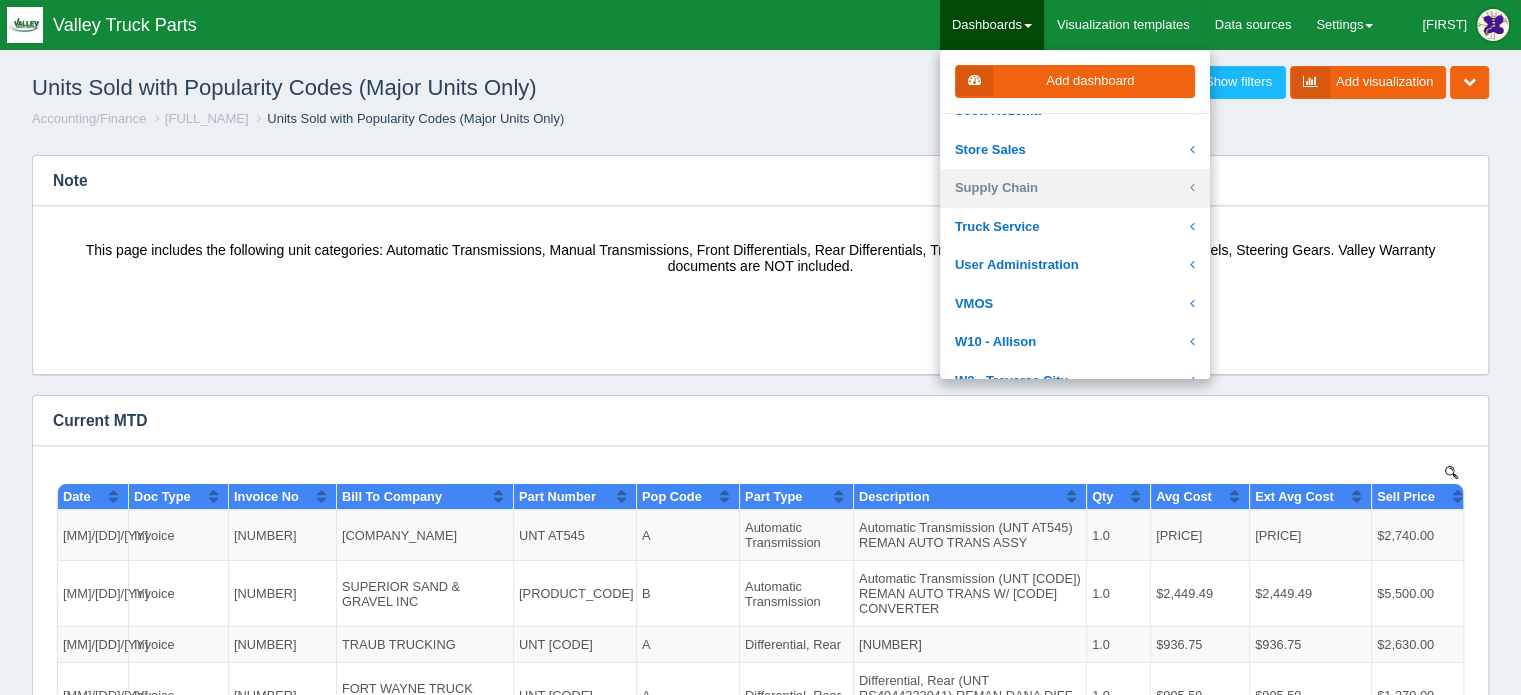 click on "Supply Chain" at bounding box center [1075, 188] 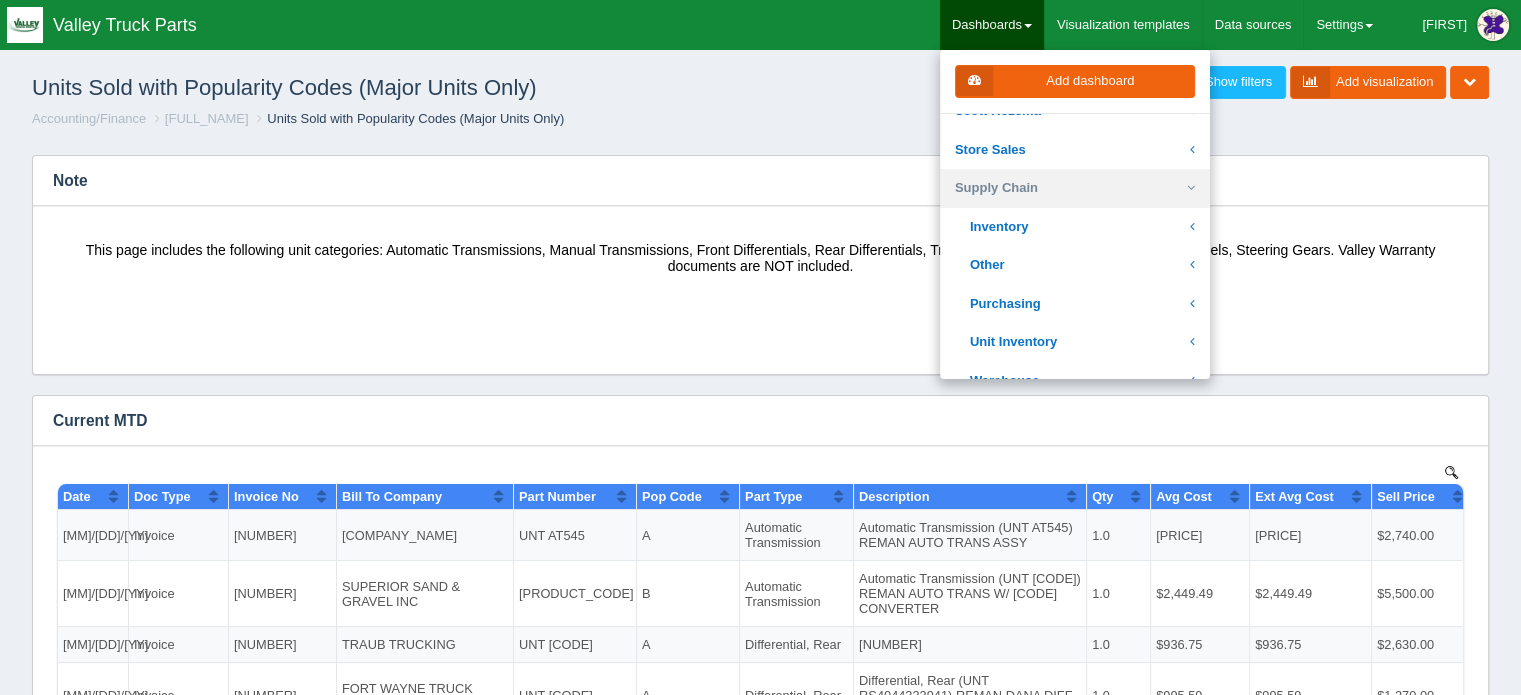 scroll, scrollTop: 500, scrollLeft: 0, axis: vertical 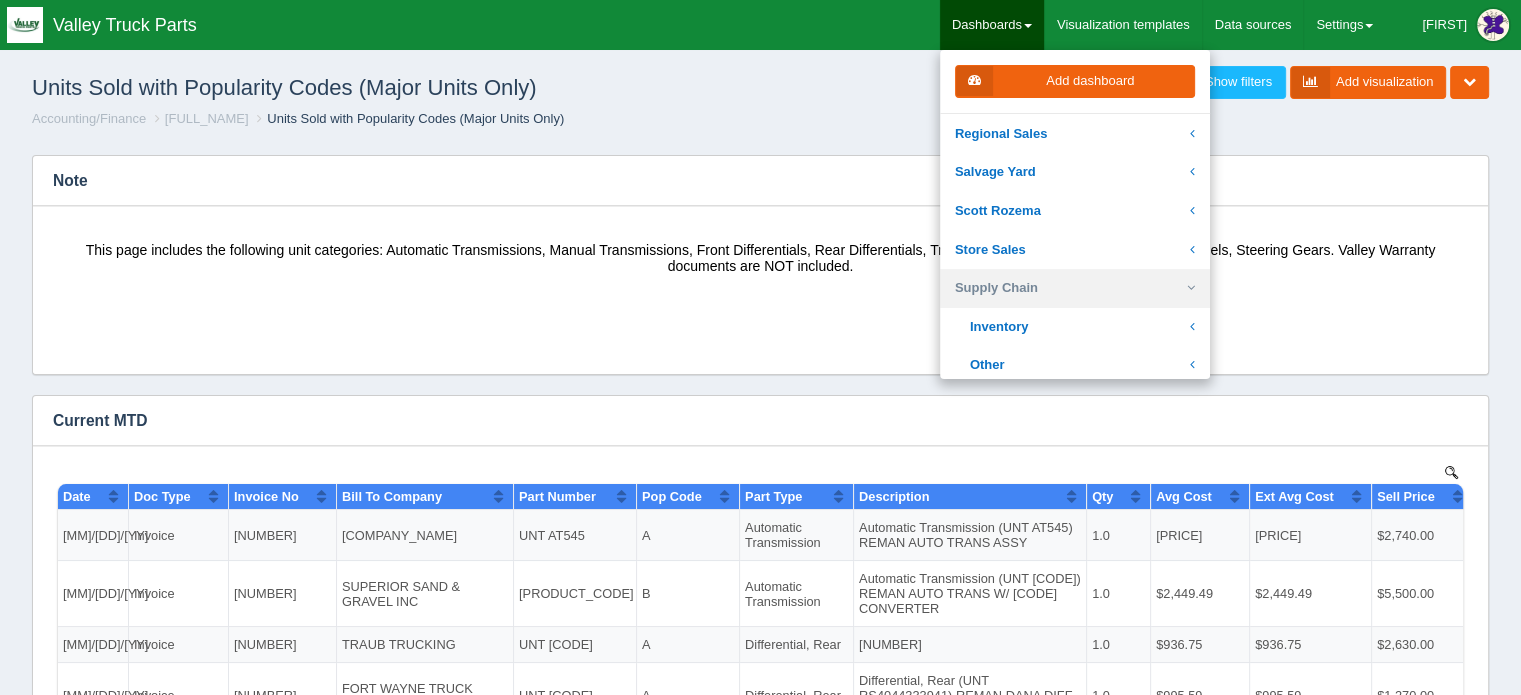 click on "Supply Chain" at bounding box center (1075, 288) 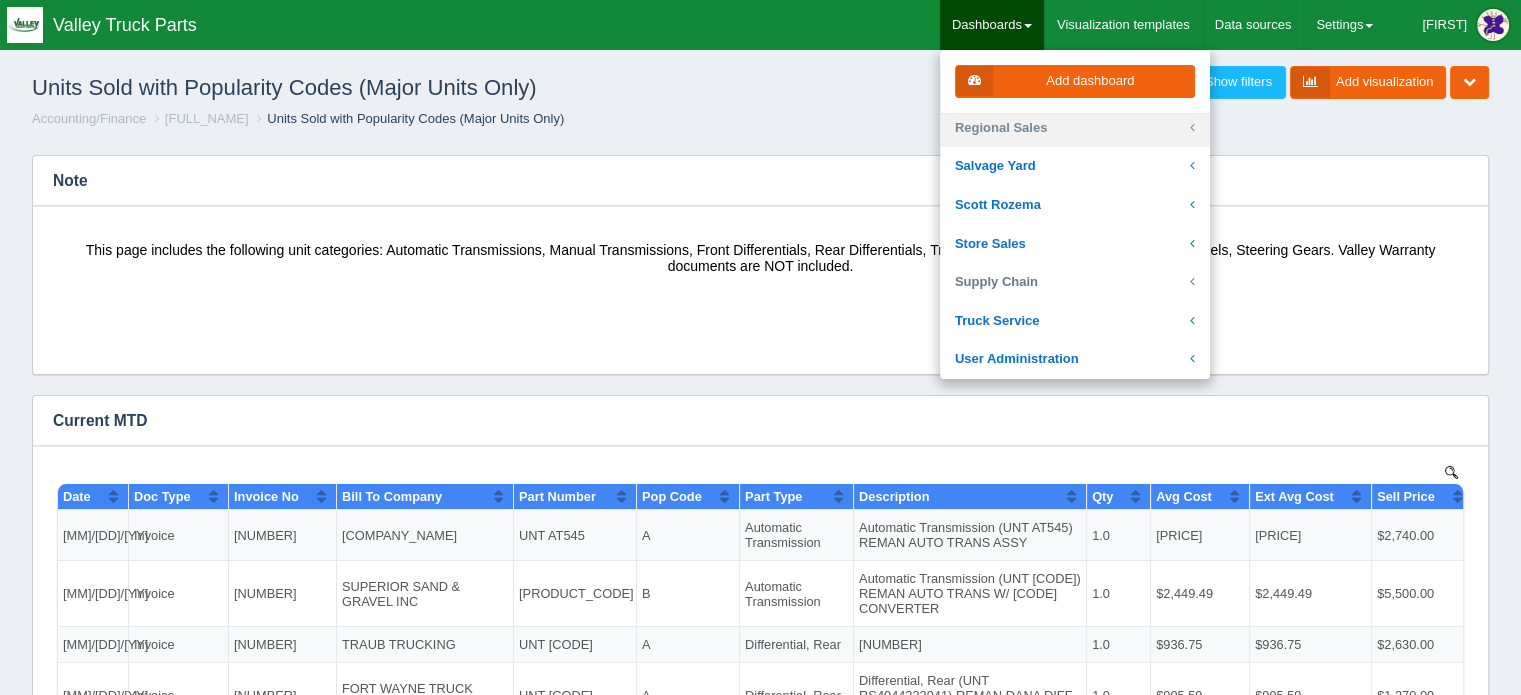 scroll, scrollTop: 600, scrollLeft: 0, axis: vertical 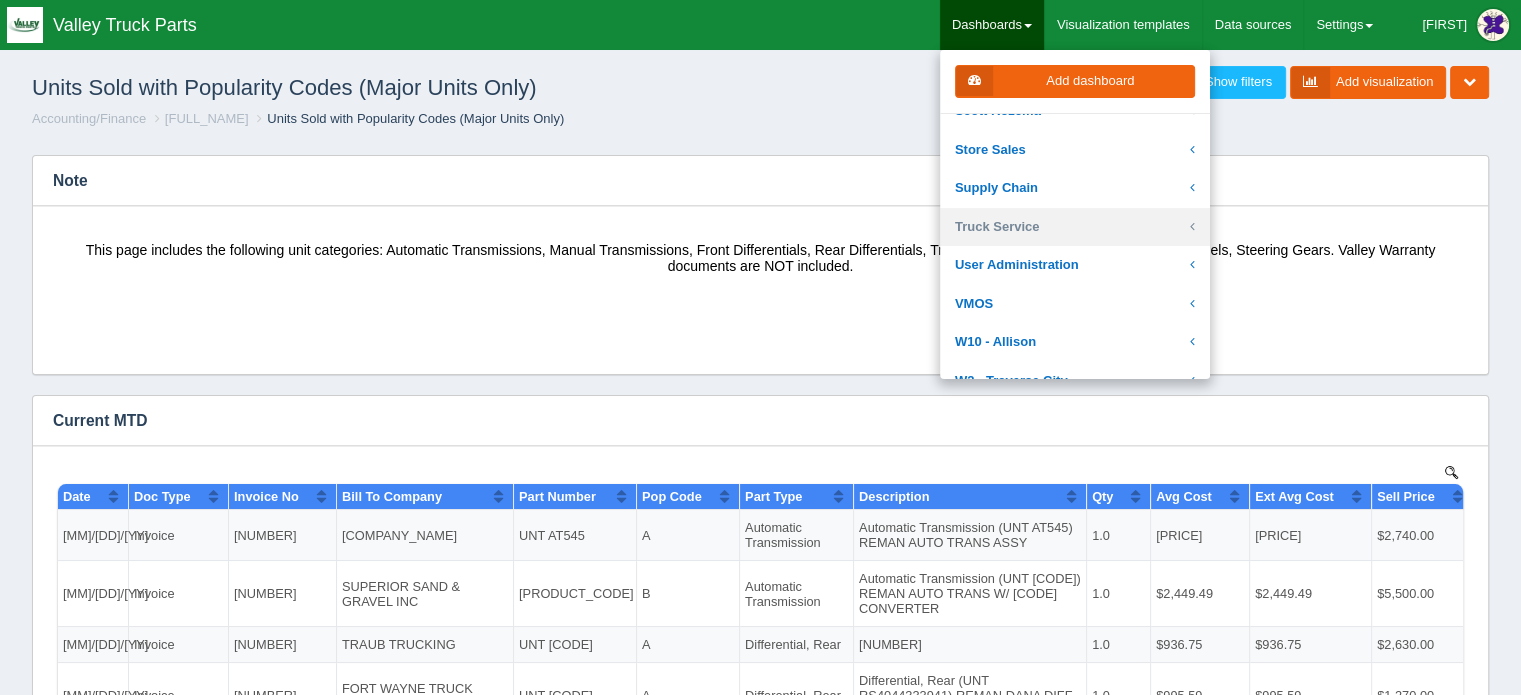 click on "Truck Service" at bounding box center [1075, 227] 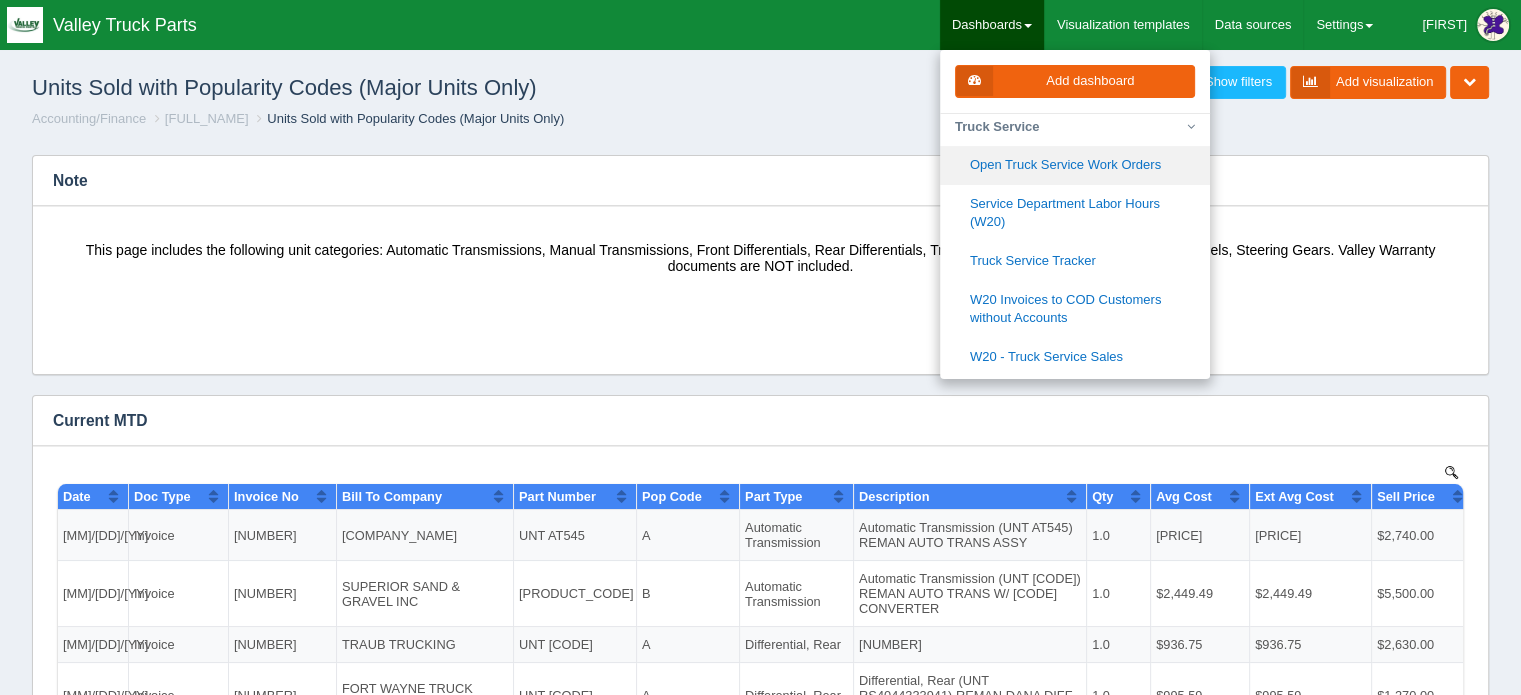 scroll, scrollTop: 800, scrollLeft: 0, axis: vertical 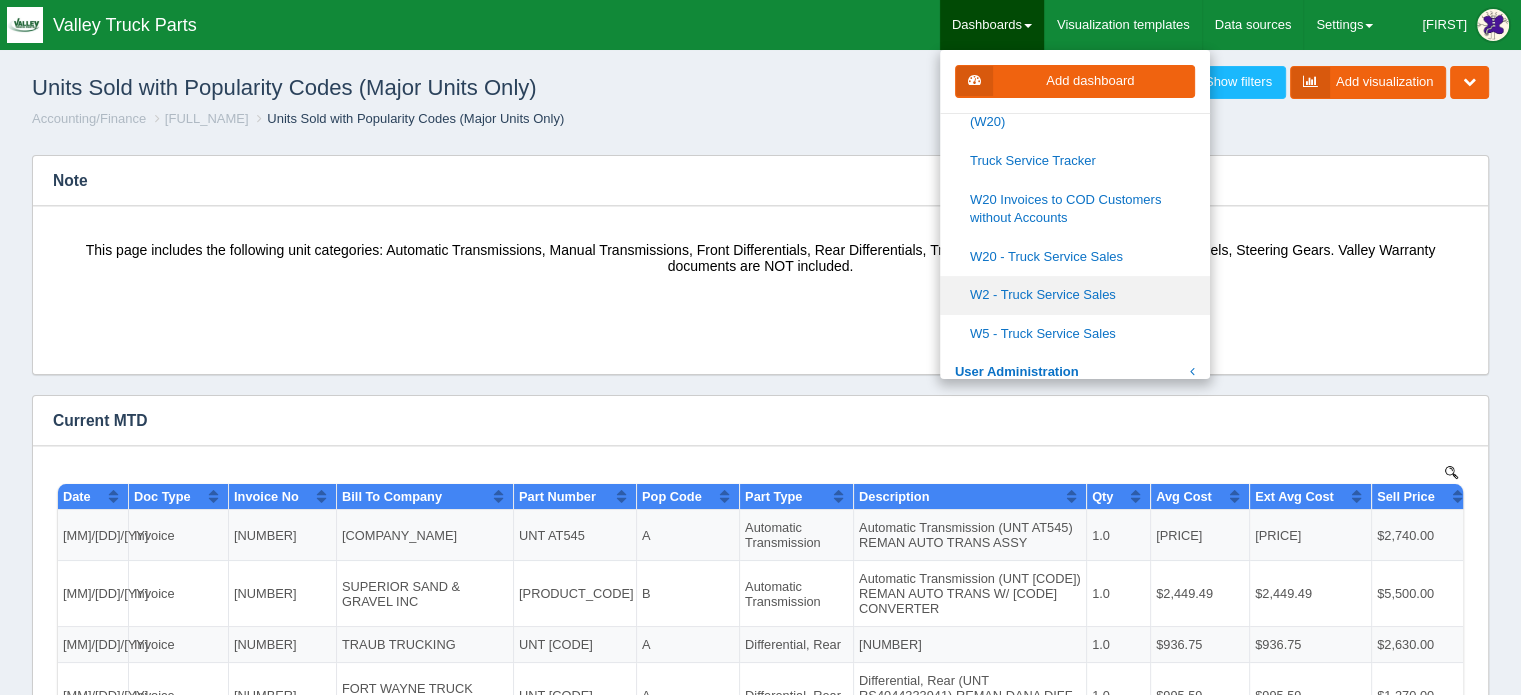 click on "W2 - Truck Service Sales" at bounding box center [1075, 295] 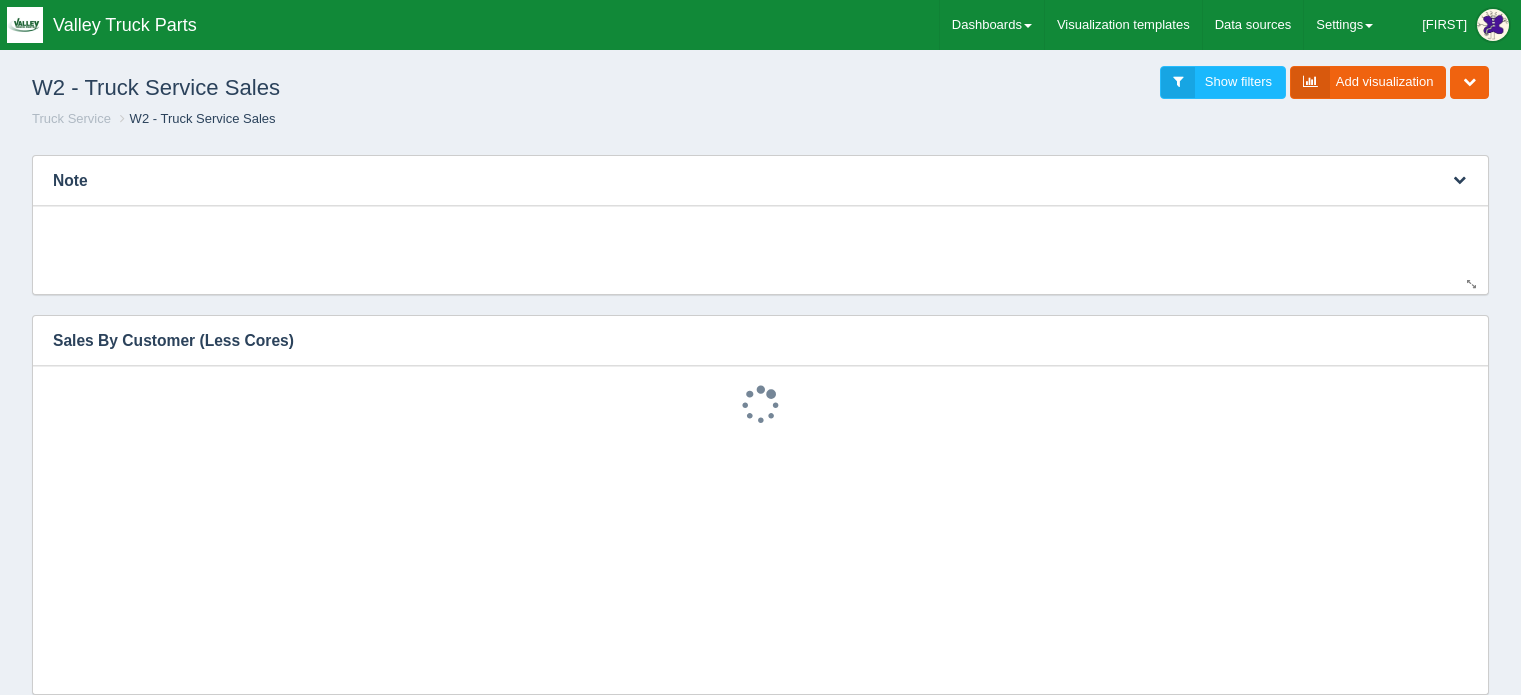 scroll, scrollTop: 0, scrollLeft: 0, axis: both 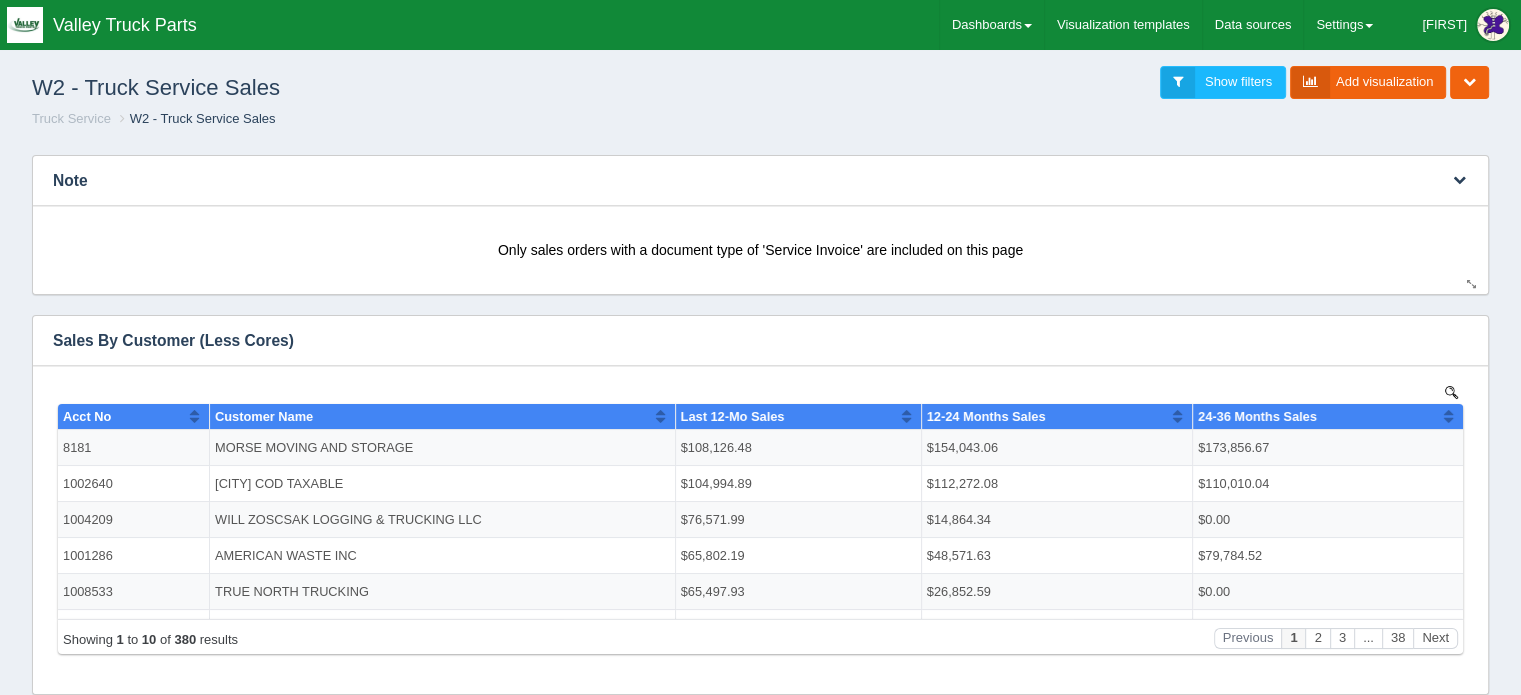 click on "Only sales orders with a document type of 'Service Invoice' are included on this page" at bounding box center [760, 241] 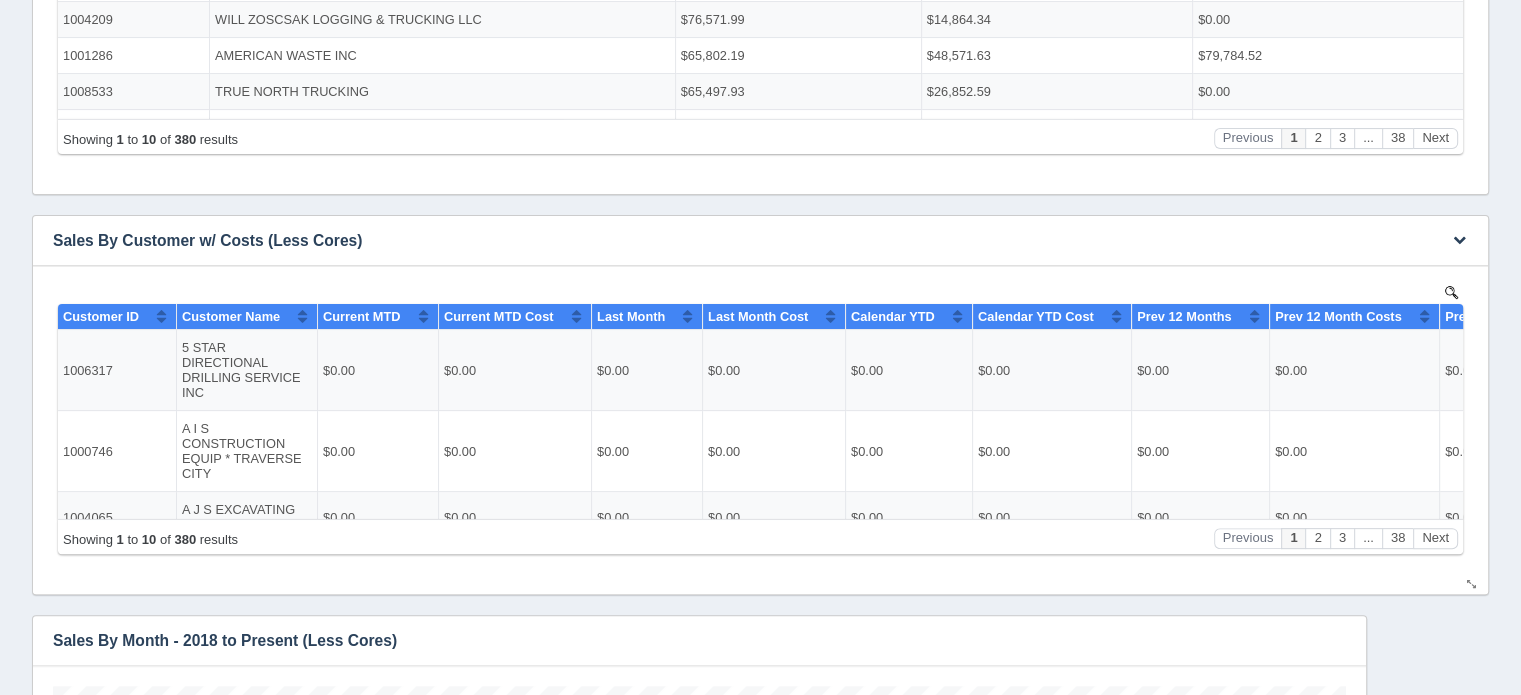 scroll, scrollTop: 600, scrollLeft: 0, axis: vertical 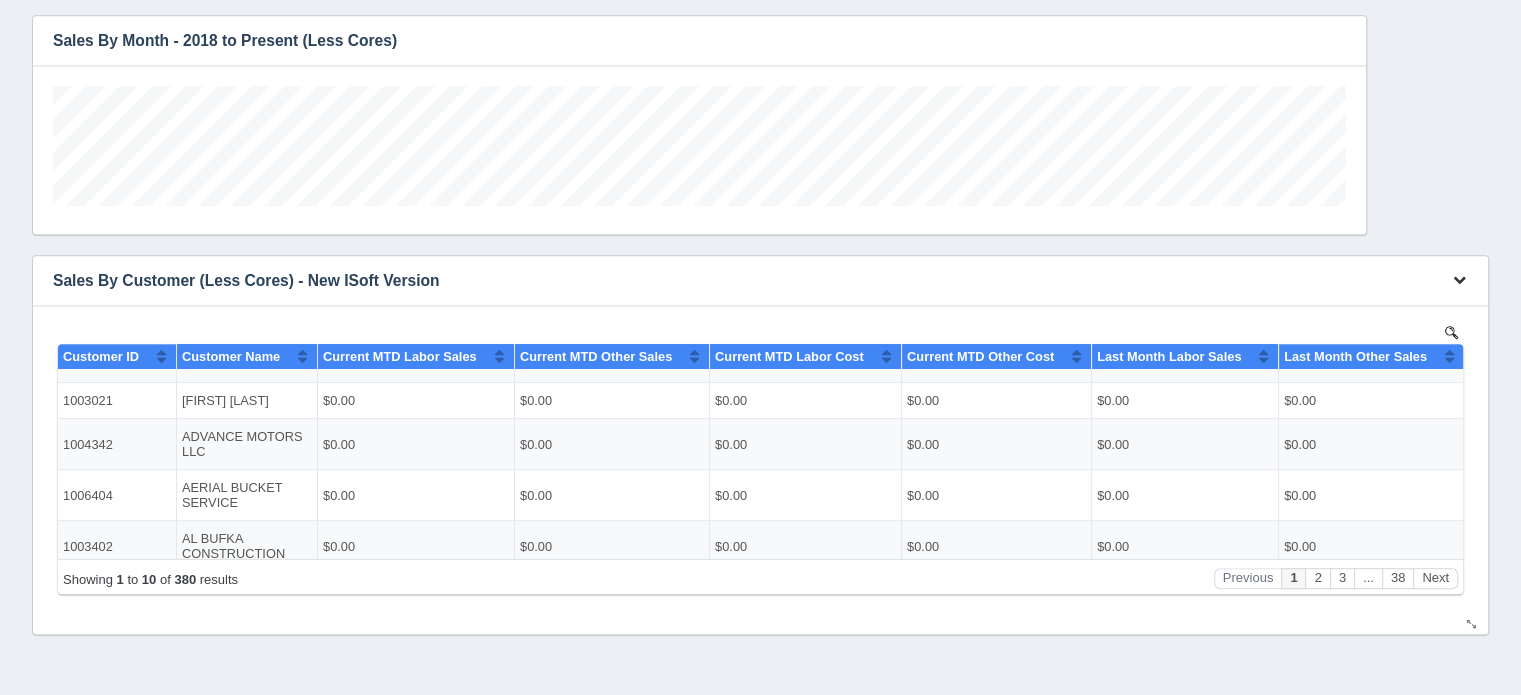 click at bounding box center (1459, 279) 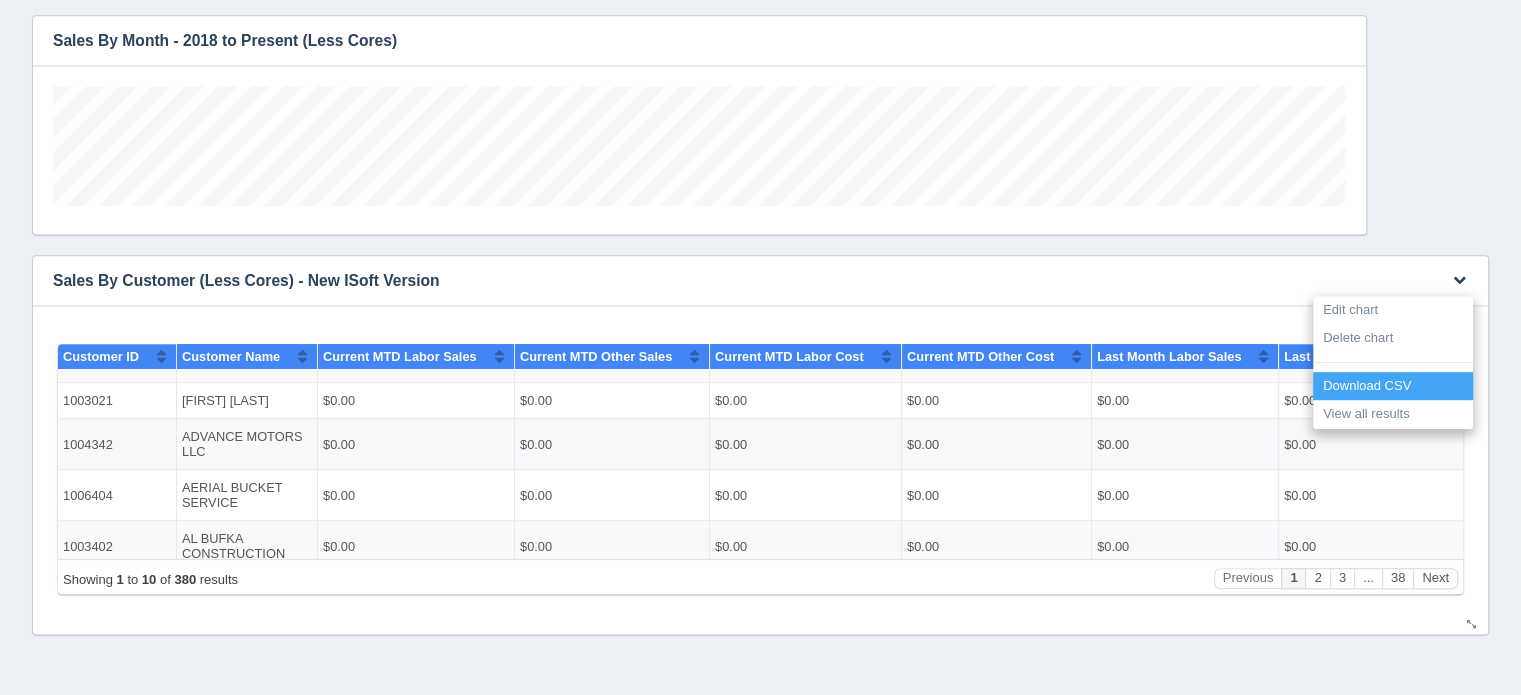 click on "Download CSV" at bounding box center (1393, 386) 